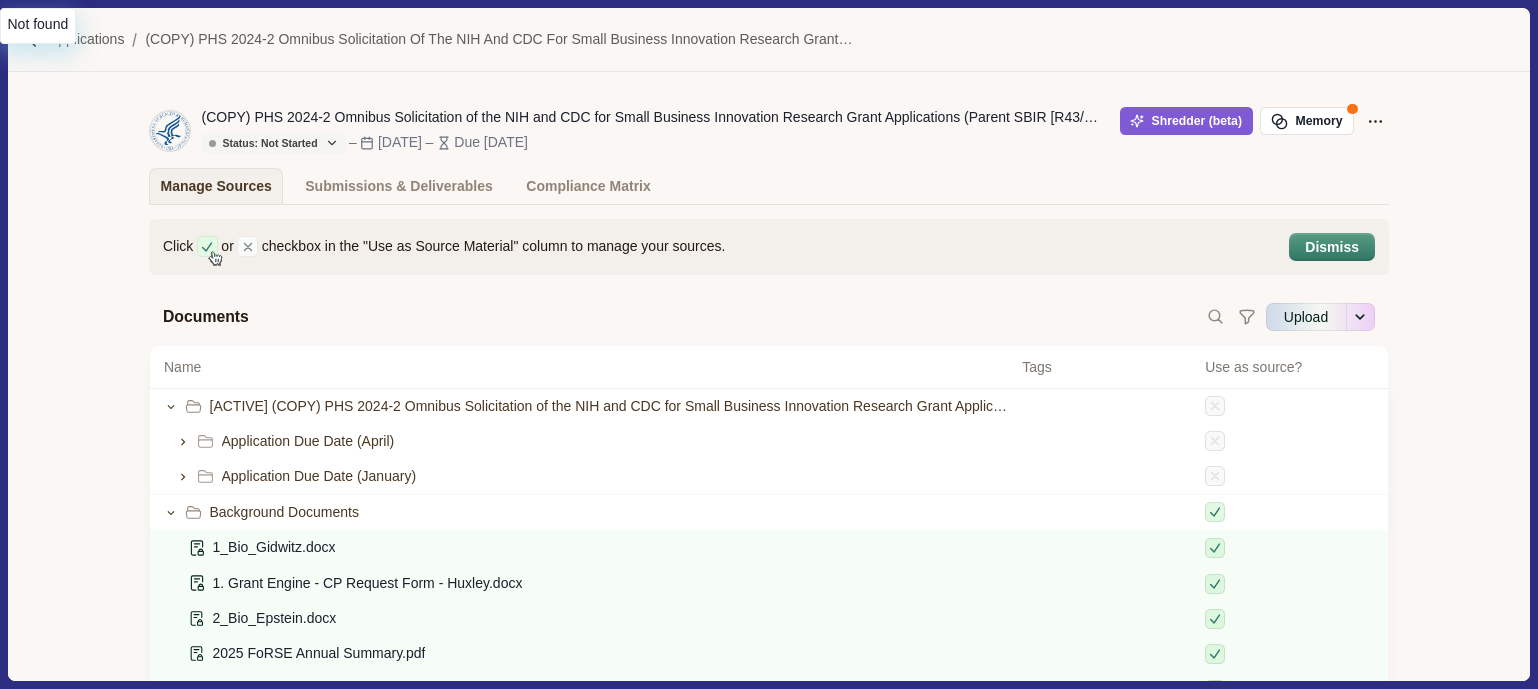 scroll, scrollTop: 0, scrollLeft: 0, axis: both 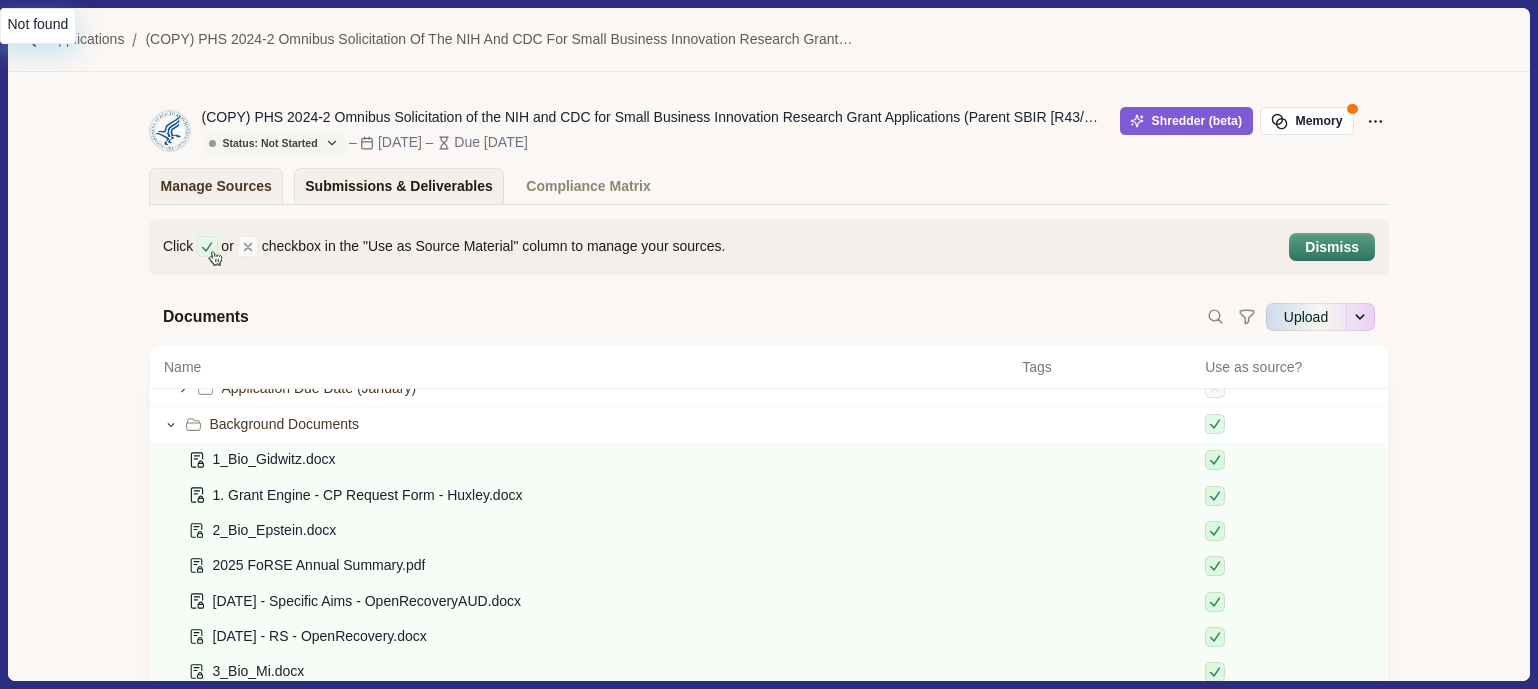 click on "Submissions & Deliverables" at bounding box center [399, 186] 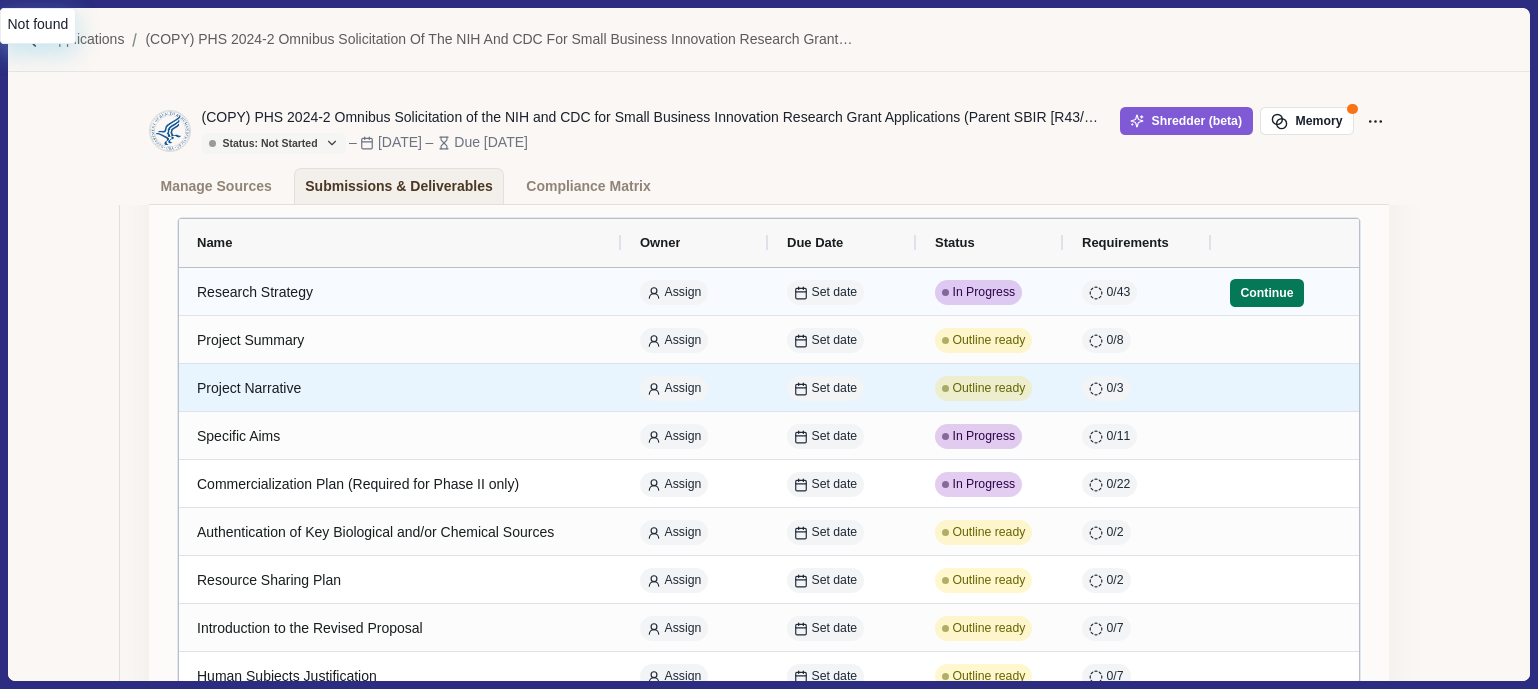 scroll, scrollTop: 246, scrollLeft: 0, axis: vertical 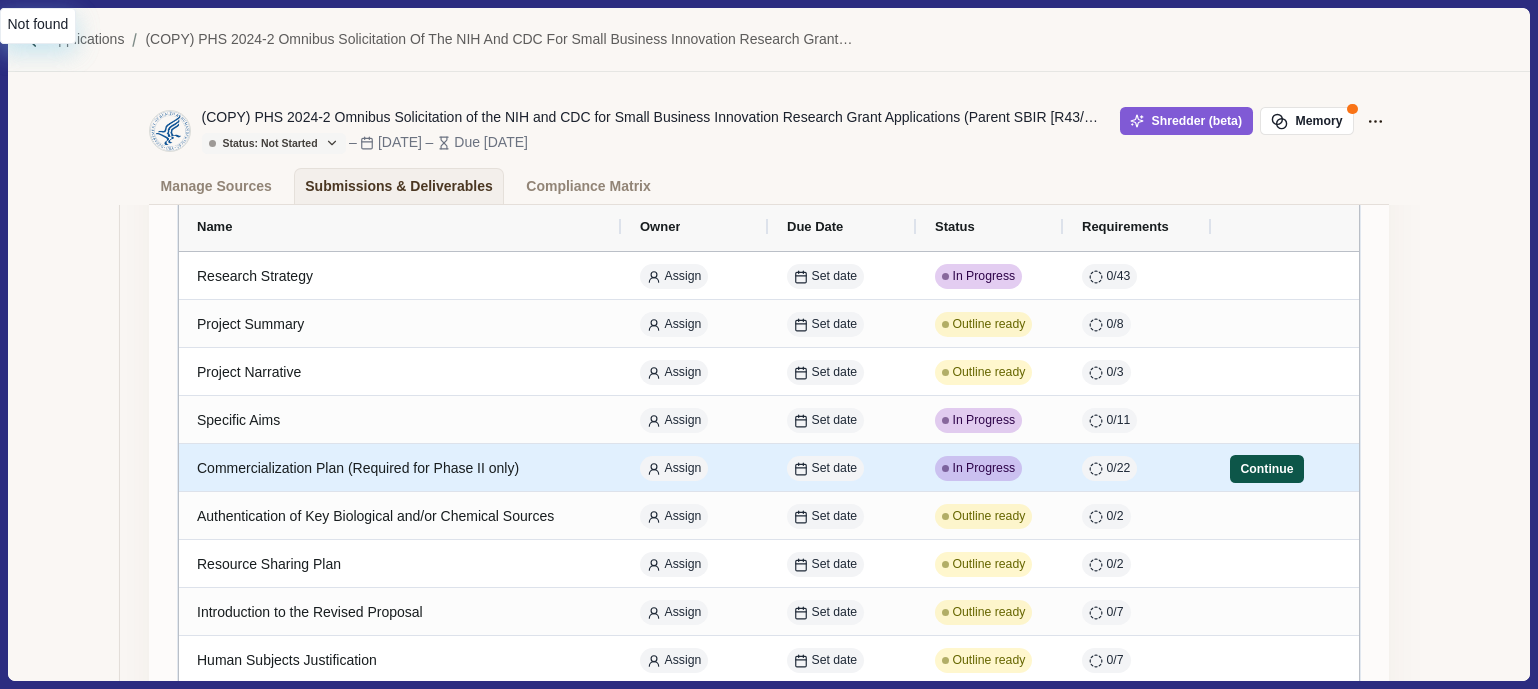 click on "Continue" at bounding box center [1267, 469] 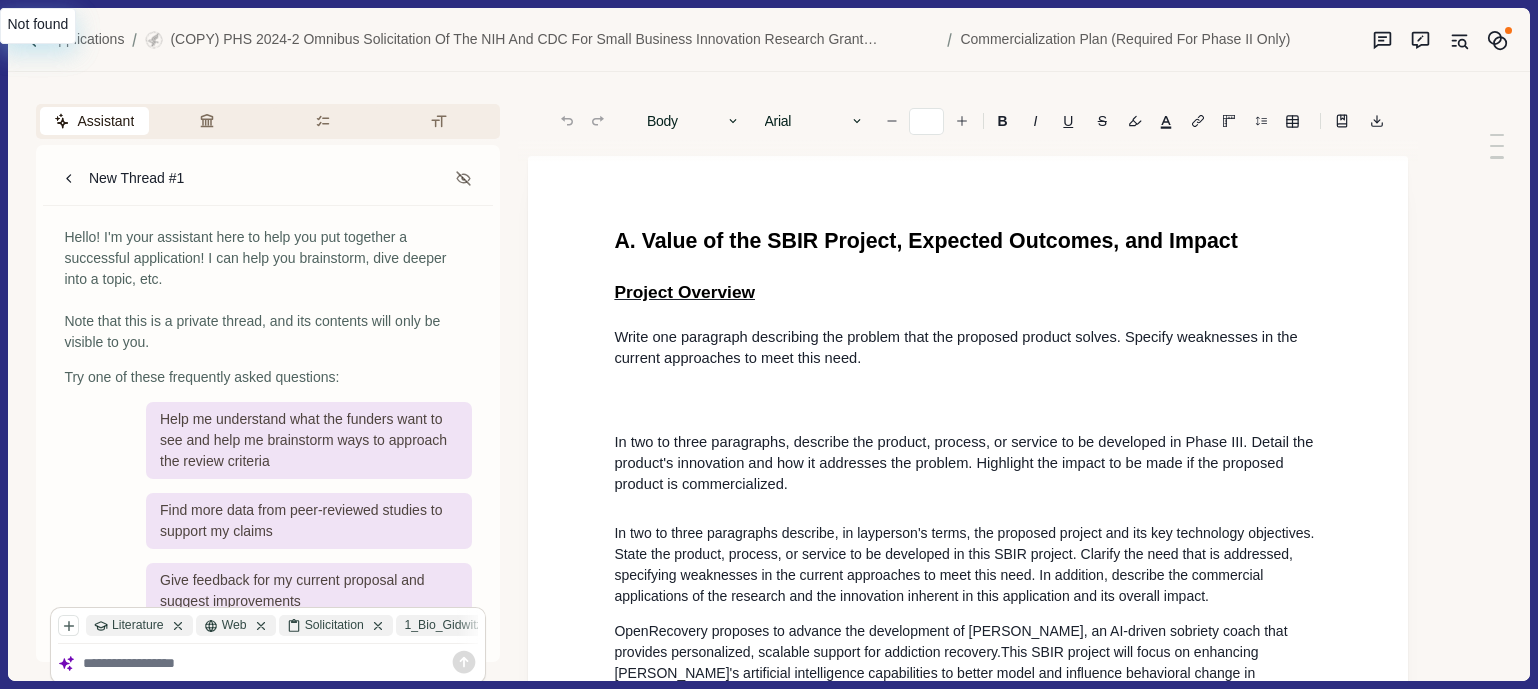 type on "**" 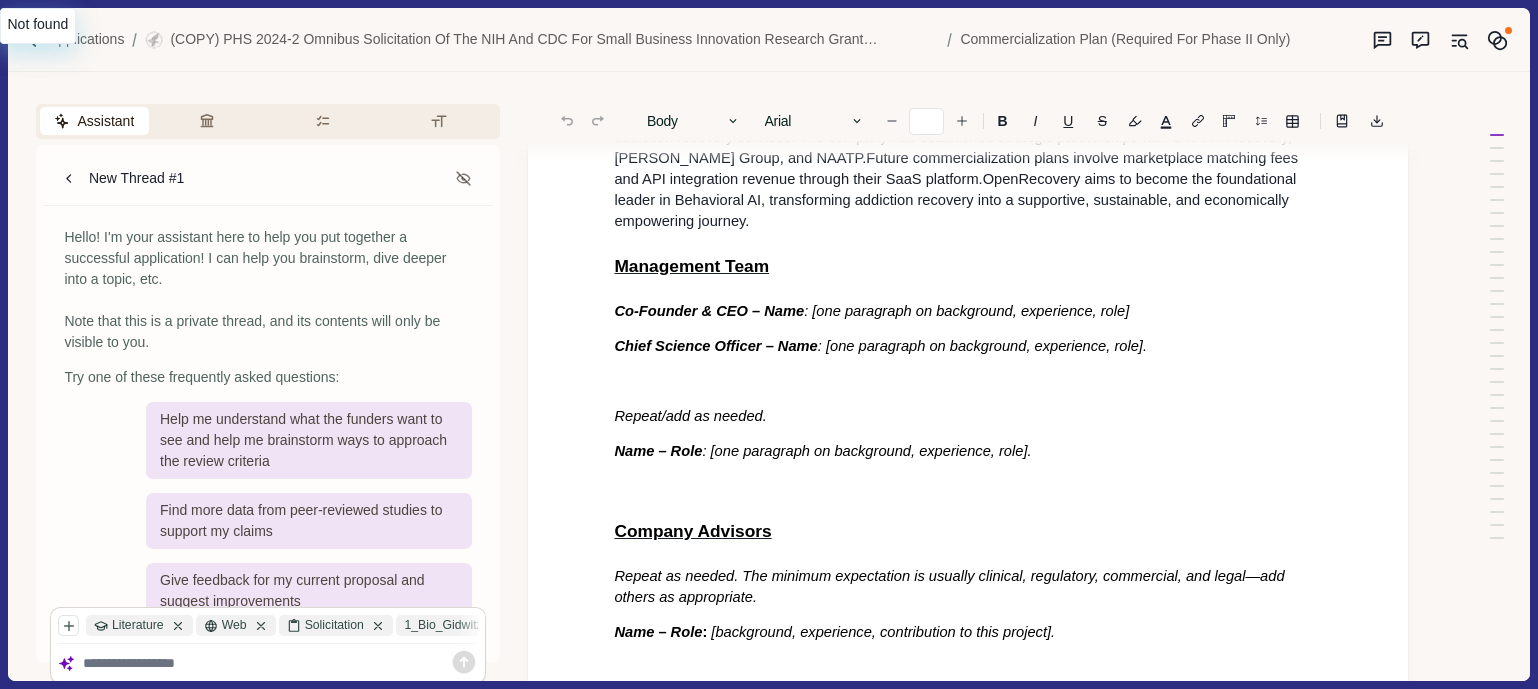 scroll, scrollTop: 5796, scrollLeft: 0, axis: vertical 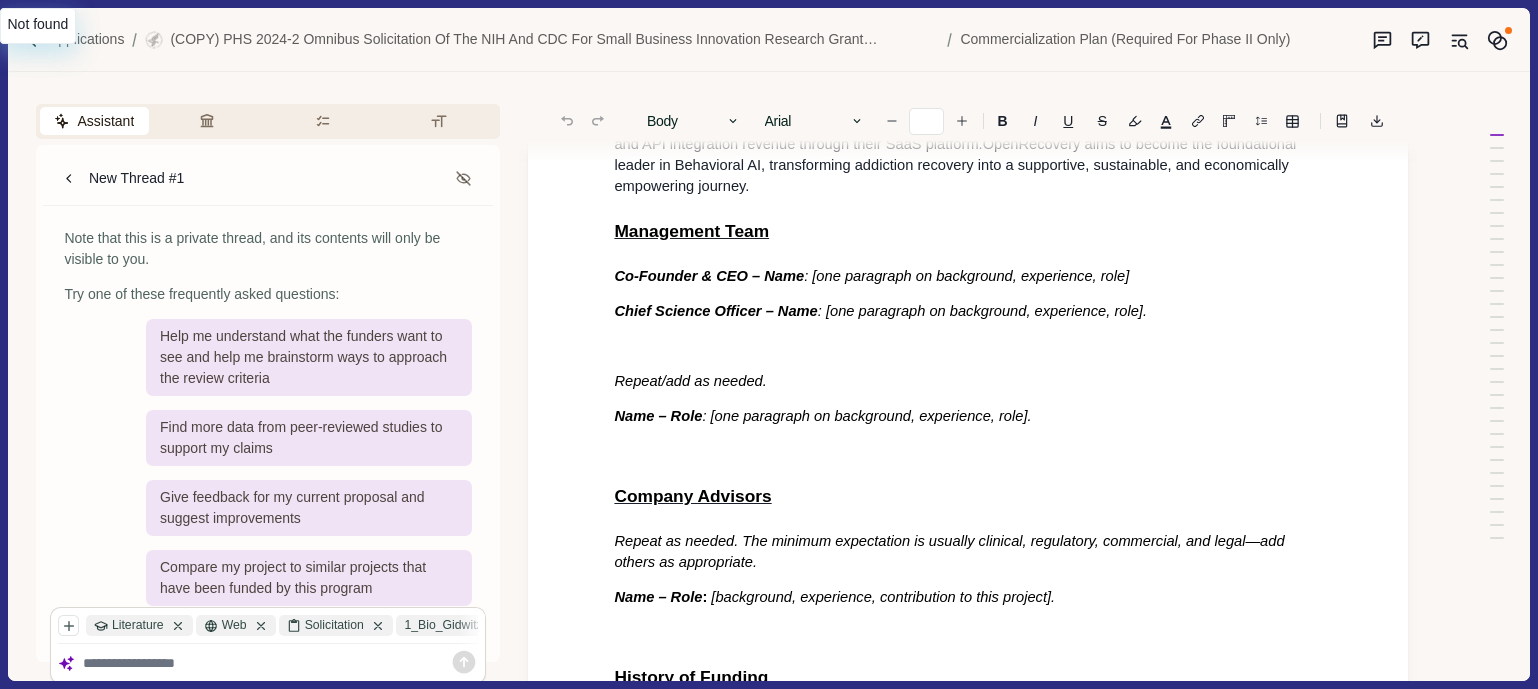 click 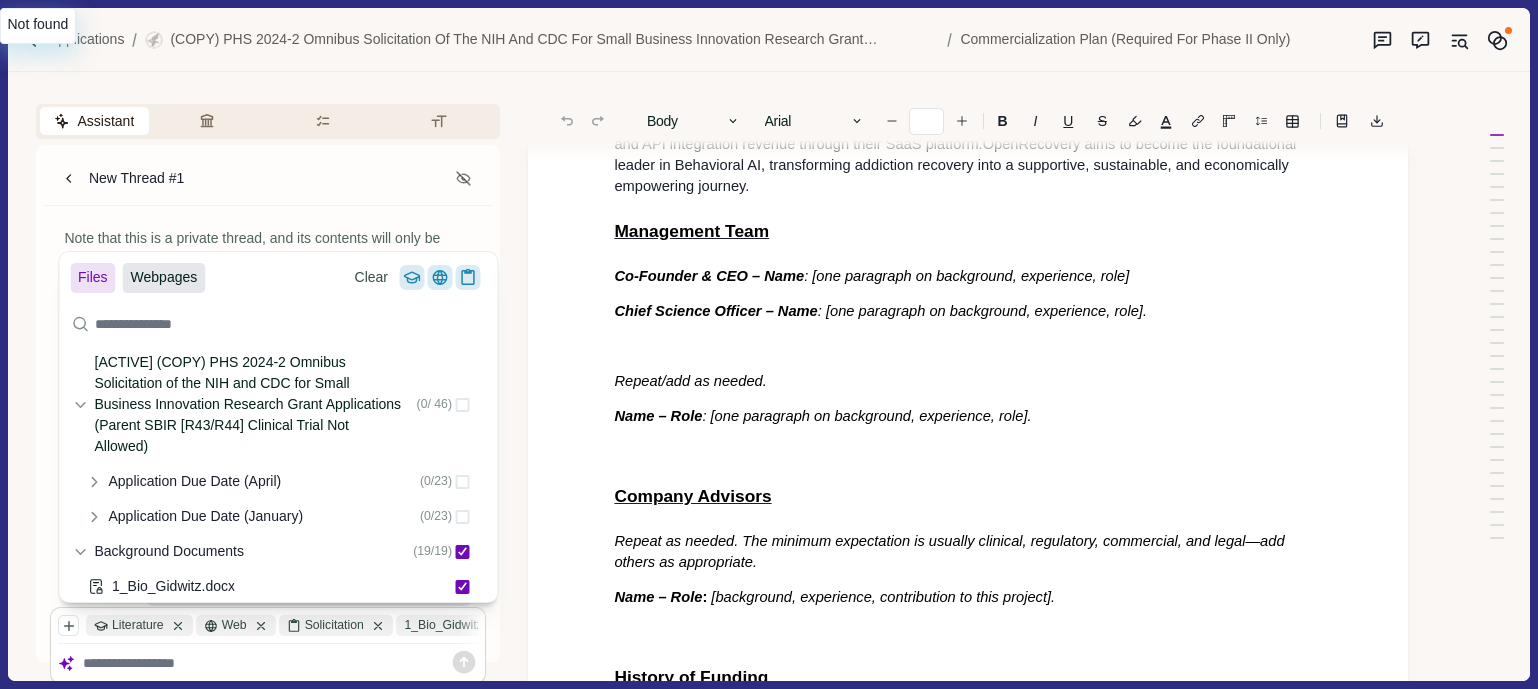 click on "Webpages" at bounding box center [164, 278] 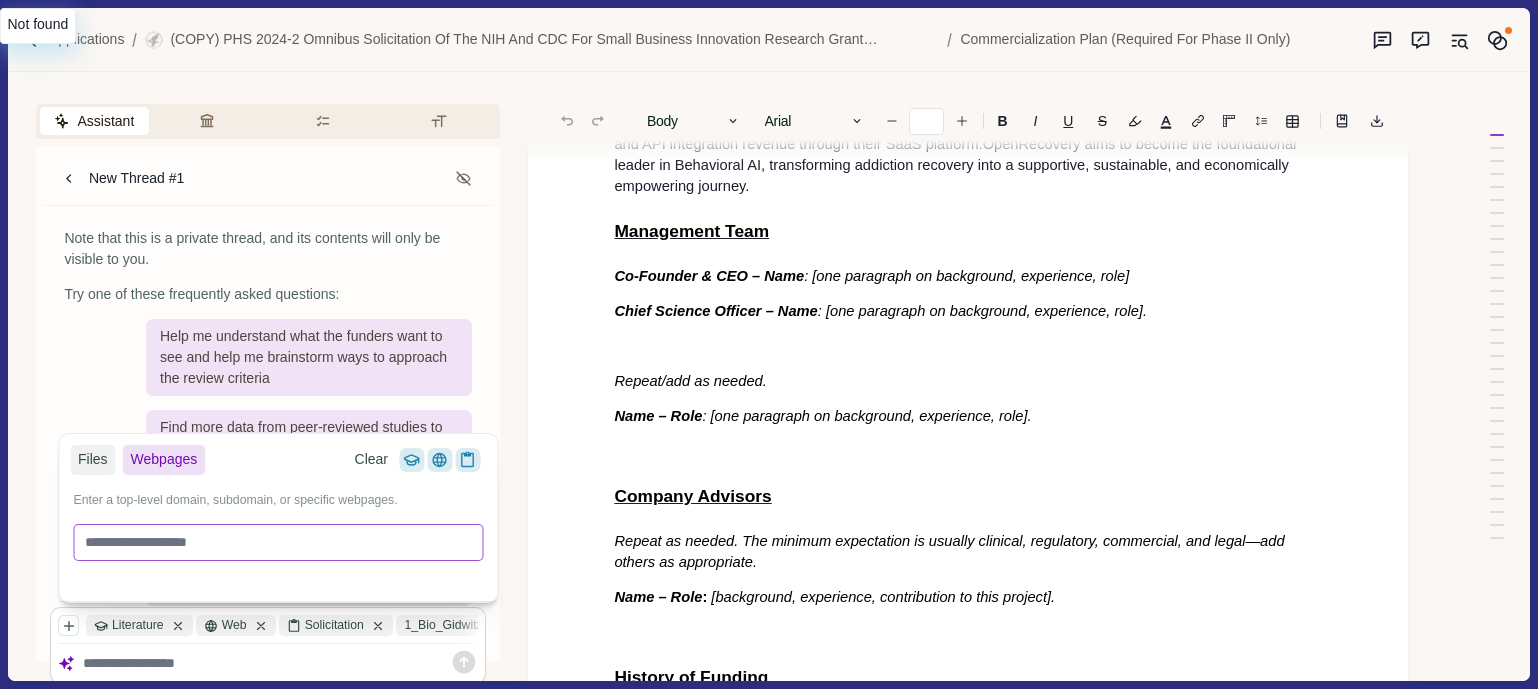 click at bounding box center (279, 542) 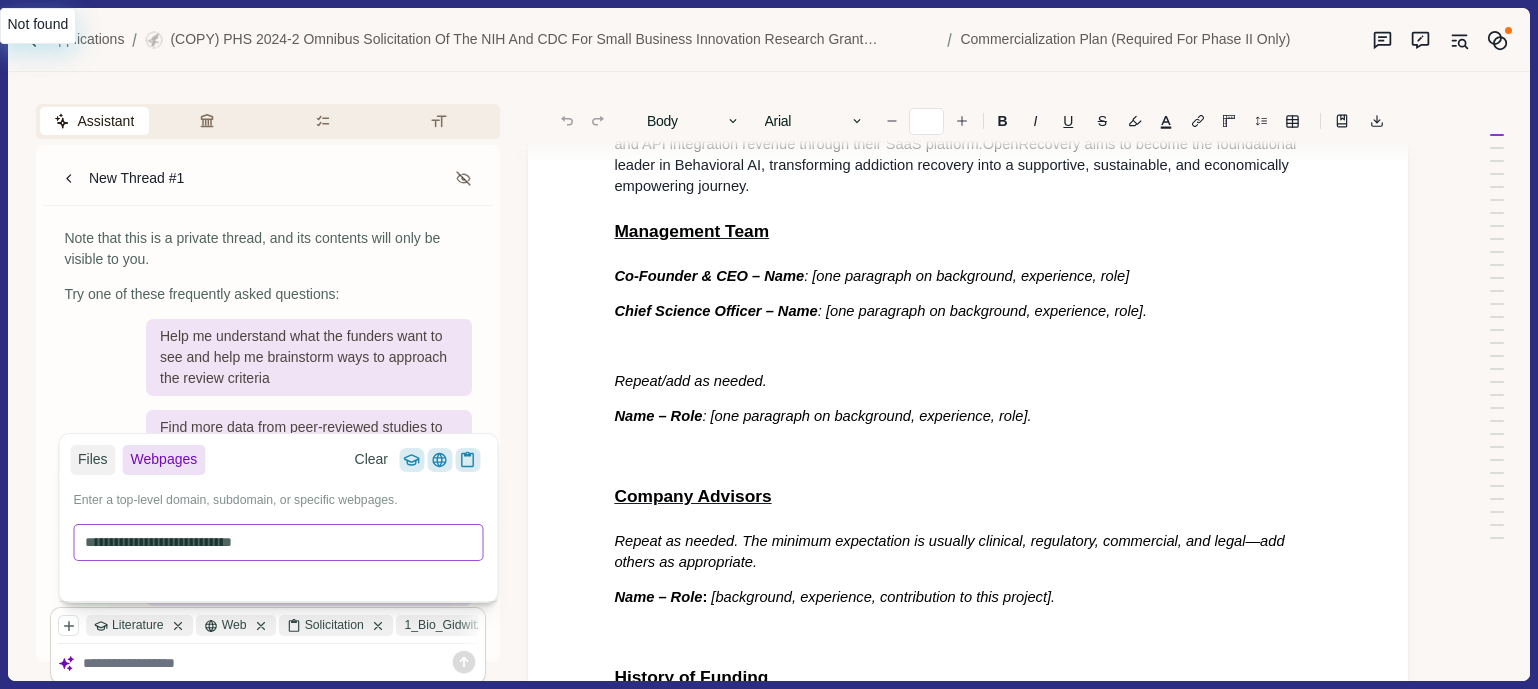 type 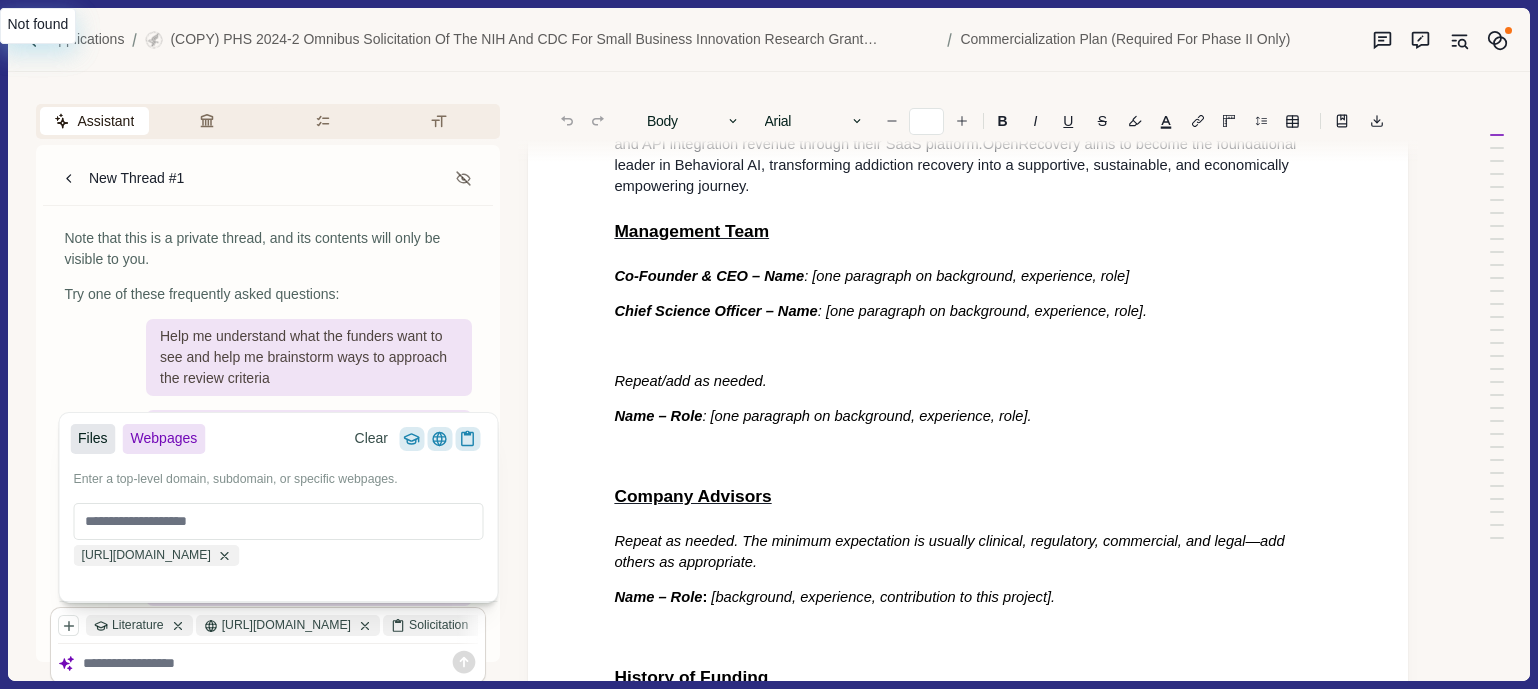 click on "Files" at bounding box center (93, 439) 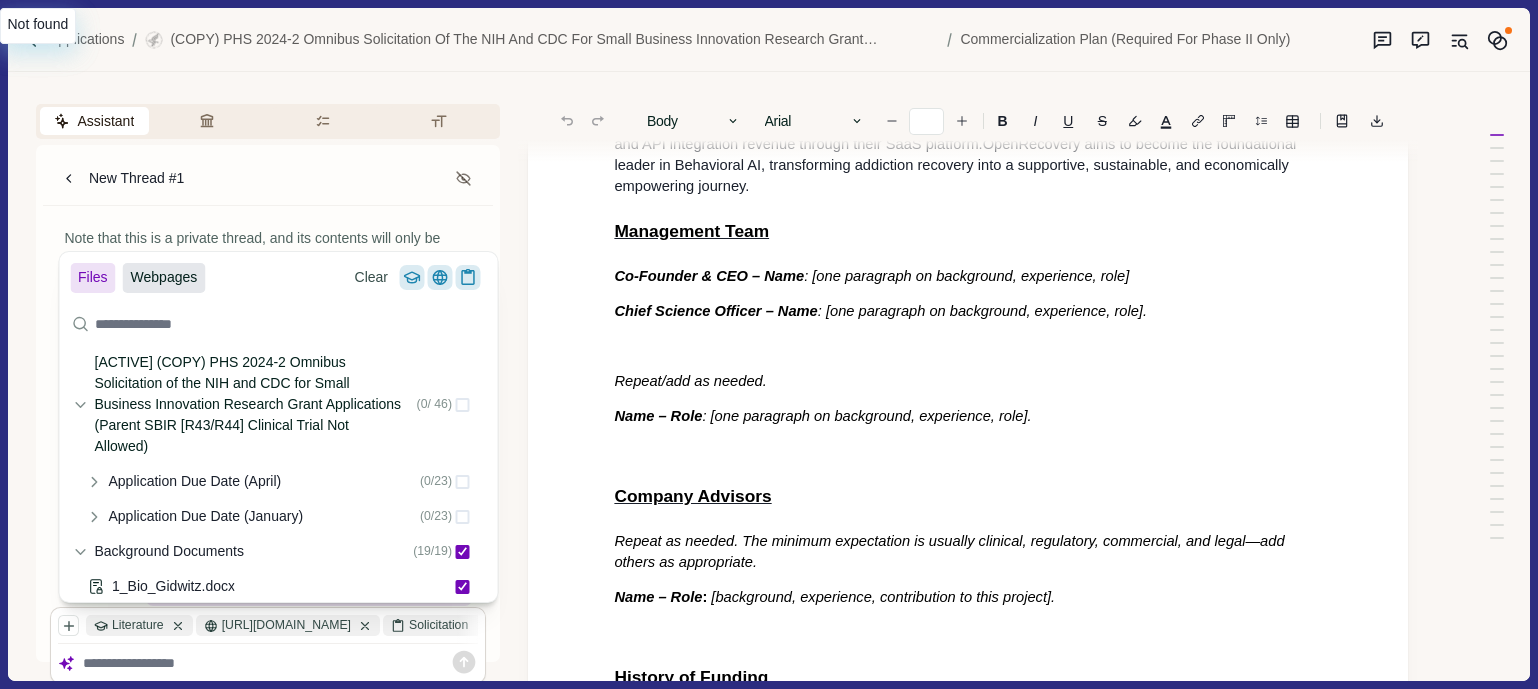 click on "Webpages" at bounding box center [164, 278] 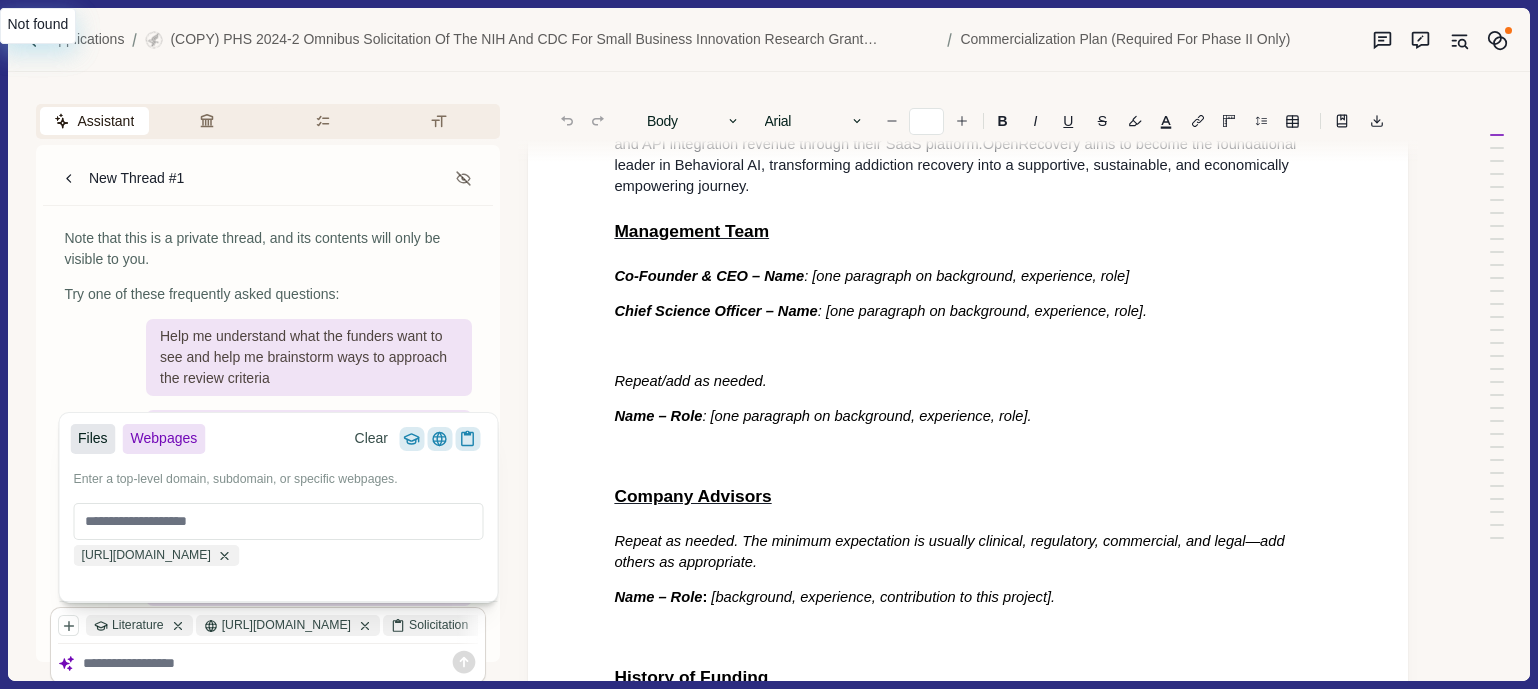 click on "Files" at bounding box center (93, 439) 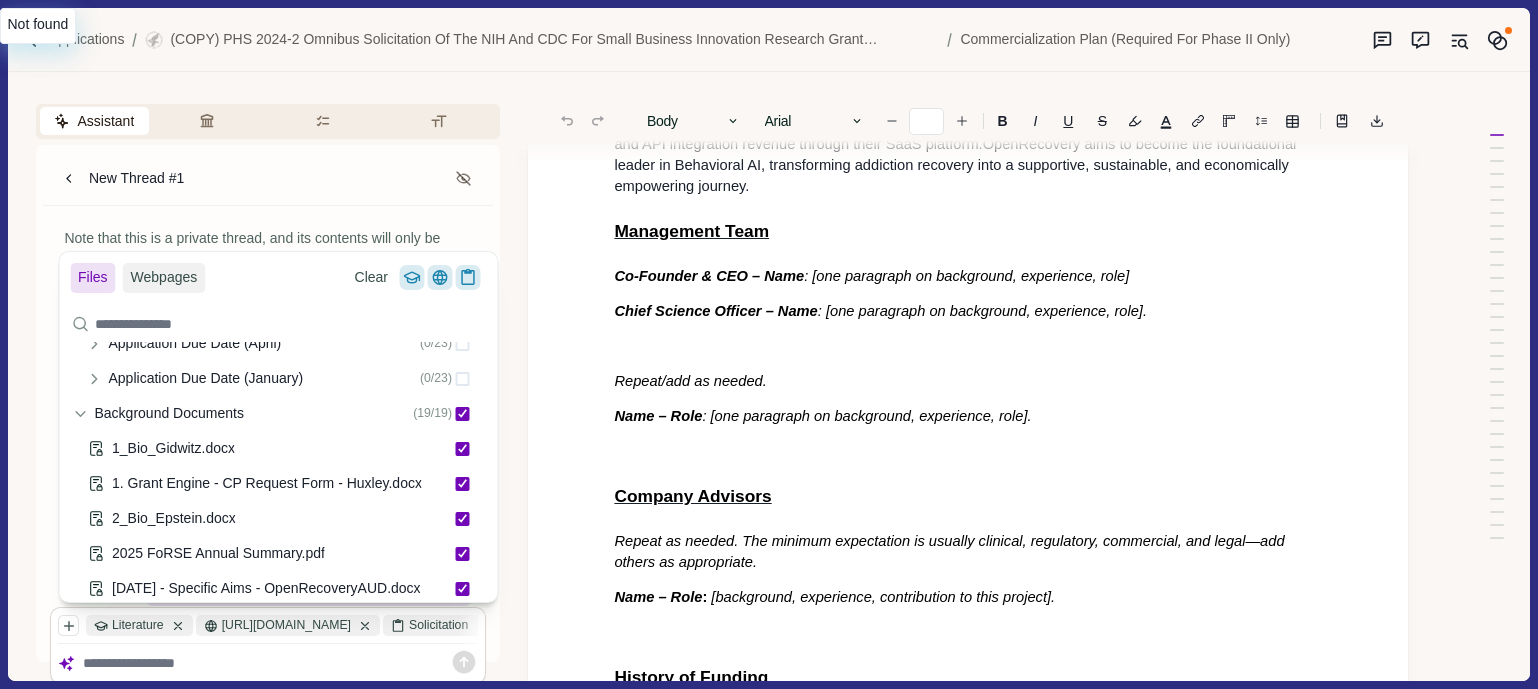 scroll, scrollTop: 138, scrollLeft: 0, axis: vertical 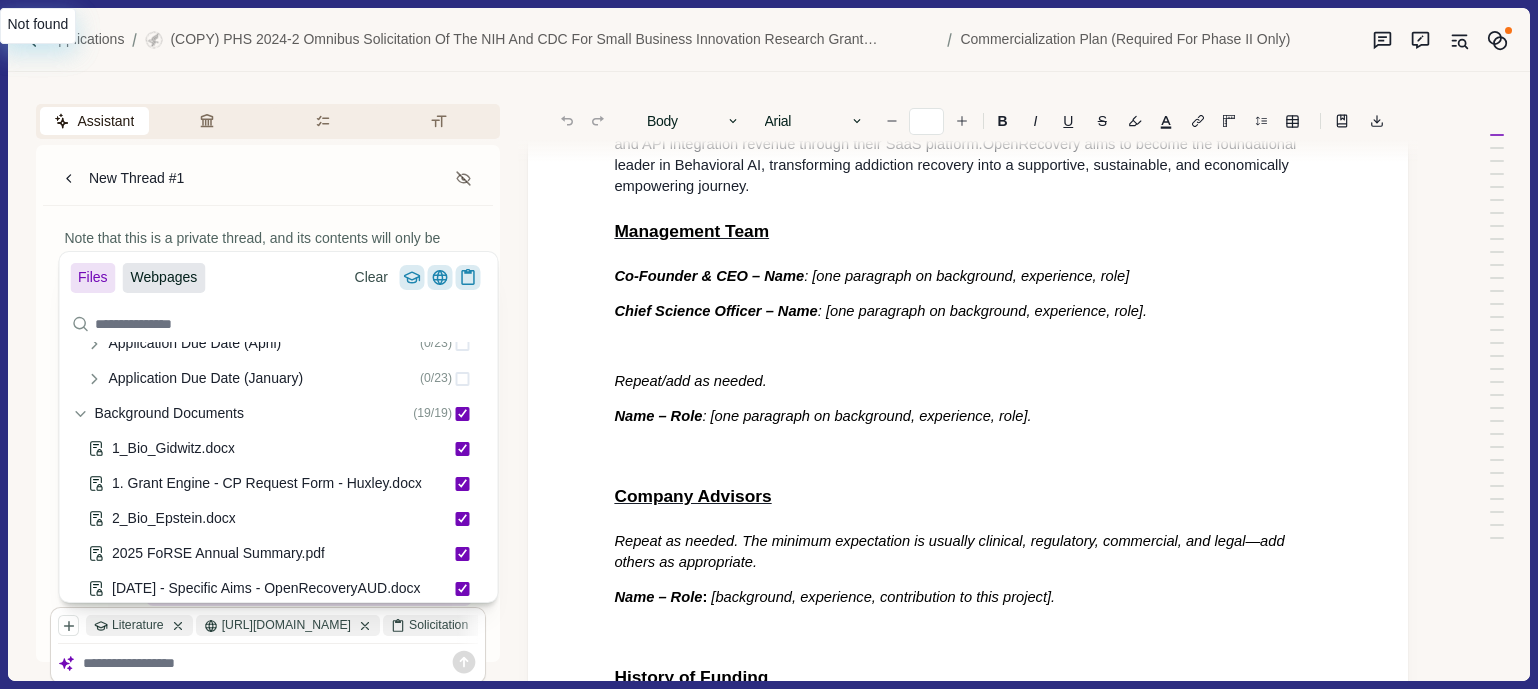 click on "Webpages" at bounding box center [164, 278] 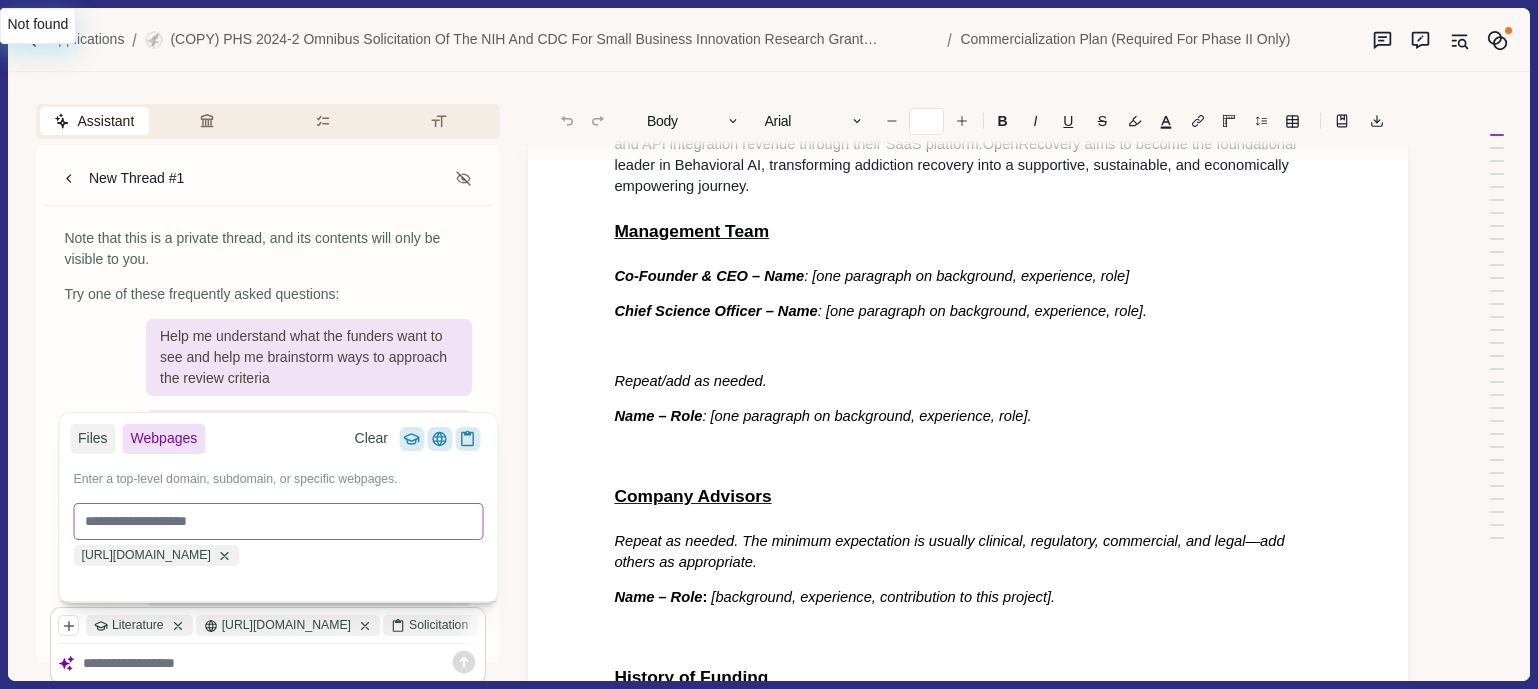 click at bounding box center [279, 521] 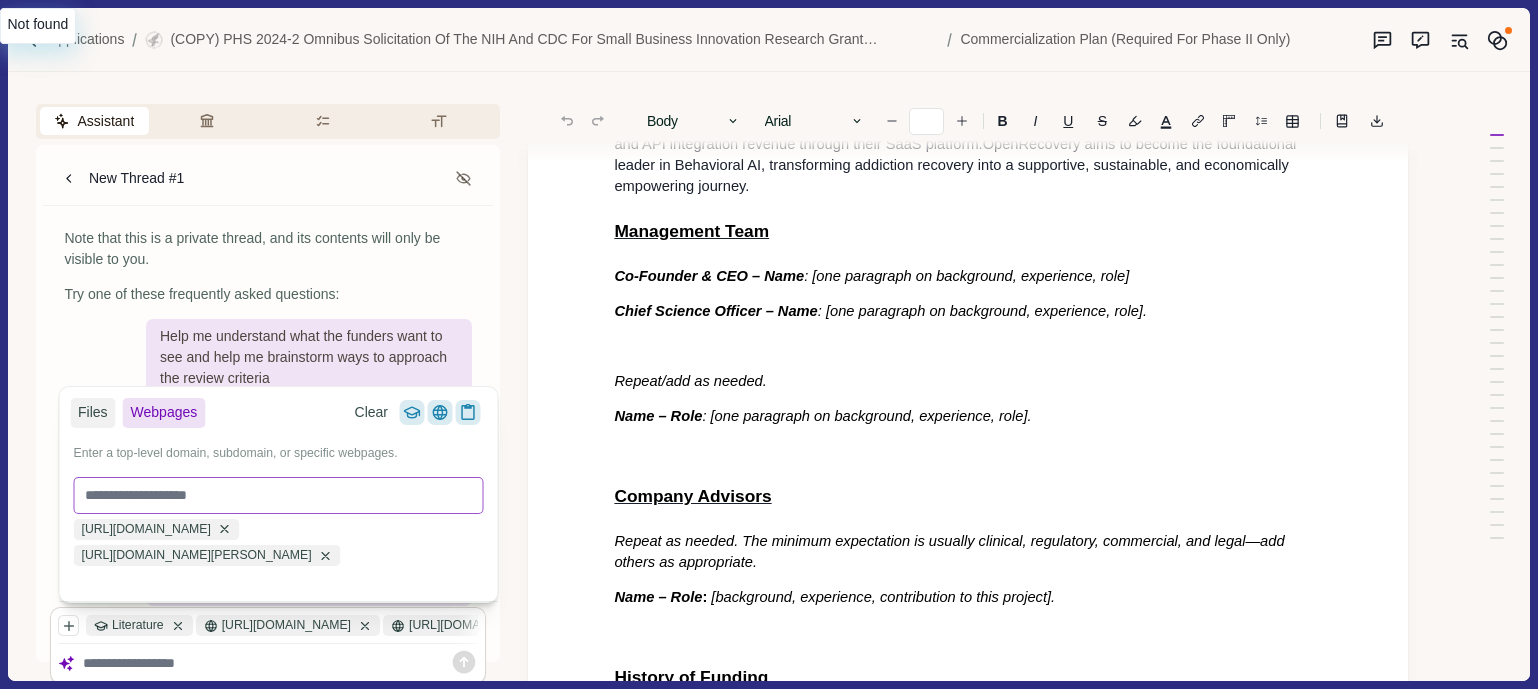 click at bounding box center (279, 495) 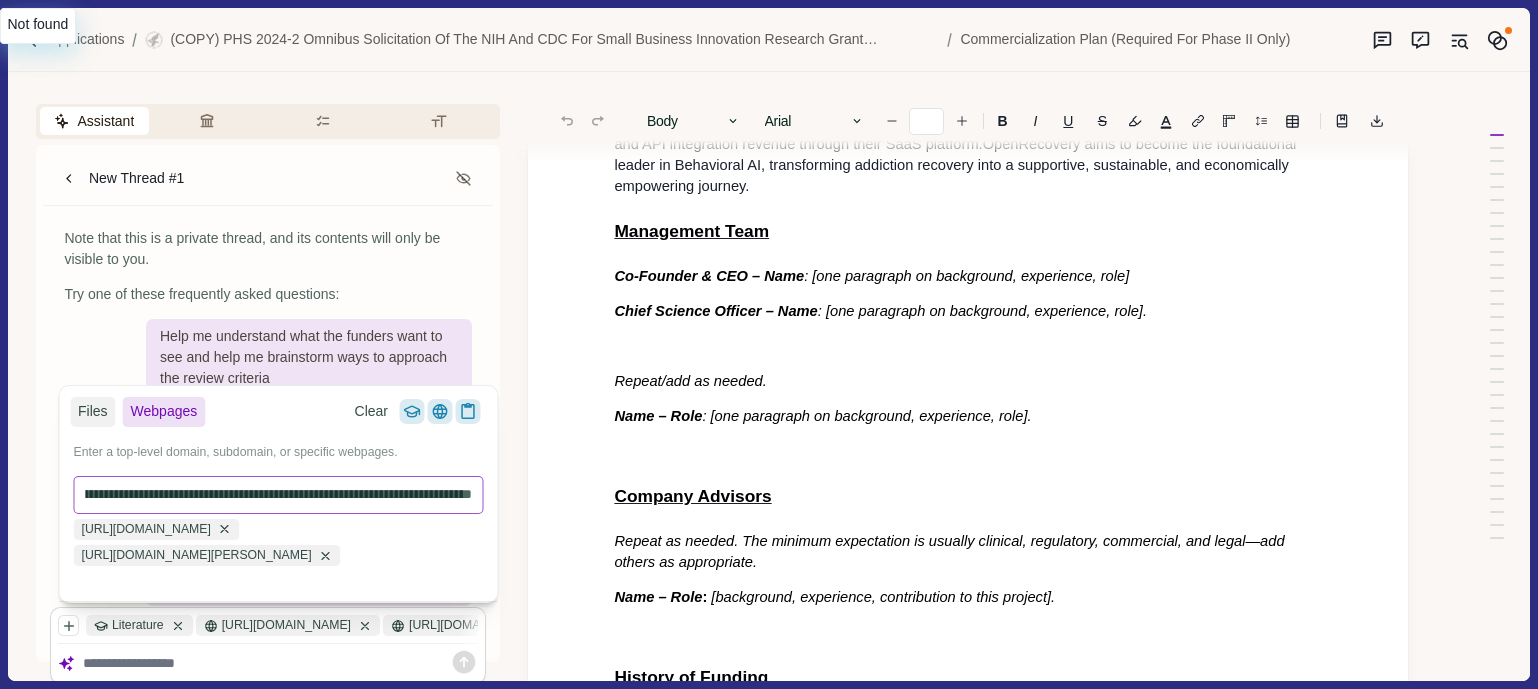scroll, scrollTop: 0, scrollLeft: 719, axis: horizontal 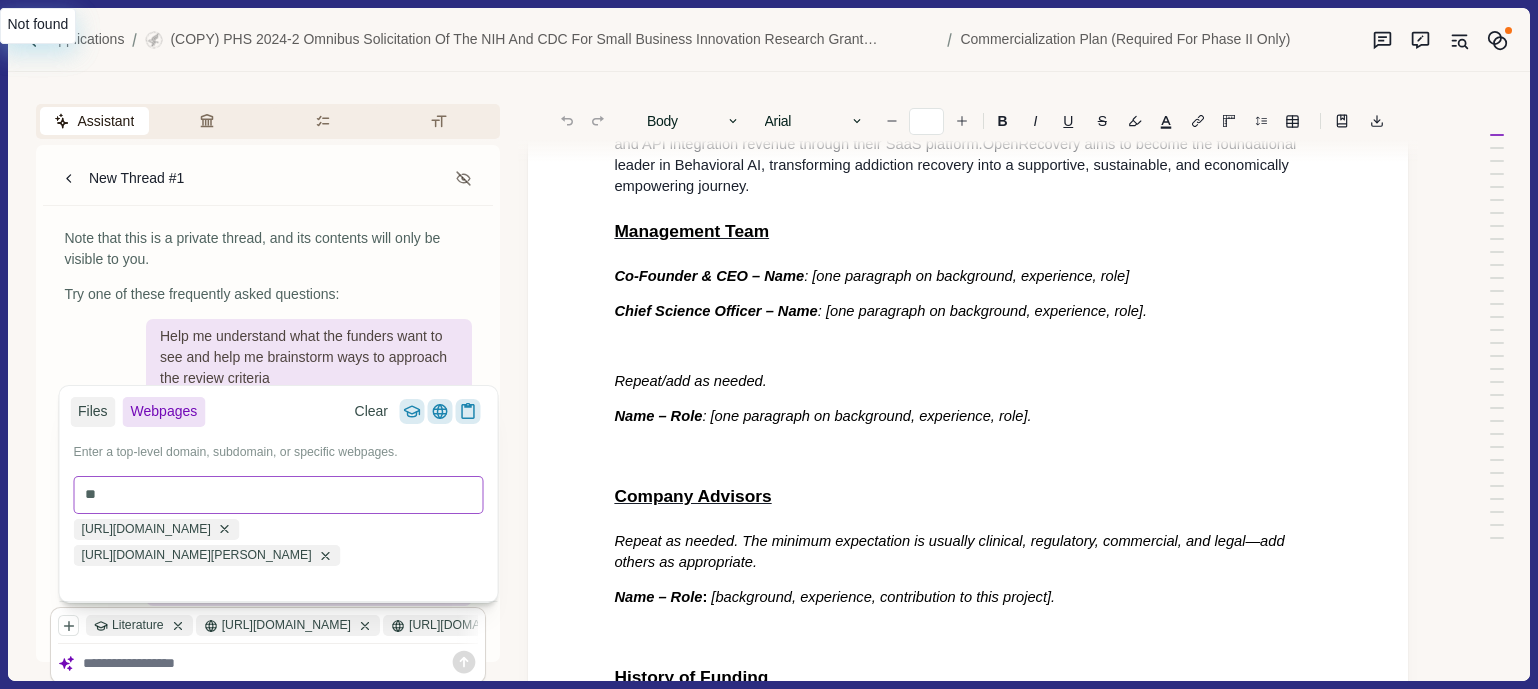 type on "*" 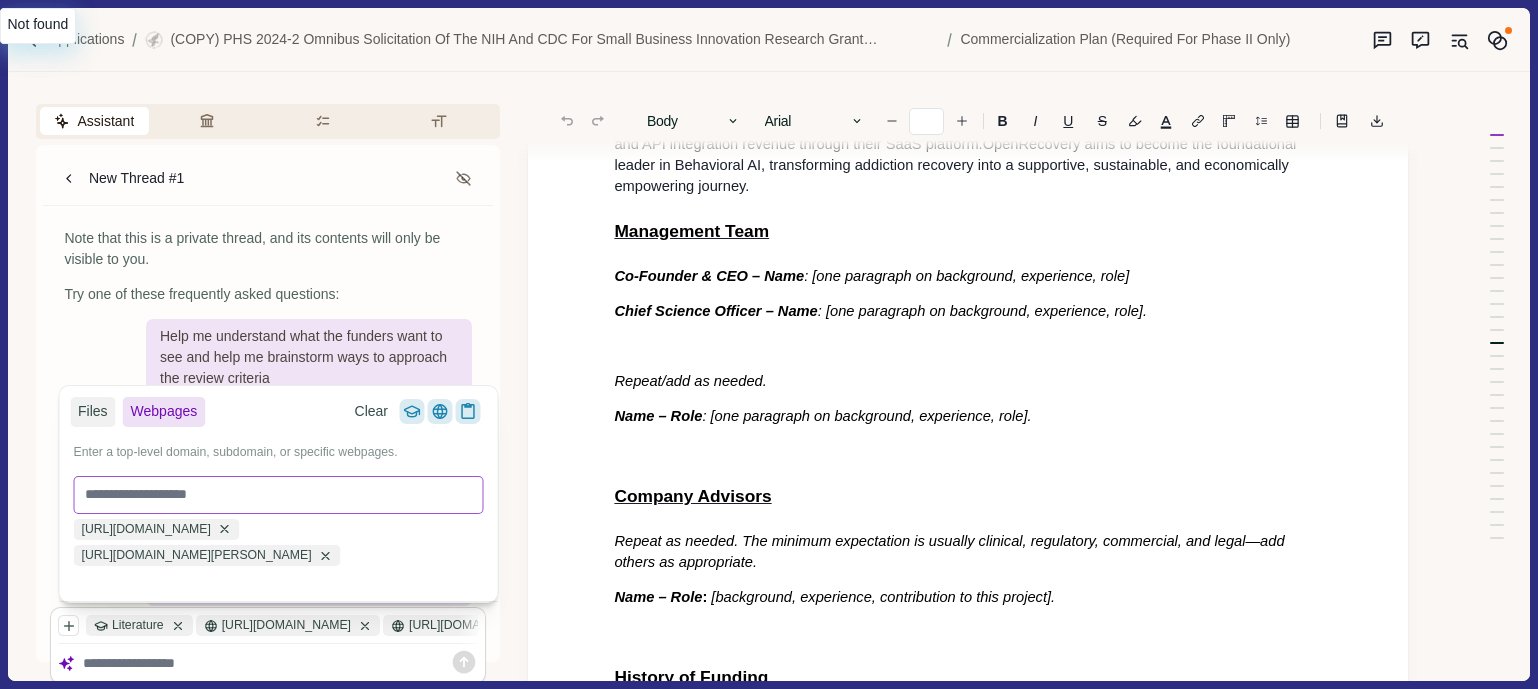 paste on "**********" 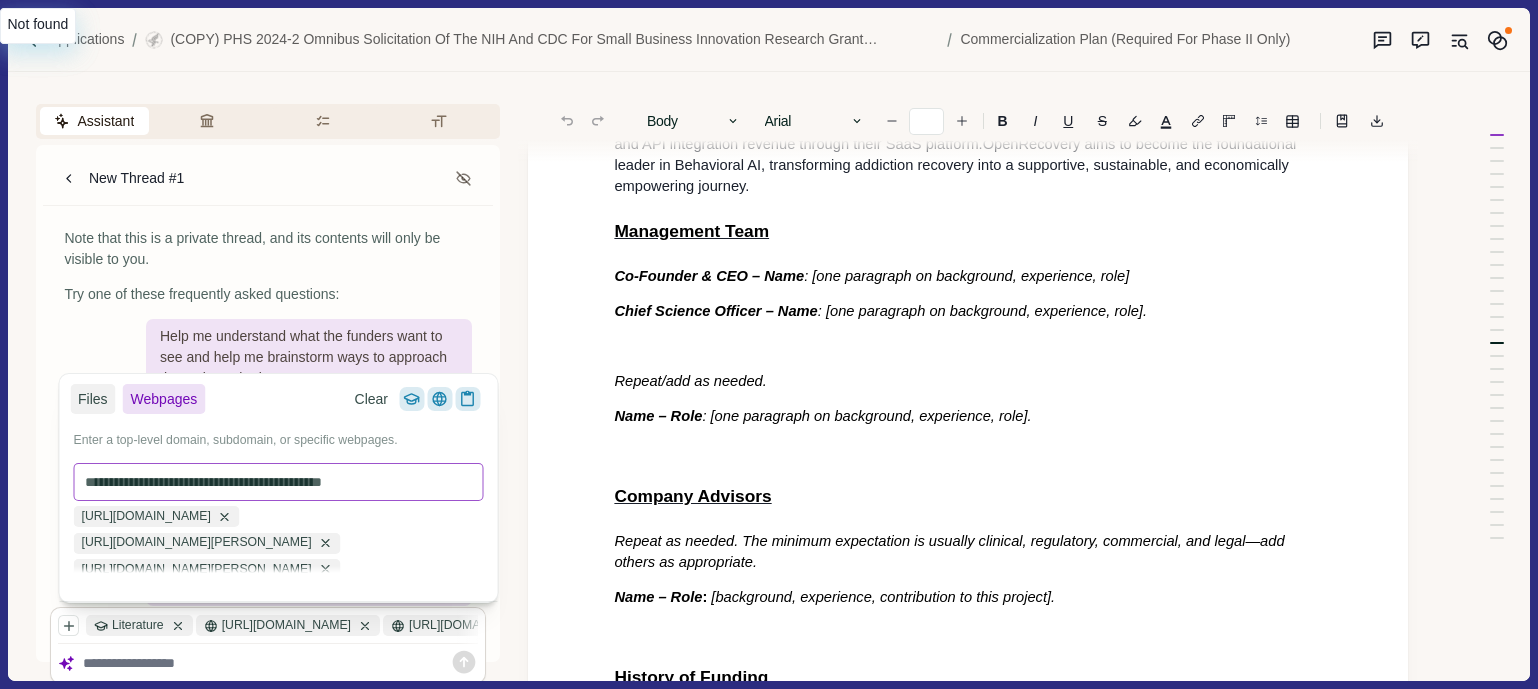 type 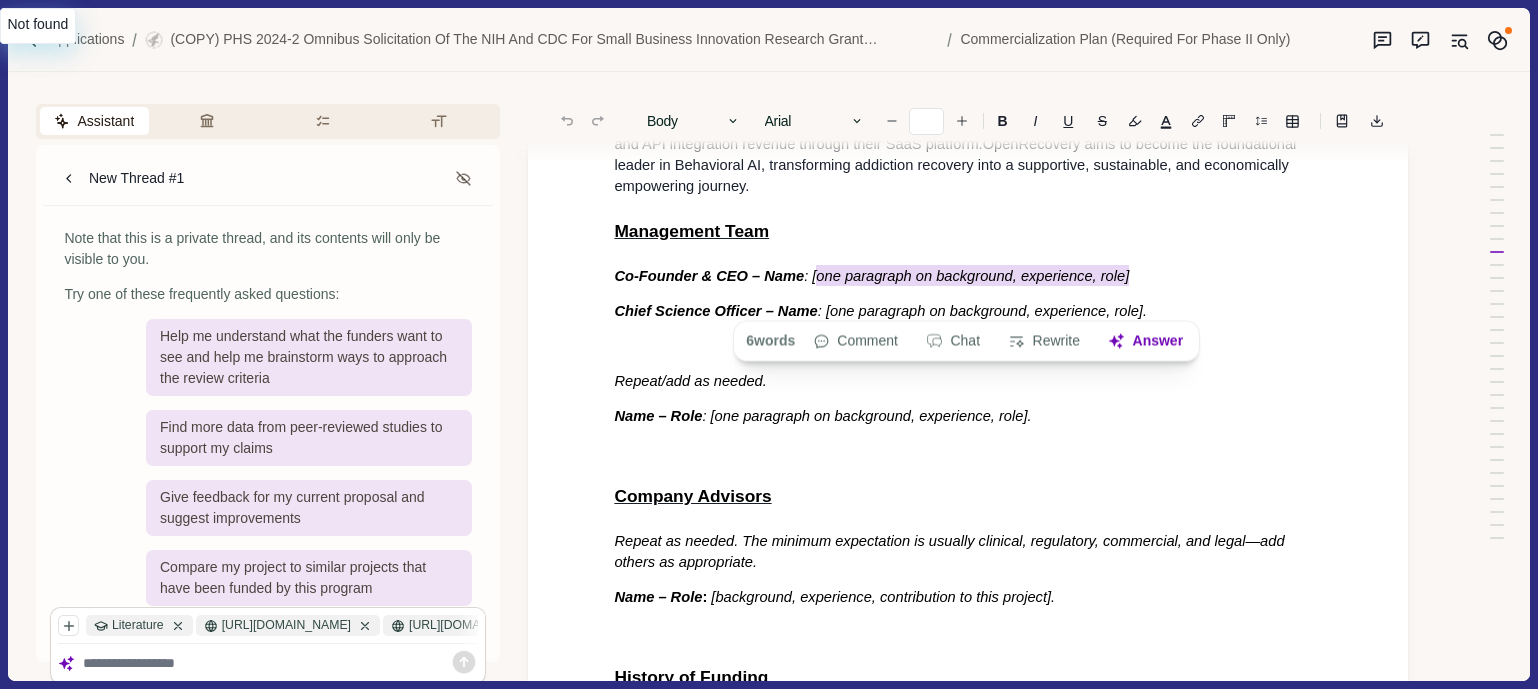 type on "**" 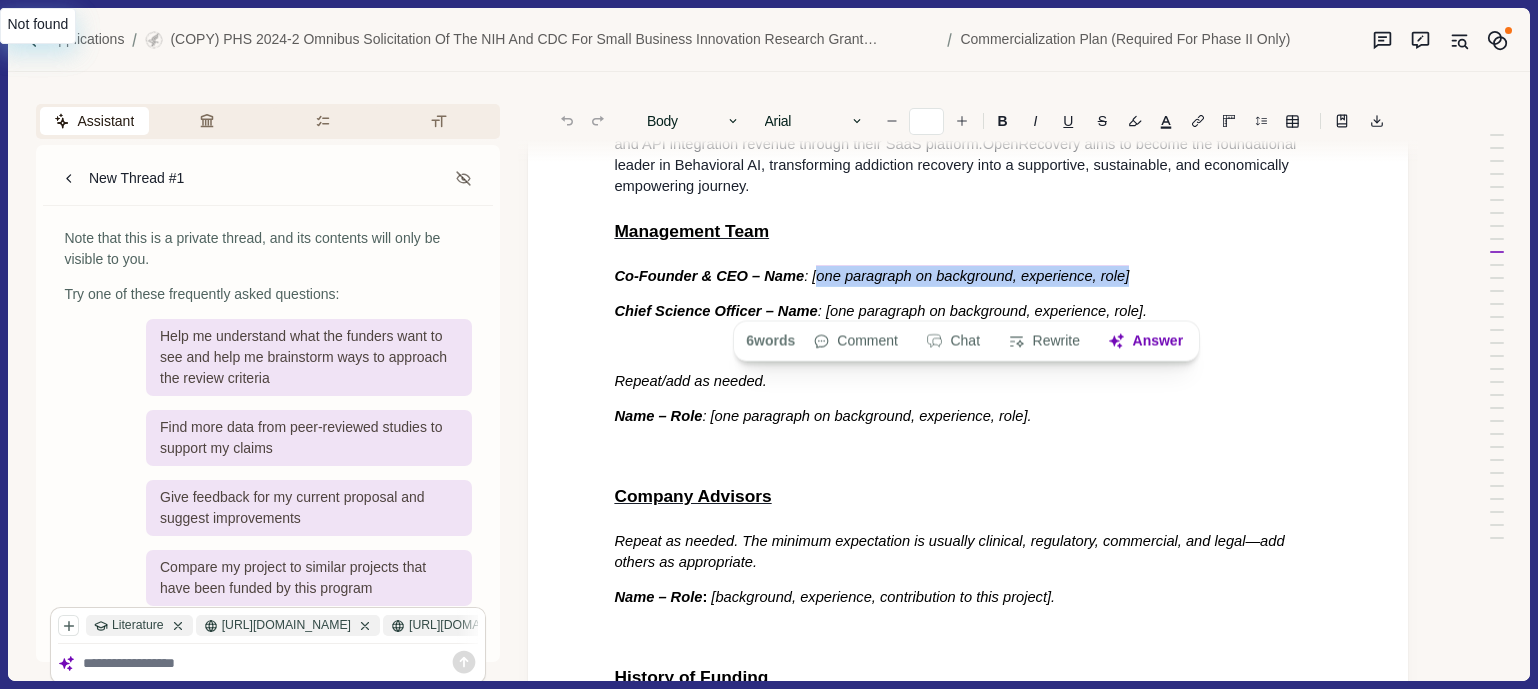 drag, startPoint x: 815, startPoint y: 306, endPoint x: 1135, endPoint y: 293, distance: 320.26395 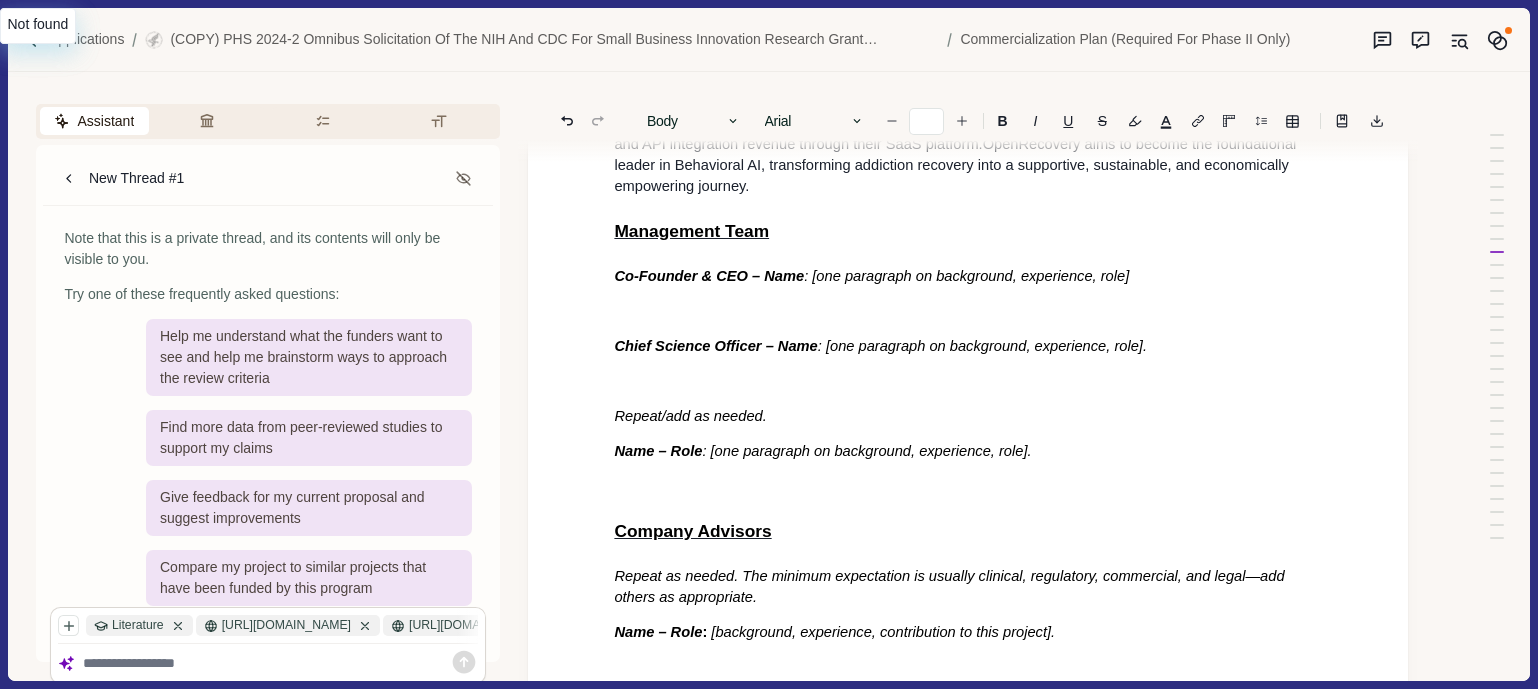 paste 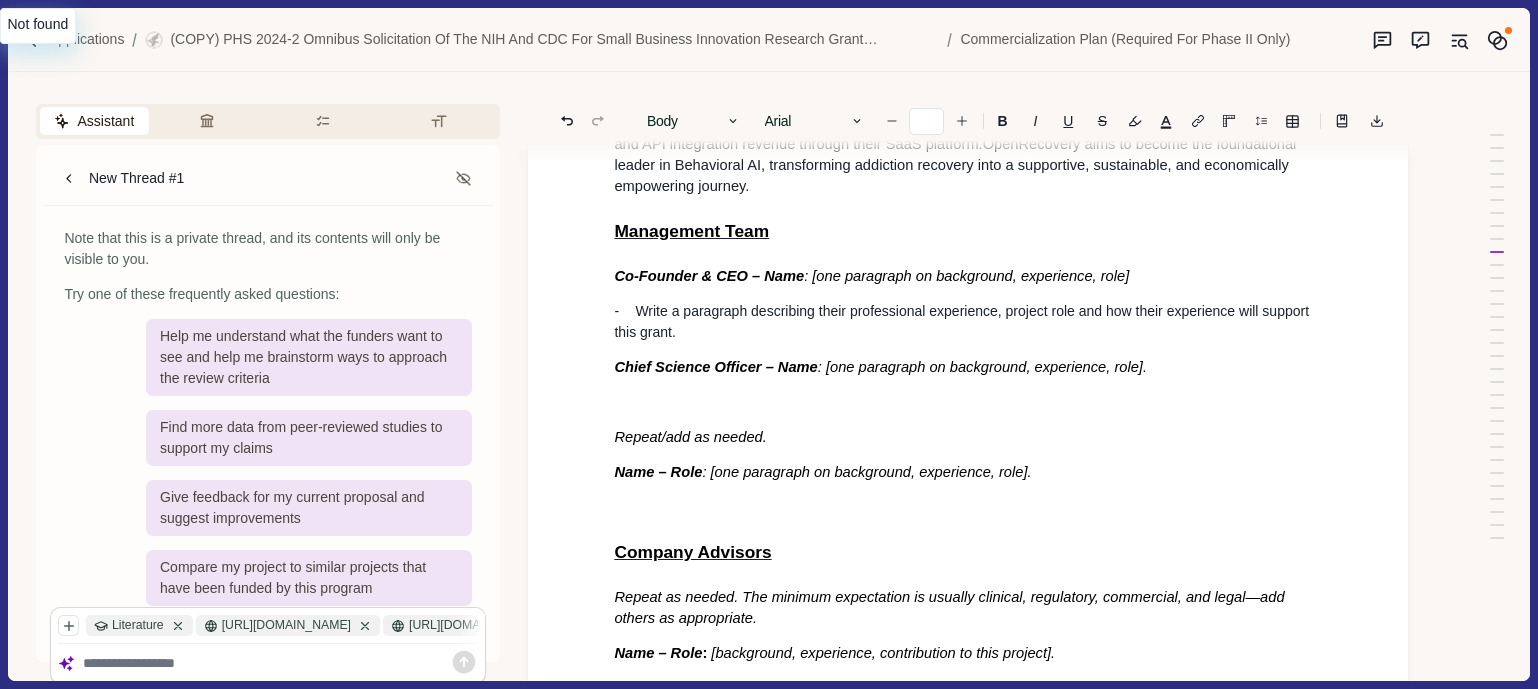 click on "-         Write a paragraph describing their professional experience, project role and how their experience will support this grant." at bounding box center [968, 322] 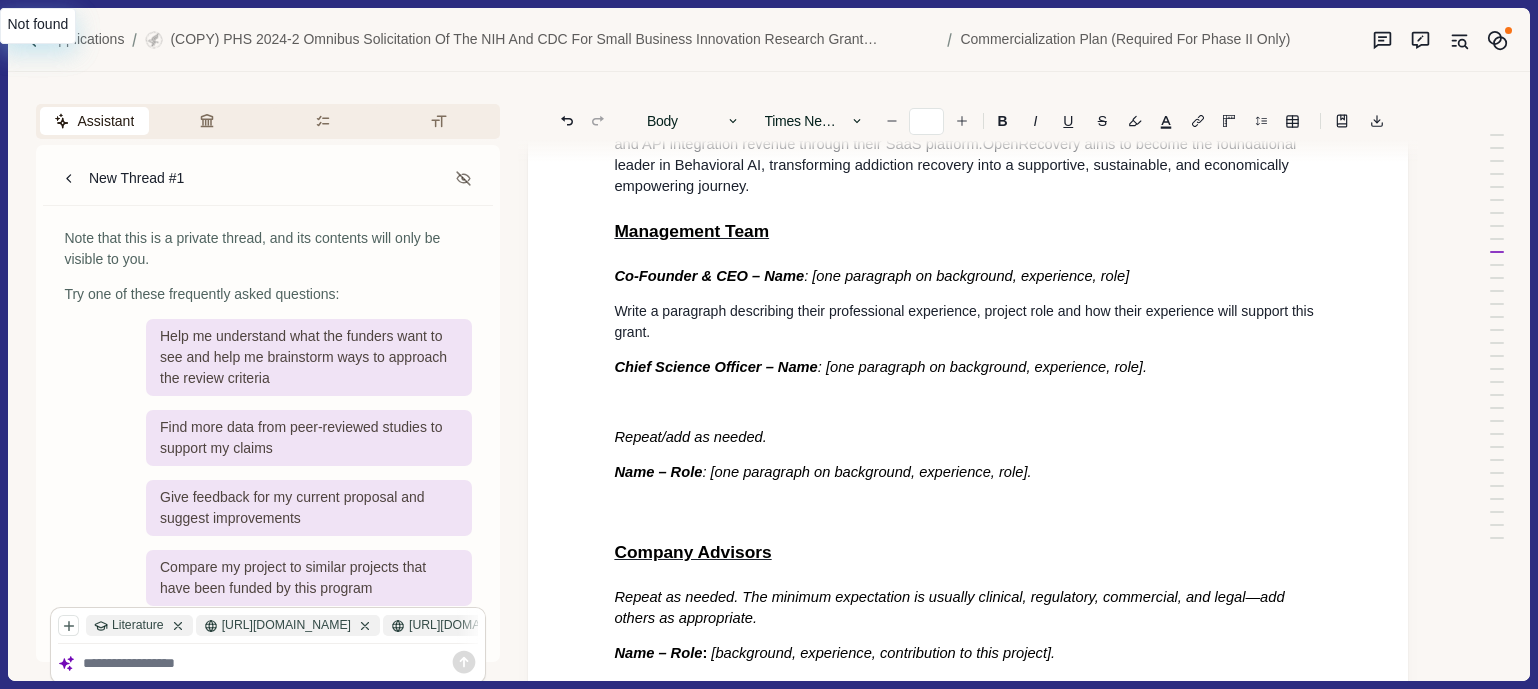 click on "Write a paragraph describing their professional experience, project role and how their experience will support this grant." at bounding box center [968, 322] 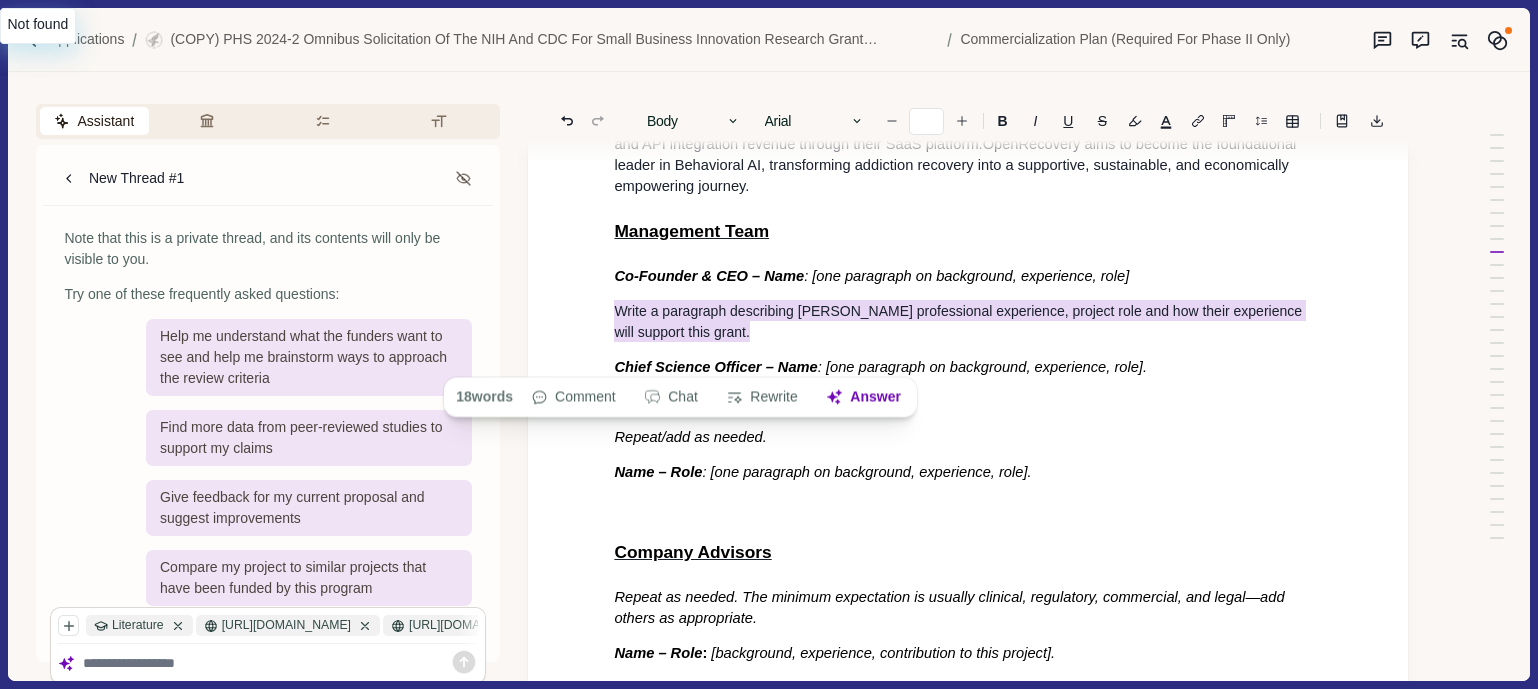 drag, startPoint x: 618, startPoint y: 340, endPoint x: 775, endPoint y: 359, distance: 158.14551 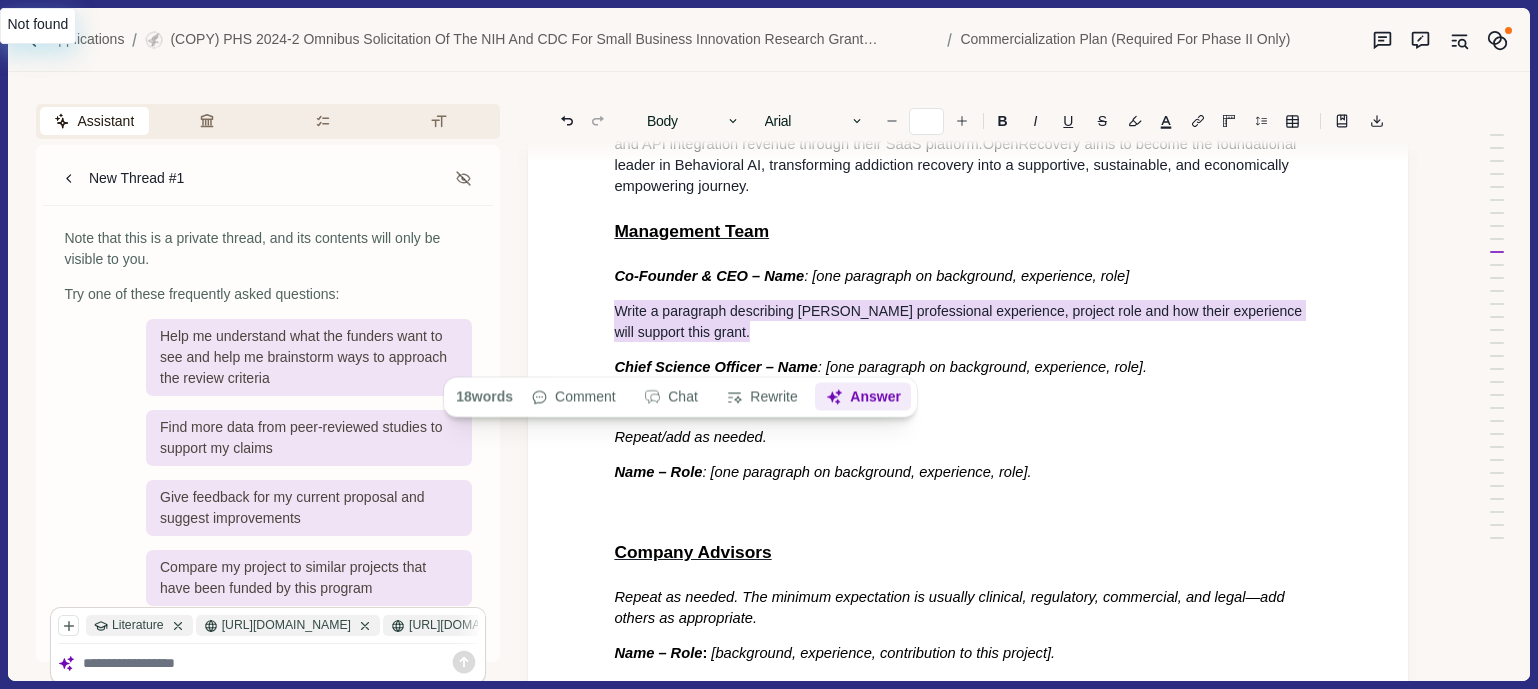 click on "Answer" at bounding box center [864, 397] 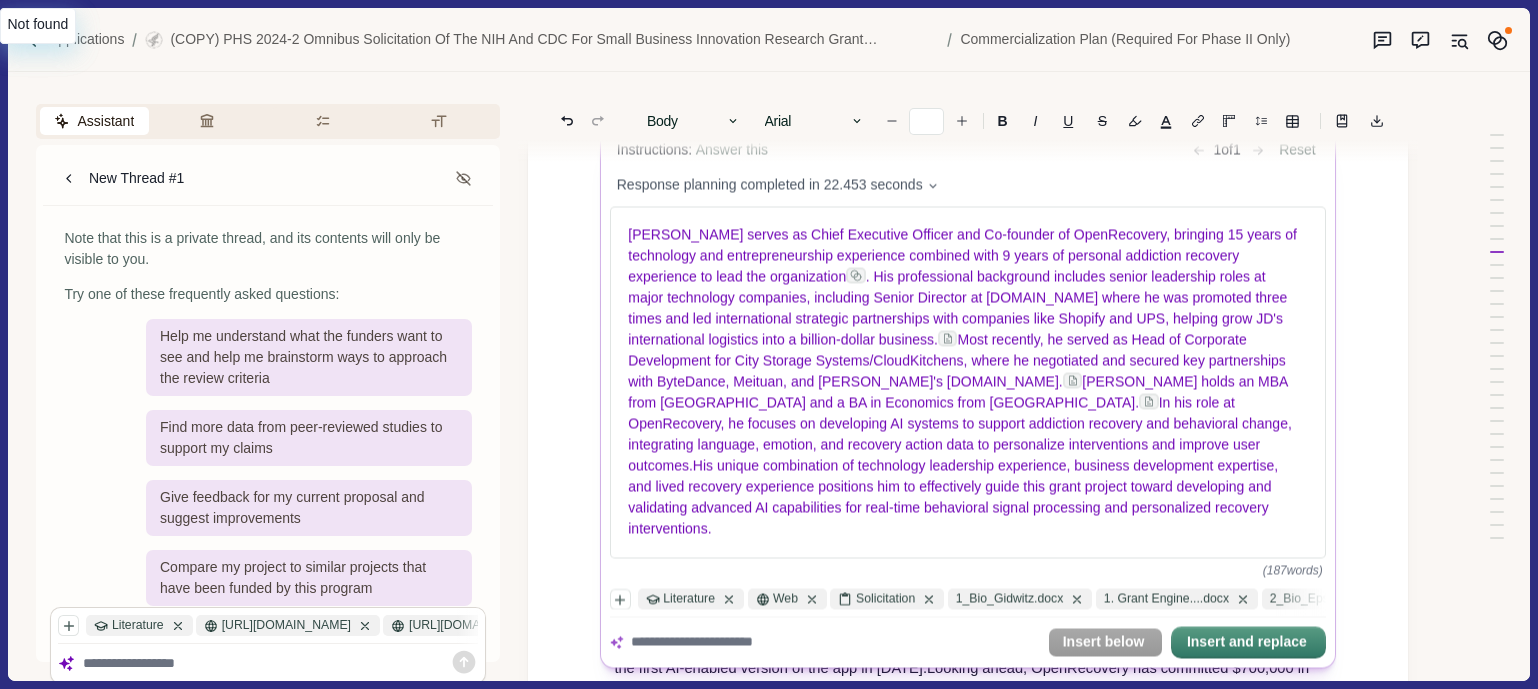 scroll, scrollTop: 6095, scrollLeft: 0, axis: vertical 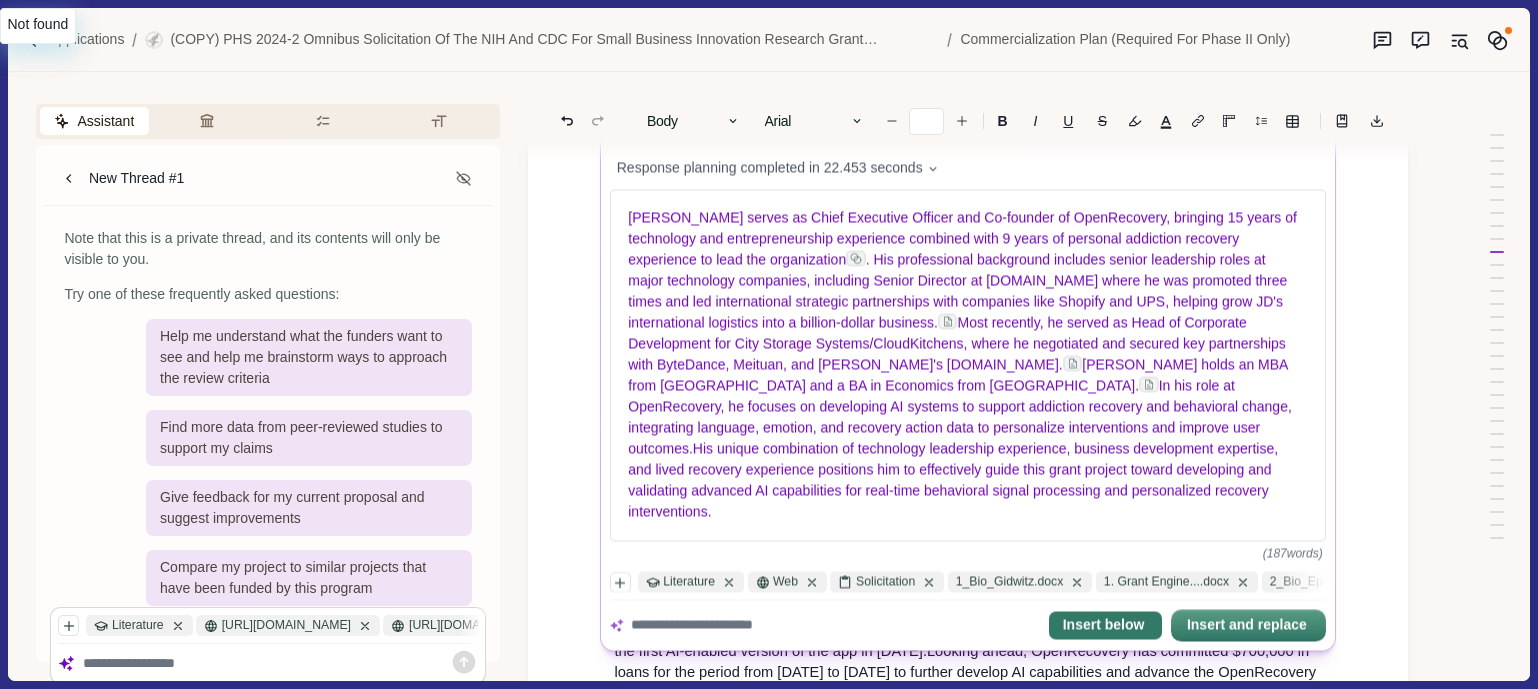 click on "Insert below" at bounding box center [1105, 626] 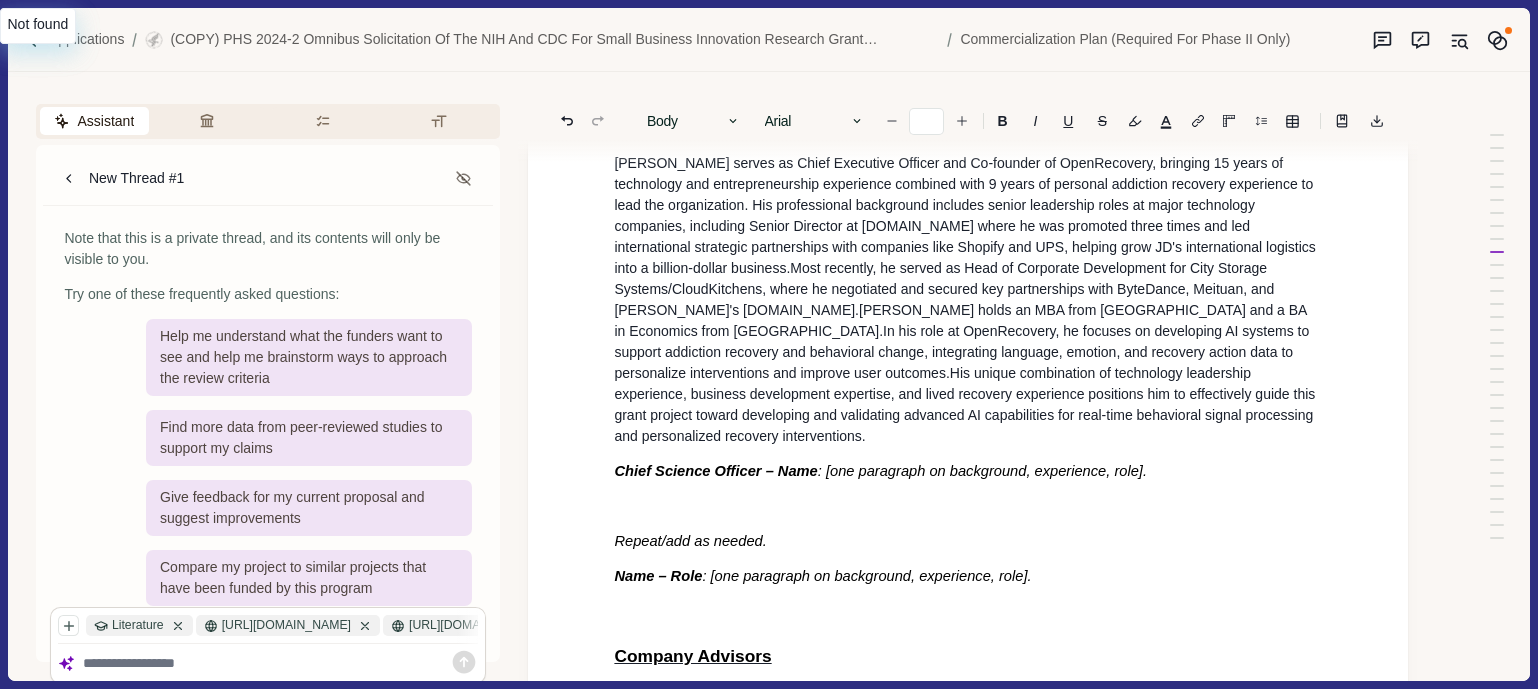 scroll, scrollTop: 5969, scrollLeft: 0, axis: vertical 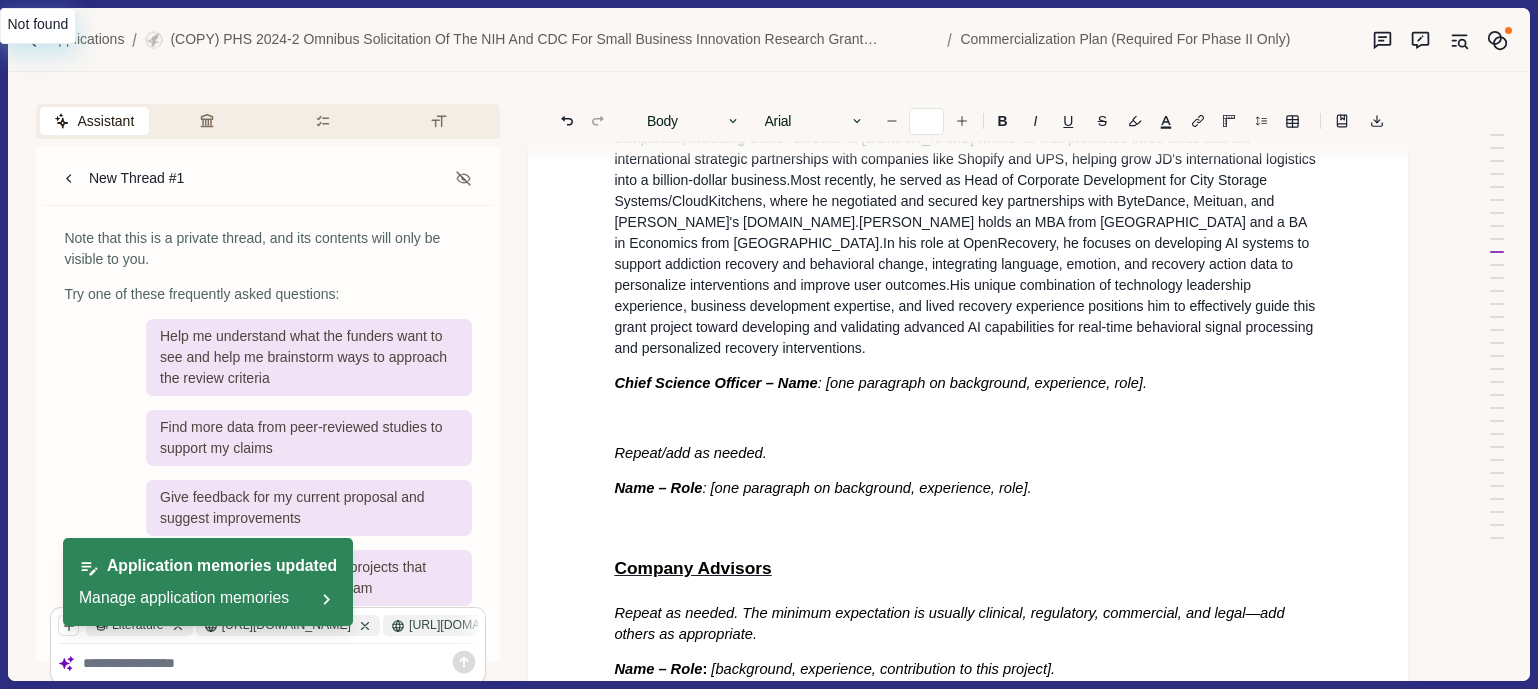 click at bounding box center (968, 418) 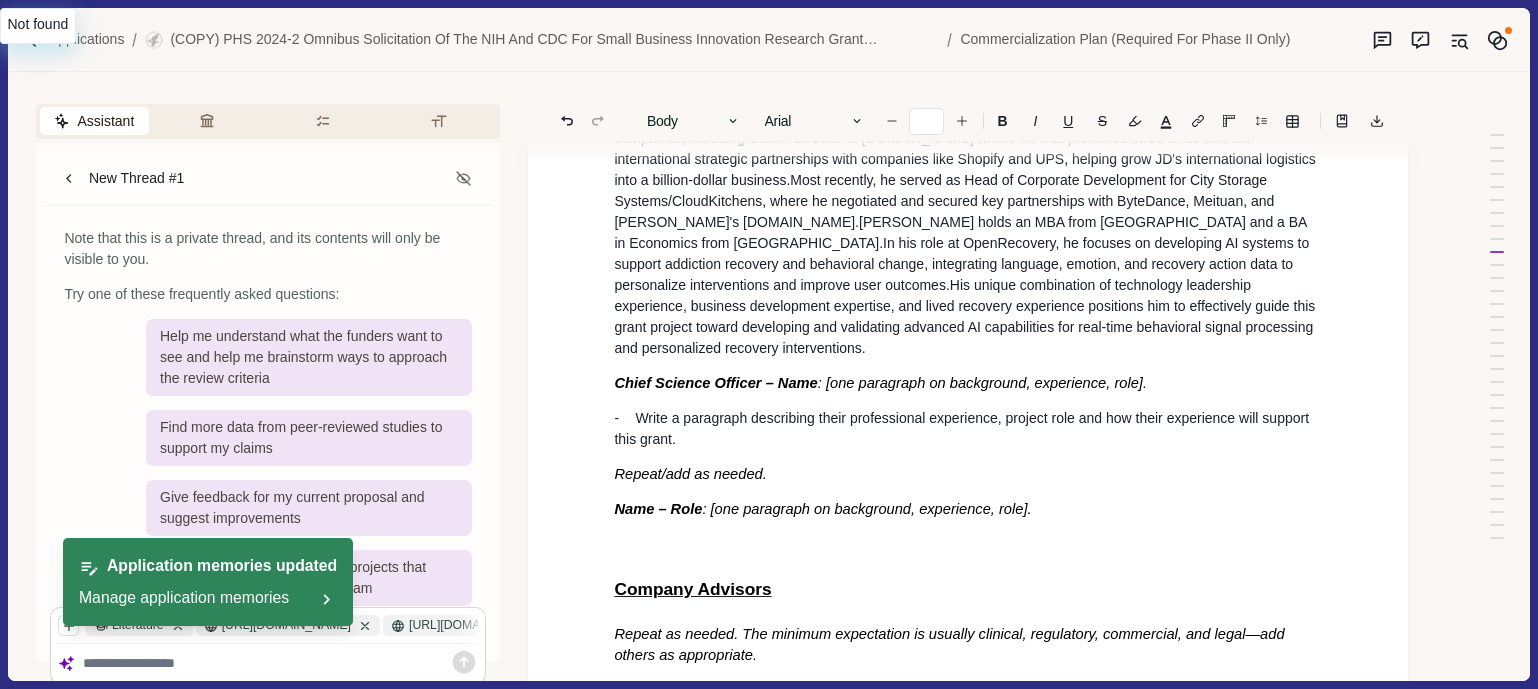 click on "-         Write a paragraph describing their professional experience, project role and how their experience will support this grant." at bounding box center (968, 429) 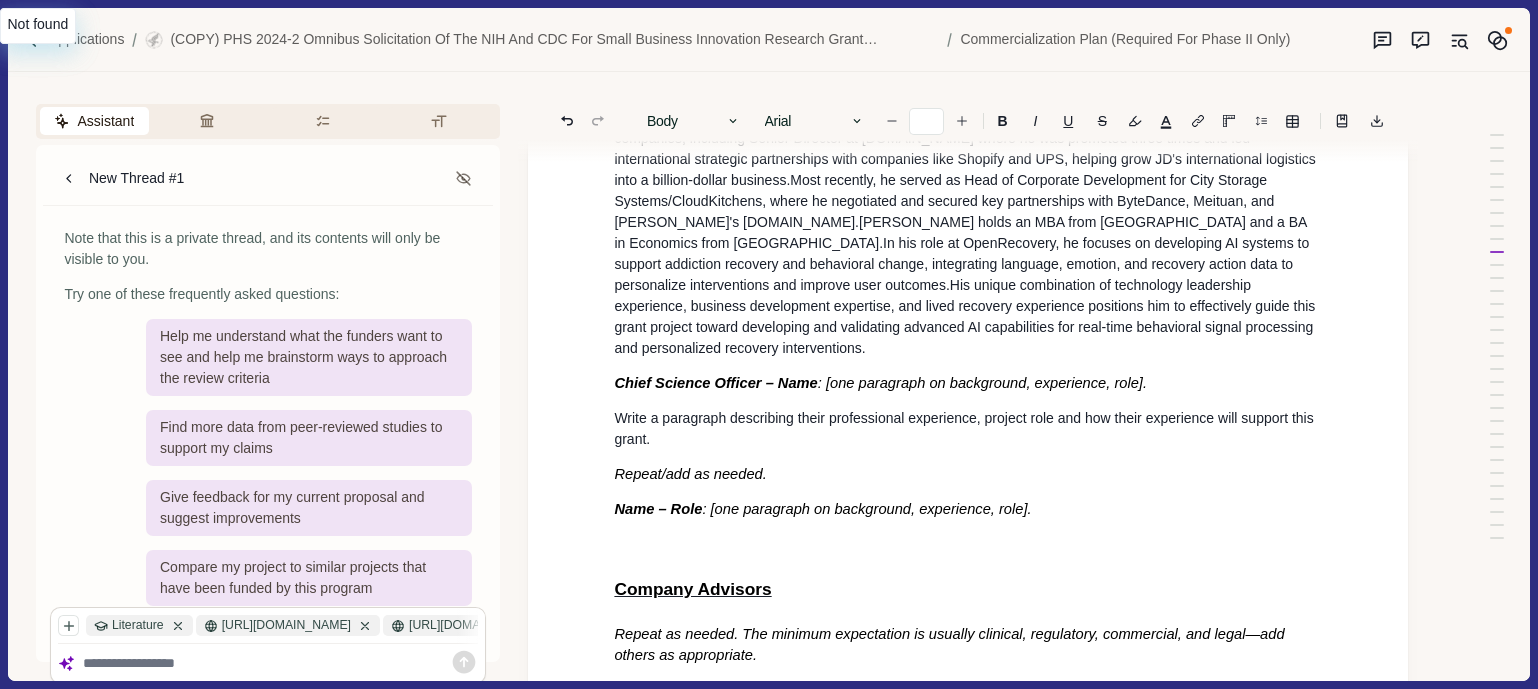 click on "Write a paragraph describing their professional experience, project role and how their experience will support this grant." at bounding box center [968, 429] 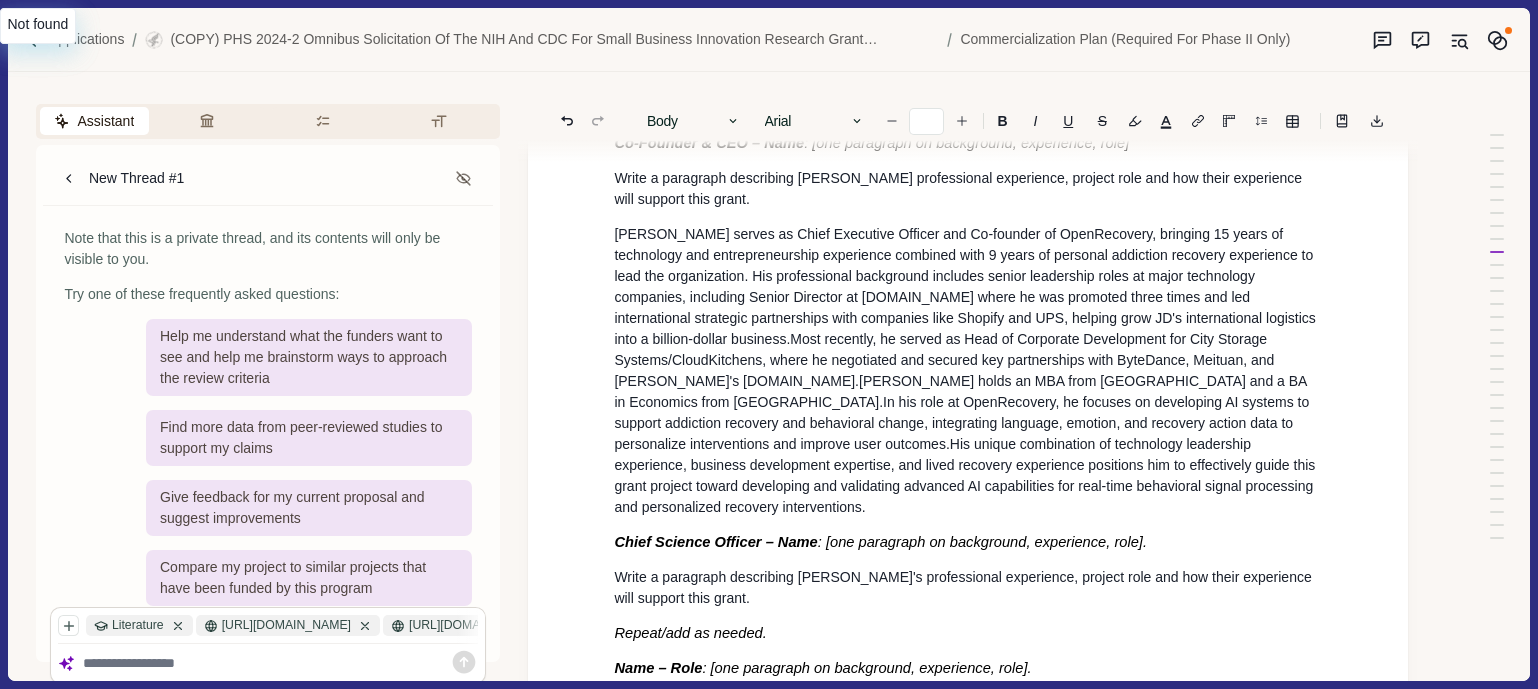 scroll, scrollTop: 6019, scrollLeft: 0, axis: vertical 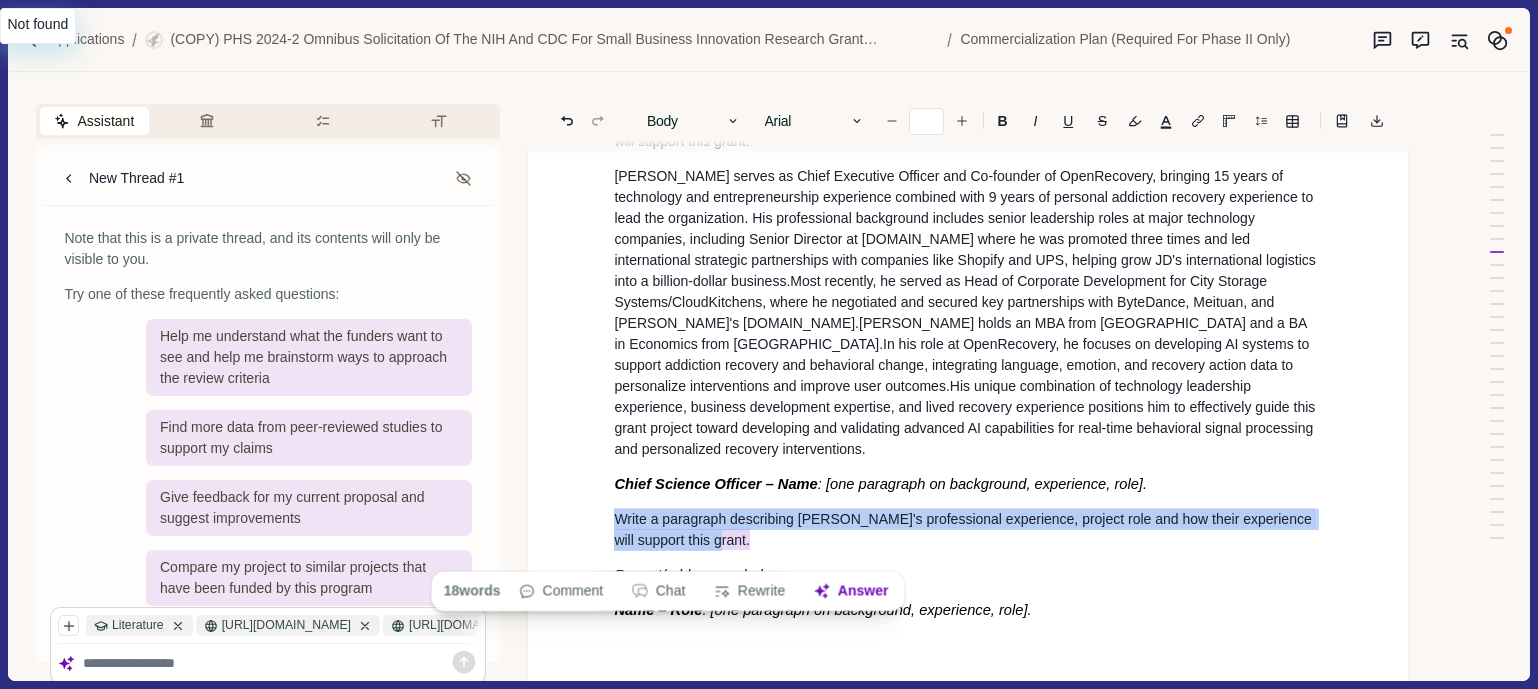 drag, startPoint x: 615, startPoint y: 533, endPoint x: 759, endPoint y: 555, distance: 145.67087 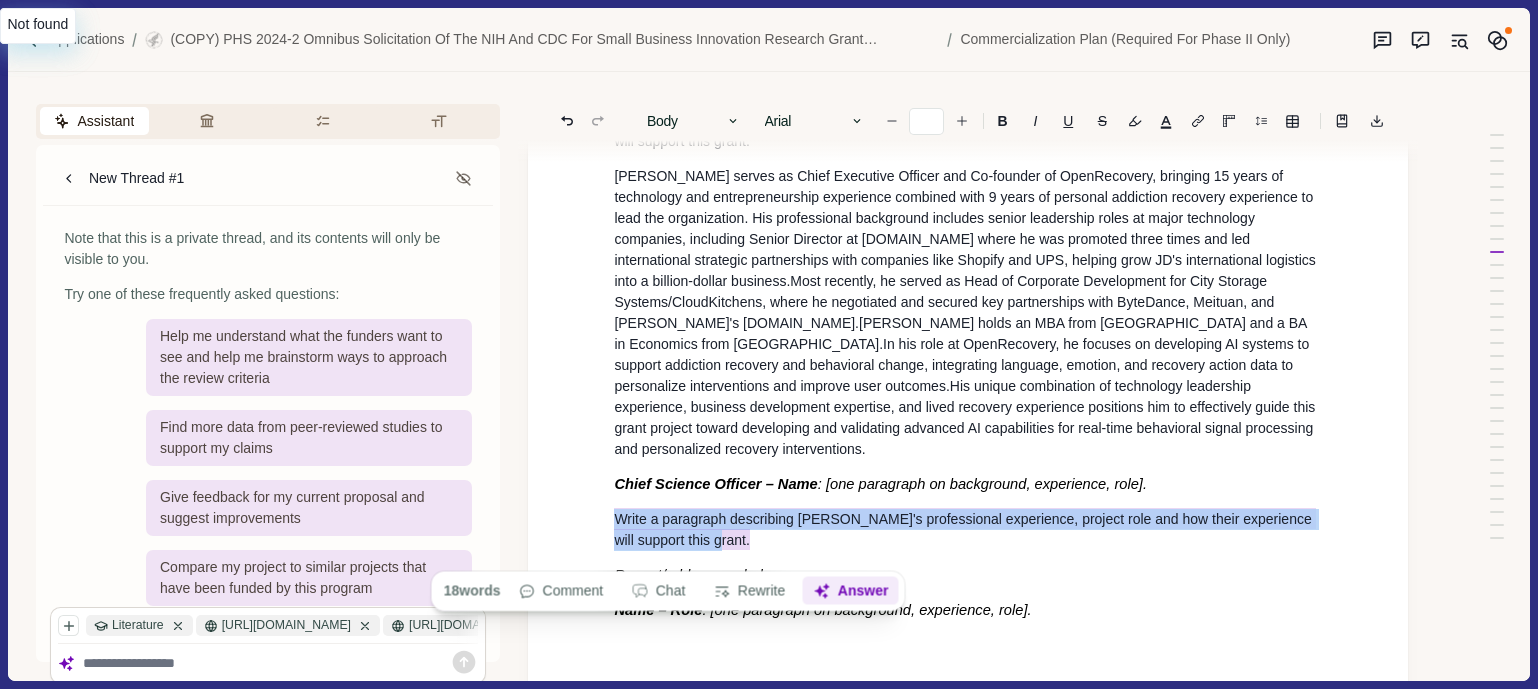 click on "Answer" at bounding box center (851, 591) 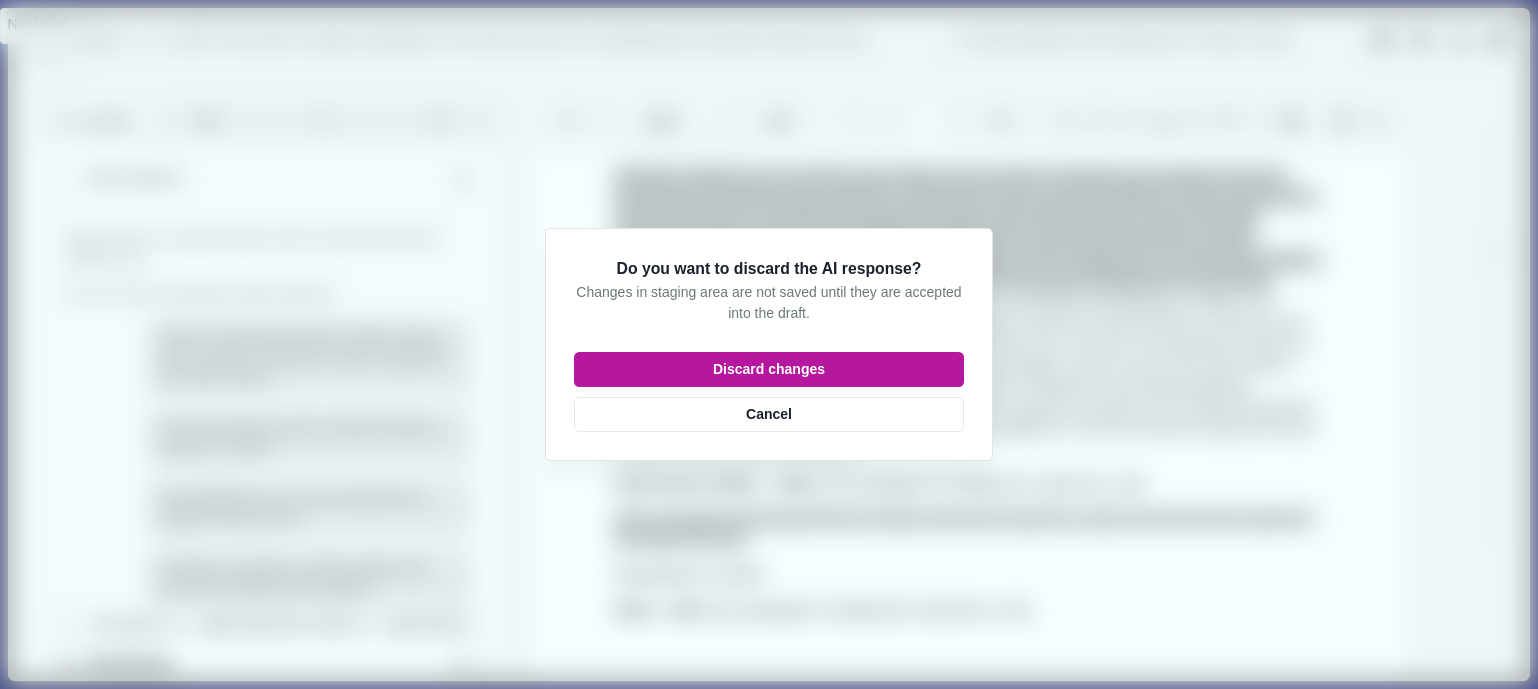 drag, startPoint x: 613, startPoint y: 201, endPoint x: 748, endPoint y: 327, distance: 184.66457 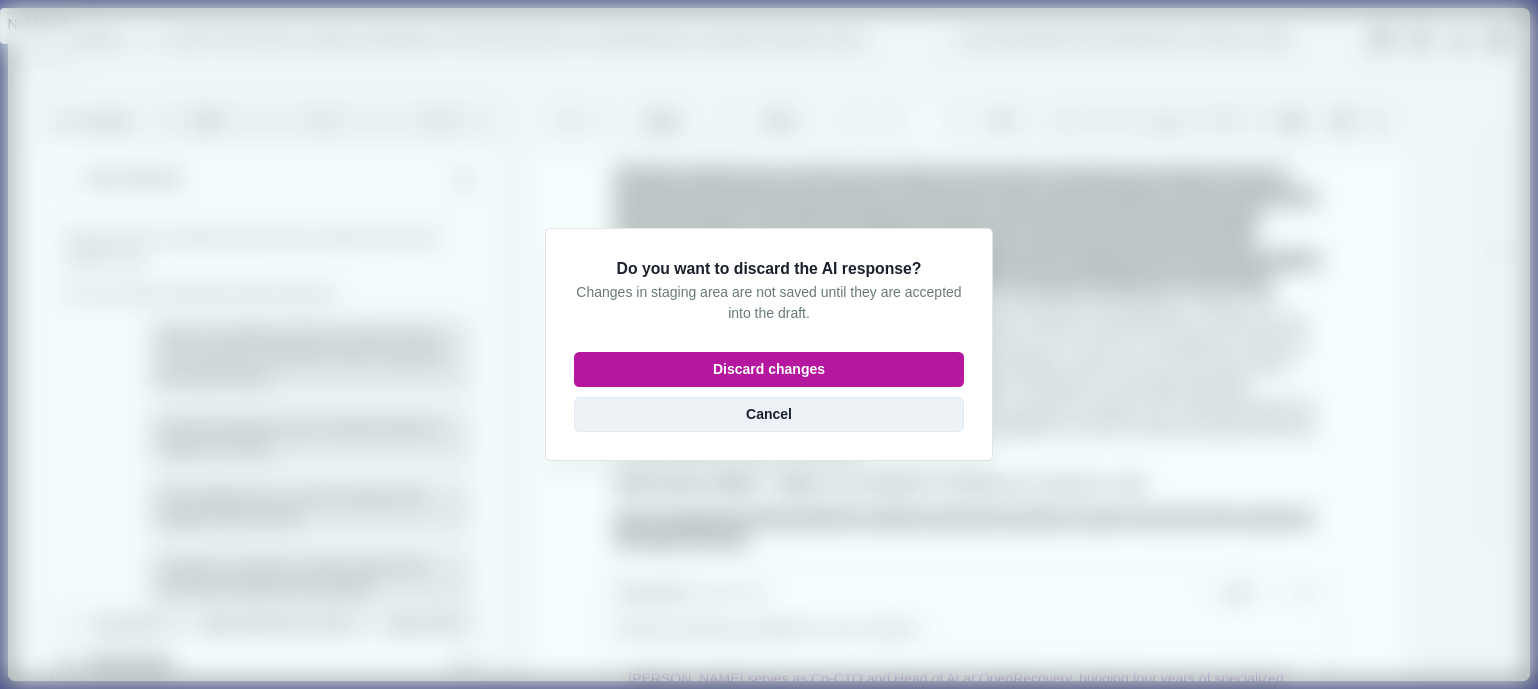 click on "Cancel" at bounding box center [769, 414] 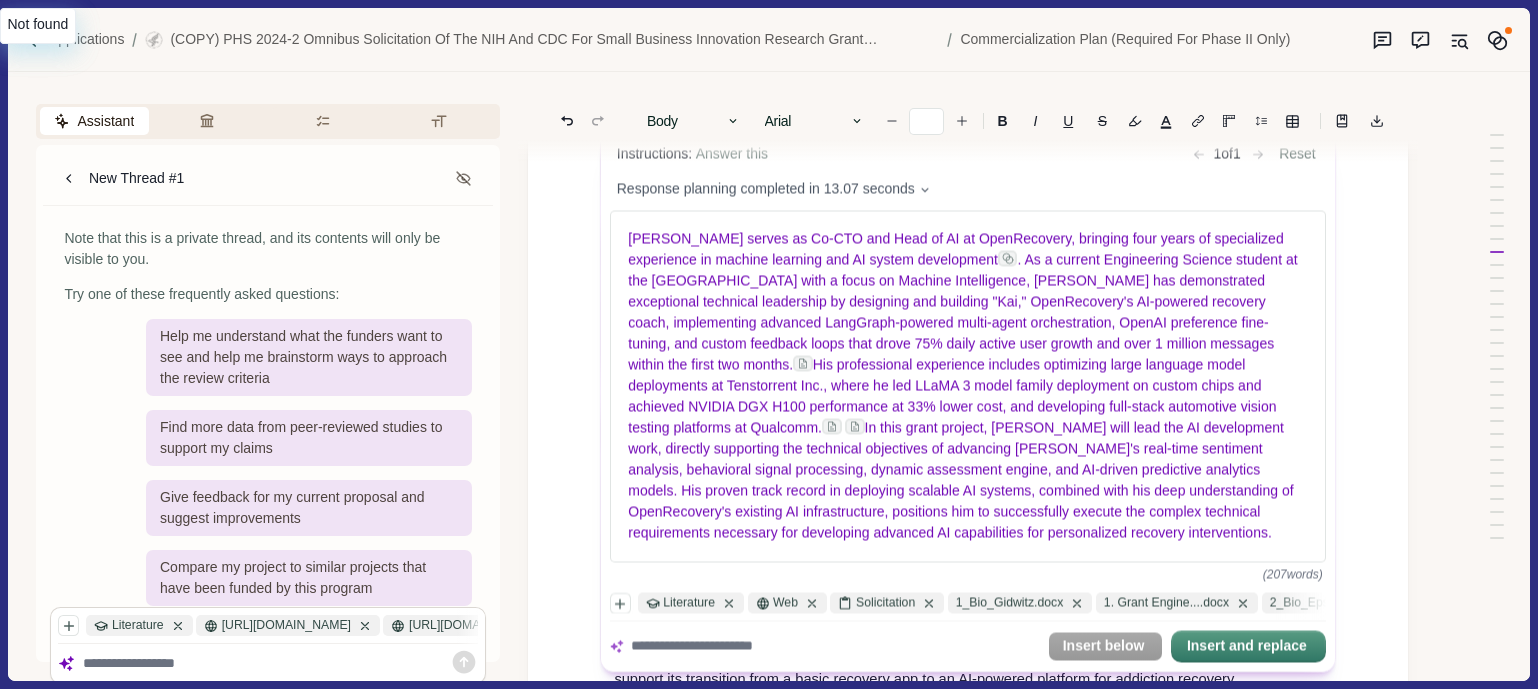 scroll, scrollTop: 6506, scrollLeft: 0, axis: vertical 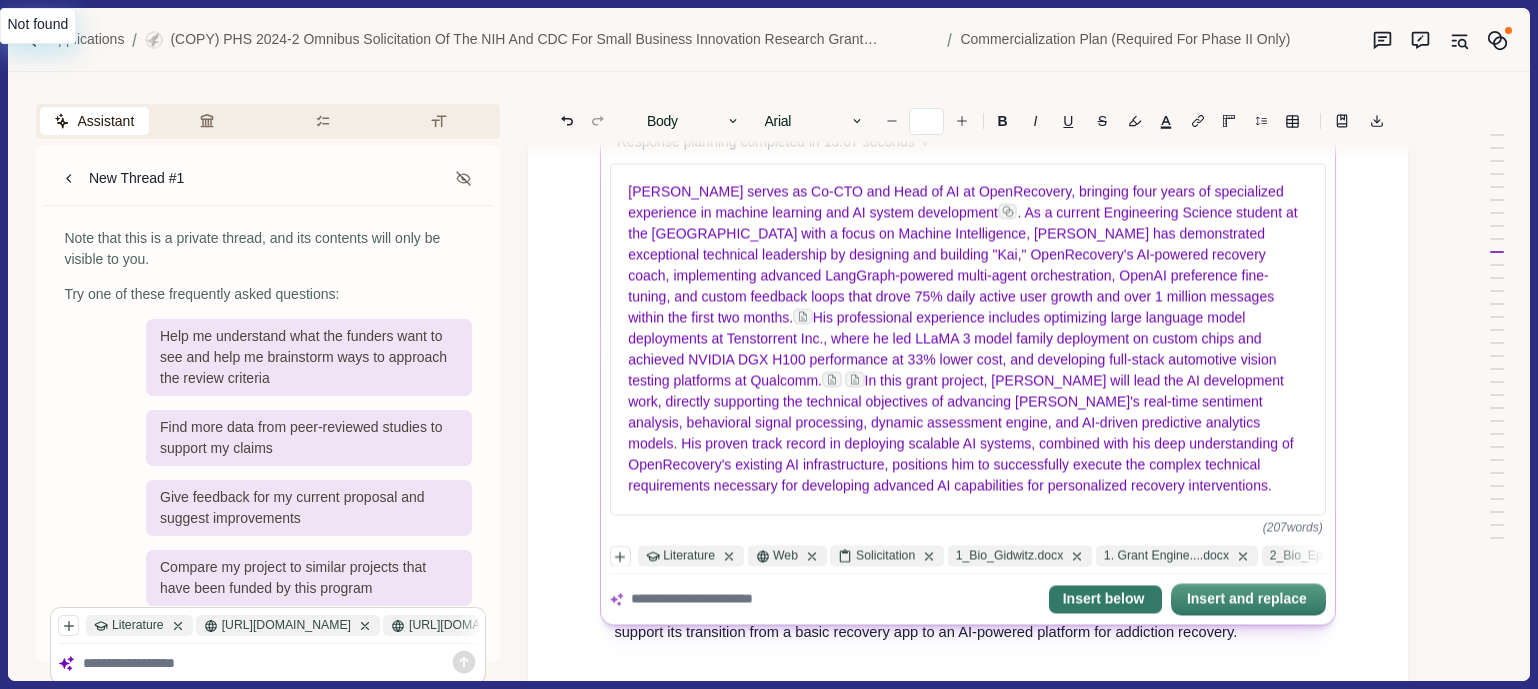 click on "Insert below" at bounding box center [1105, 600] 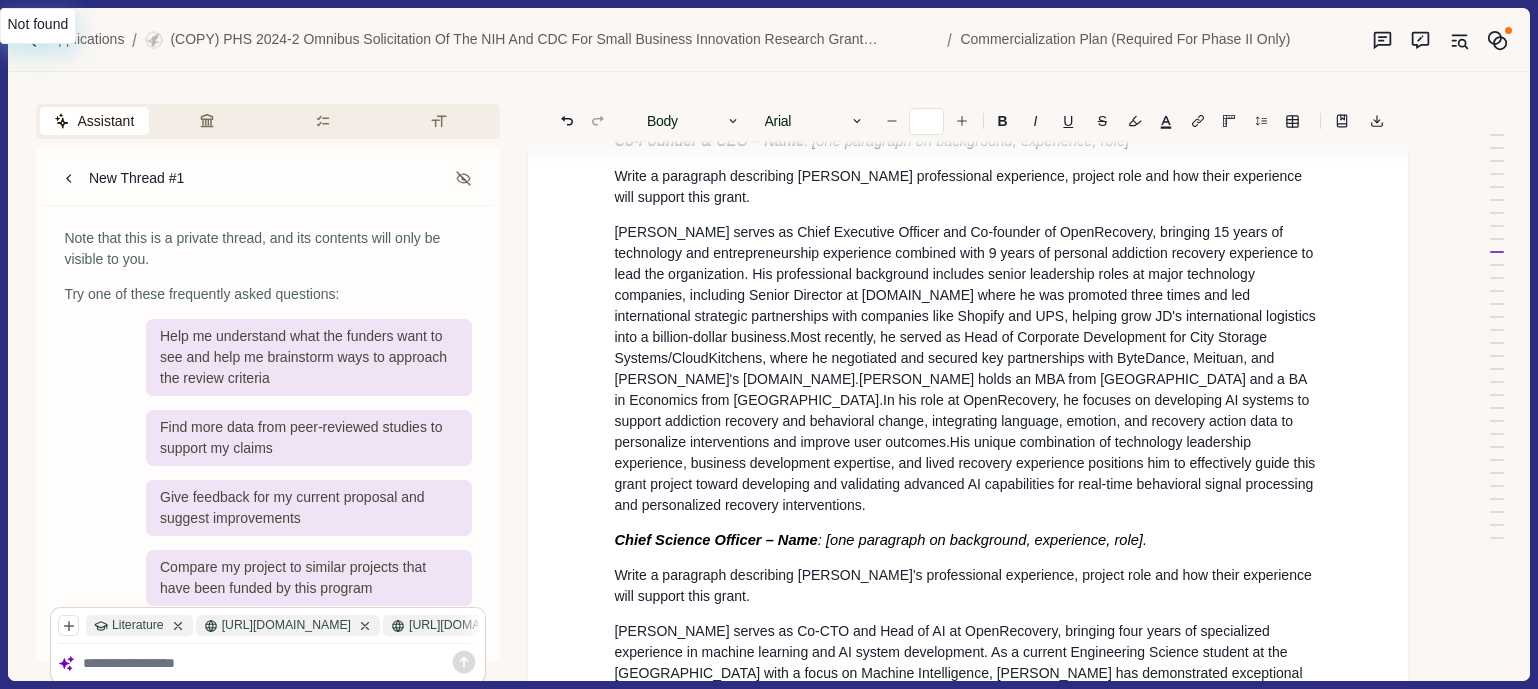 scroll, scrollTop: 5941, scrollLeft: 0, axis: vertical 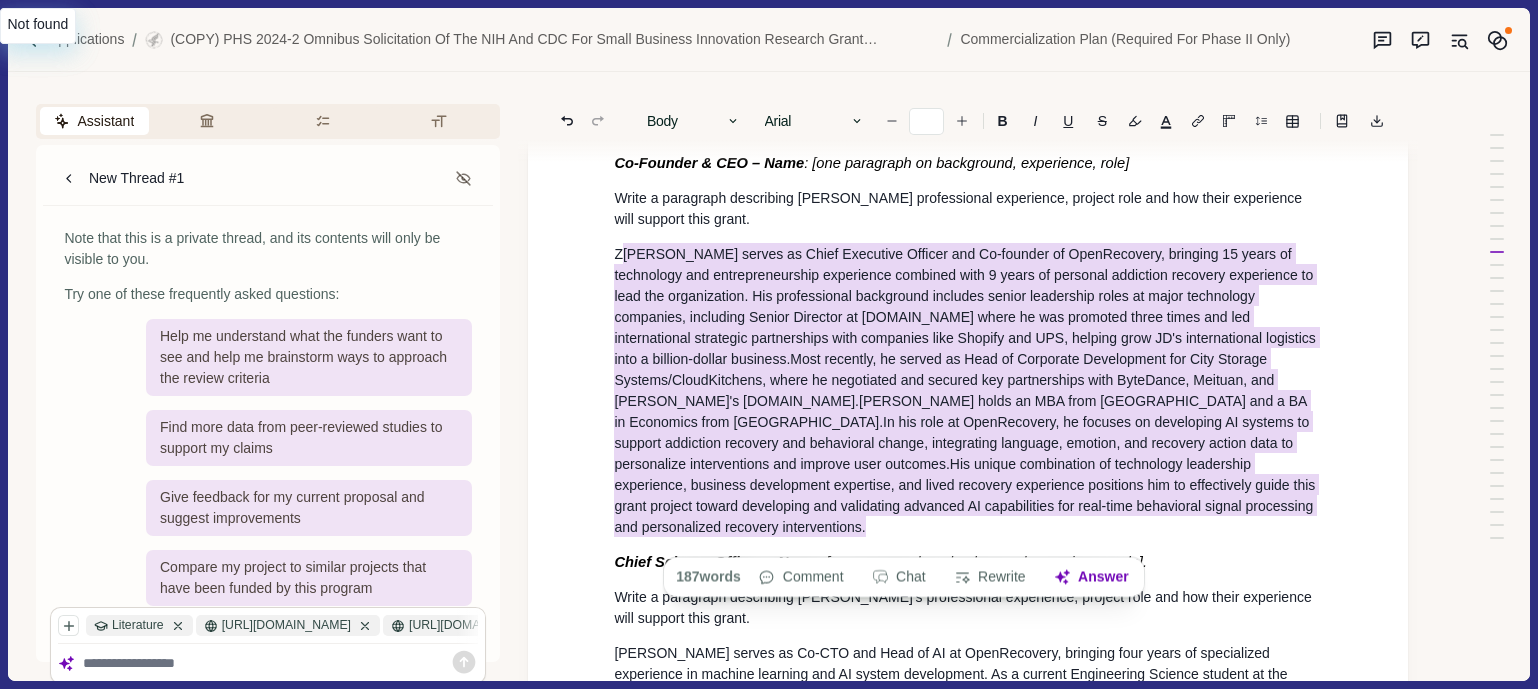 drag, startPoint x: 619, startPoint y: 279, endPoint x: 1235, endPoint y: 547, distance: 671.77374 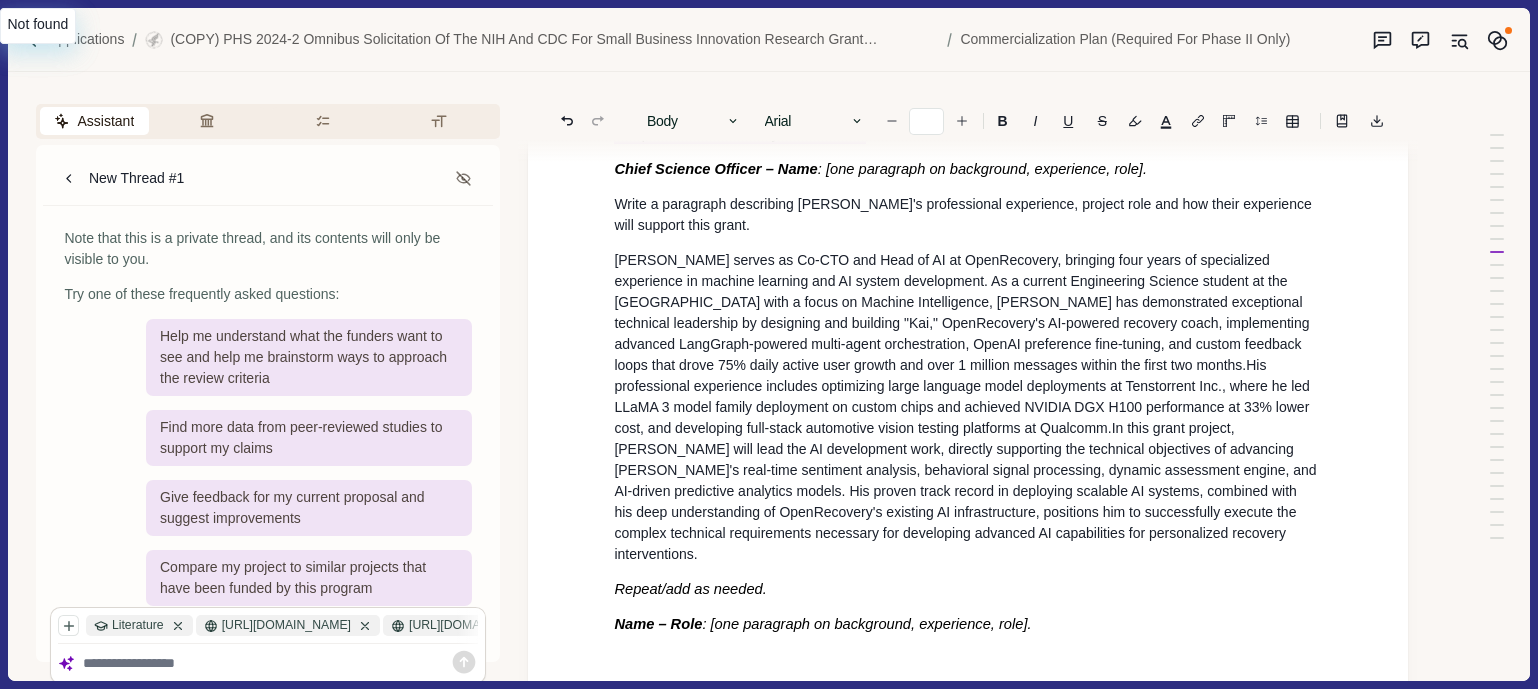 scroll, scrollTop: 6346, scrollLeft: 0, axis: vertical 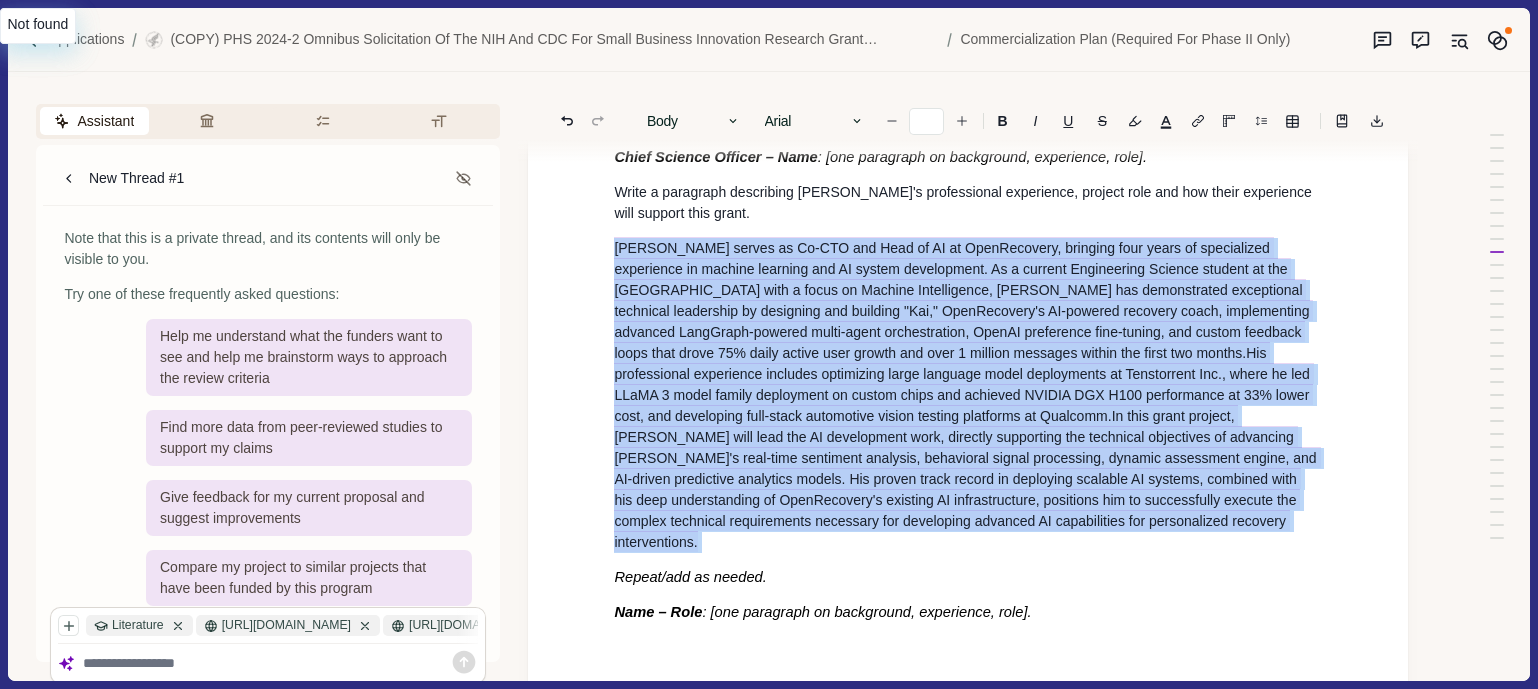 drag, startPoint x: 612, startPoint y: 263, endPoint x: 1024, endPoint y: 559, distance: 507.3066 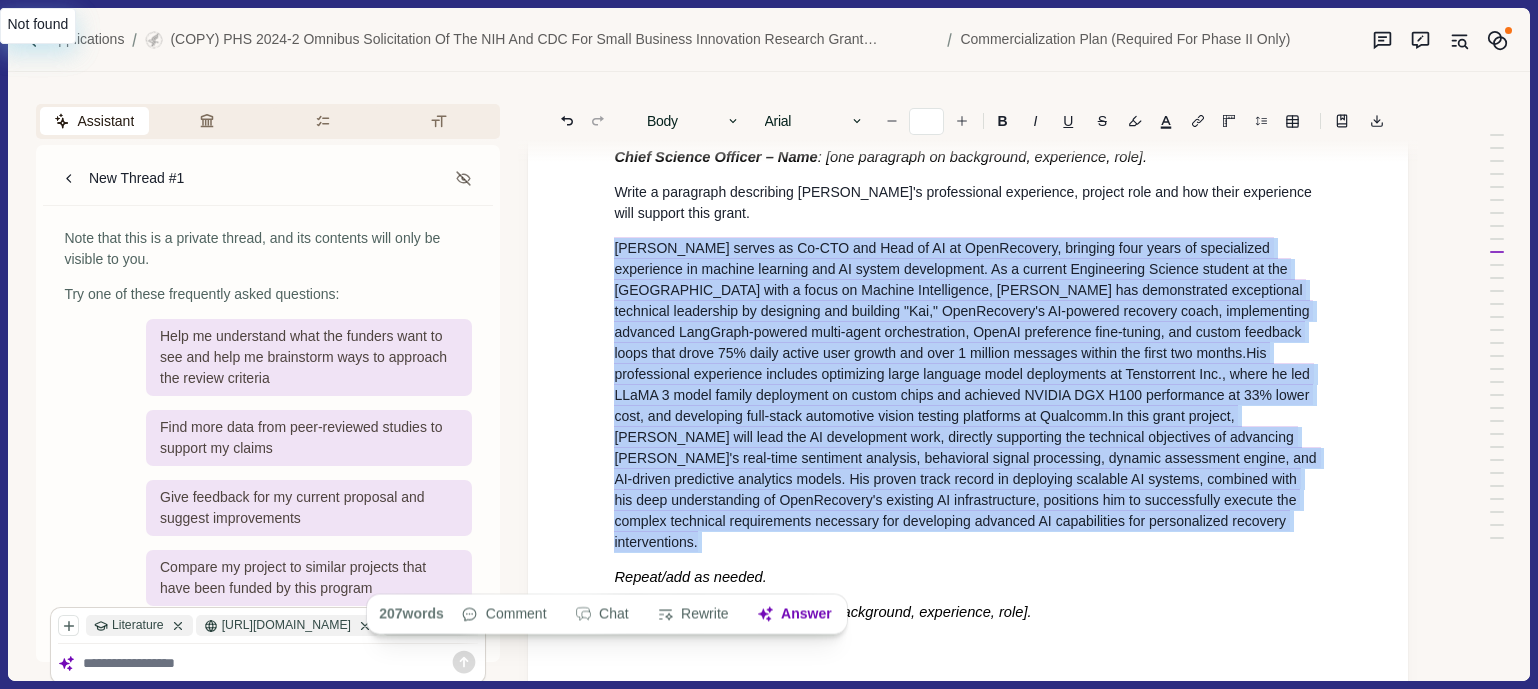 copy on "[PERSON_NAME] serves as Co-CTO and Head of AI at OpenRecovery, bringing four years of specialized experience in machine learning and AI system development . As a current Engineering Science student at the [GEOGRAPHIC_DATA] with a focus on Machine Intelligence, [PERSON_NAME] has demonstrated exceptional technical leadership by designing and building "Kai," OpenRecovery's AI-powered recovery coach, implementing advanced LangGraph-powered multi-agent orchestration, OpenAI preference fine-tuning, and custom feedback loops that drove 75% daily active user growth and over 1 million messages within the first two months.  His professional experience includes optimizing large language model deployments at Tenstorrent Inc., where he led LLaMA 3 model family deployment on custom chips and achieved NVIDIA DGX H100 performance at 33% lower cost, and developing full-stack automotive vision testing platforms at Qualcomm.  In this grant project, [PERSON_NAME] will lead the AI development work, directly supporting the technical objectives of adv..." 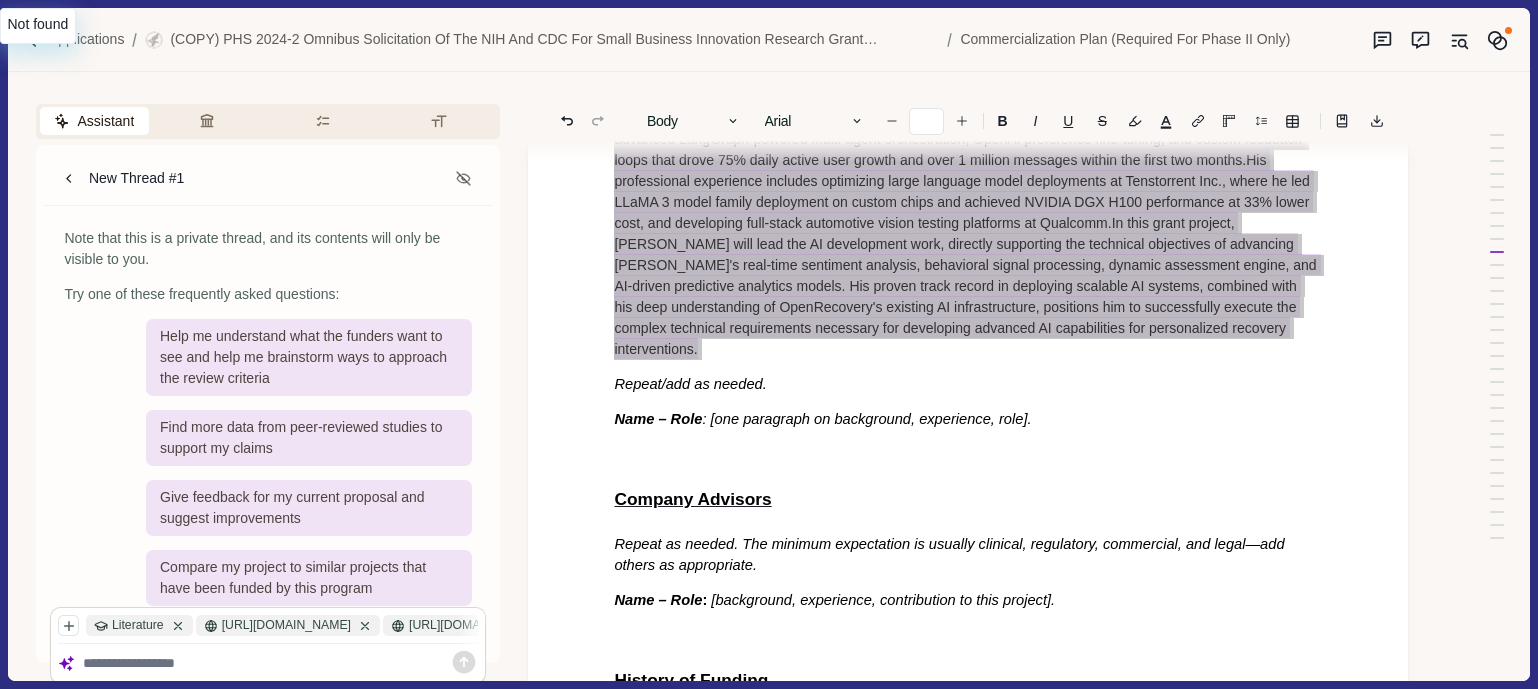 scroll, scrollTop: 6557, scrollLeft: 0, axis: vertical 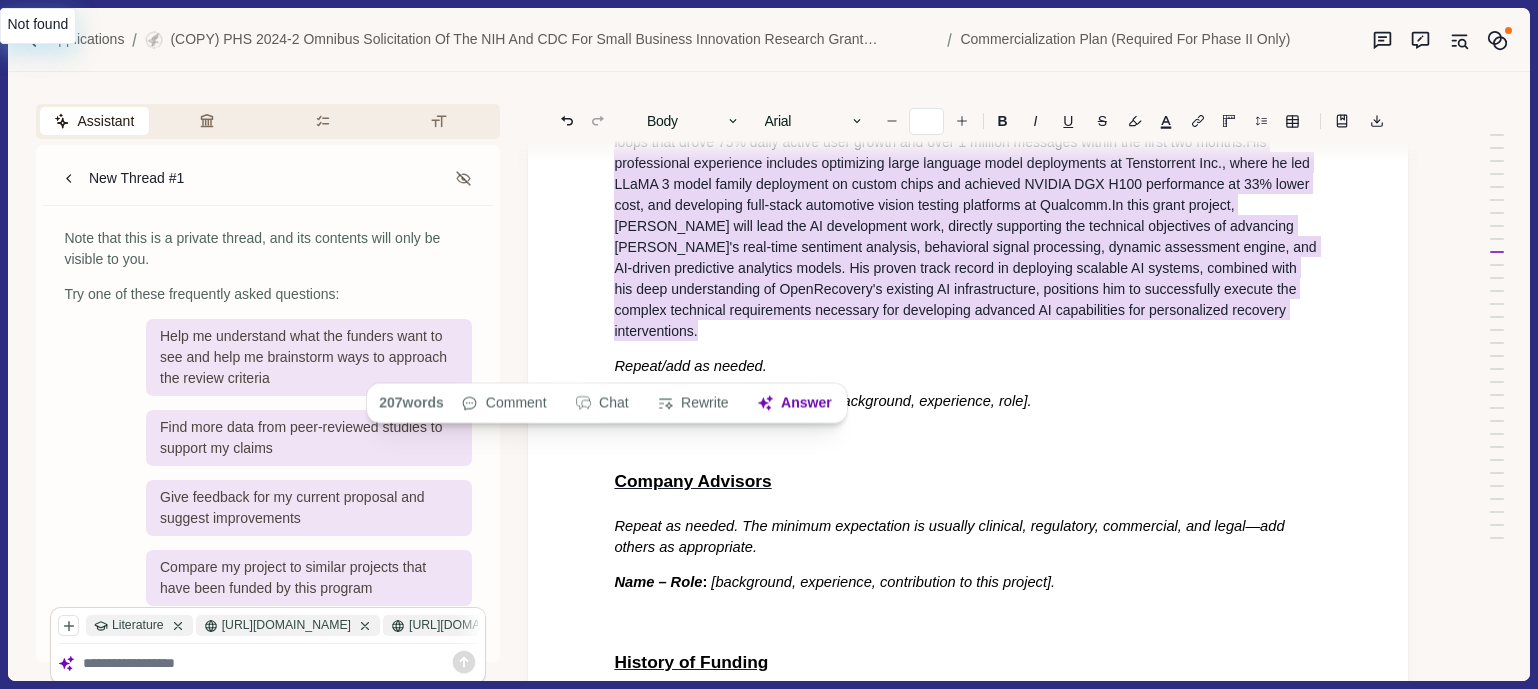 click on "A. Value of the SBIR Project, Expected Outcomes, and Impact Project Overview Write one paragraph describing the problem that the proposed product solves. Specify weaknesses in the current approaches to meet this need. In two to three paragraphs, describe the product, process, or service to be developed in Phase III. Detail the product's innovation and how it addresses the problem. Highlight the impact to be made if the proposed product is commercialized. In two to three paragraphs describe, in layperson's terms, the proposed project and its key technology objectives. State the product, process, or service to be developed in this SBIR project. Clarify the need that is addressed, specifying weaknesses in the current approaches to meet this need. In addition, describe the commercial applications of the research and the innovation inherent in this application and its overall impact. Technical Objectives PHASE I For each project aim in Phase I, describe key goals and metrics. Use the template below. Aim 1. Goal:" at bounding box center (968, 3262) 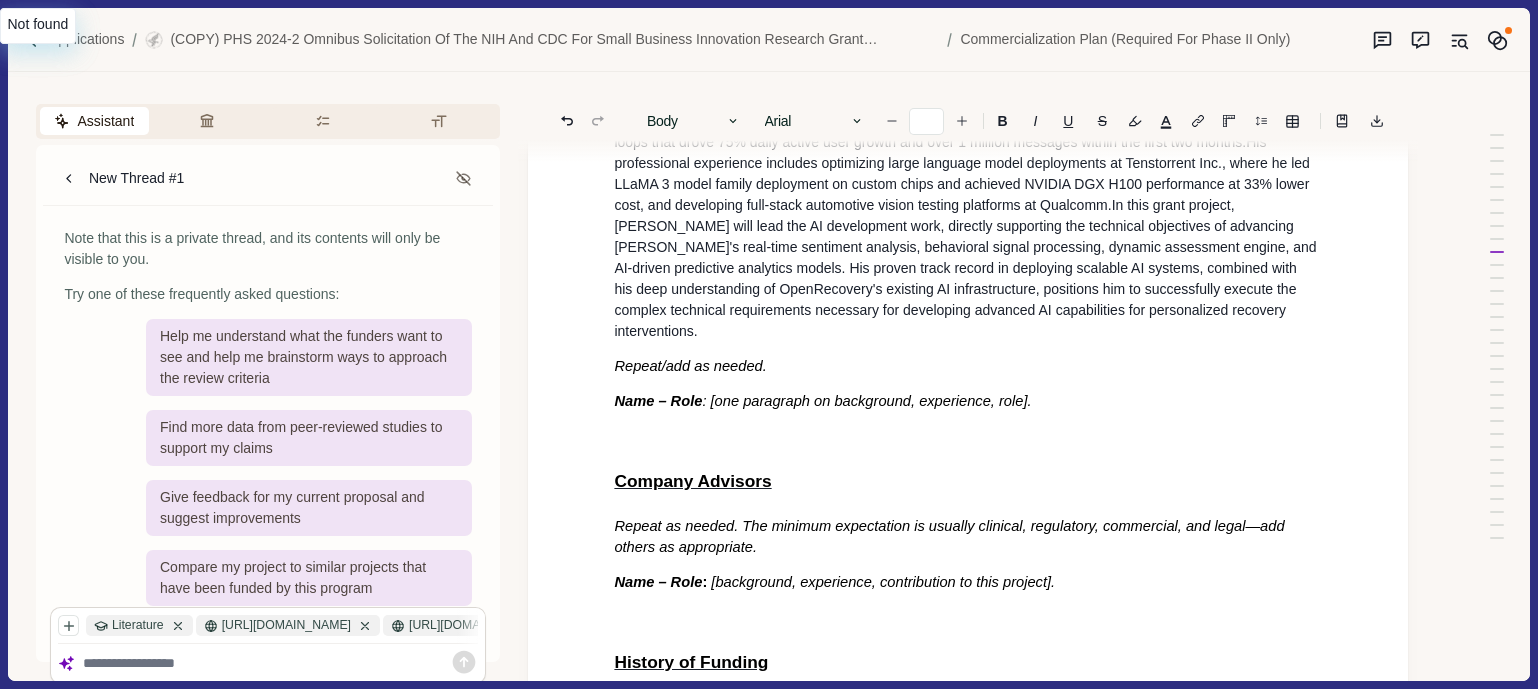 click on "[PERSON_NAME] serves as Co-CTO and Head of AI at OpenRecovery, bringing four years of specialized experience in machine learning and AI system development . As a current Engineering Science student at the [GEOGRAPHIC_DATA] with a focus on Machine Intelligence, [PERSON_NAME] has demonstrated exceptional technical leadership by designing and building "Kai," OpenRecovery's AI-powered recovery coach, implementing advanced LangGraph-powered multi-agent orchestration, OpenAI preference fine-tuning, and custom feedback loops that drove 75% daily active user growth and over 1 million messages within the first two months.  His professional experience includes optimizing large language model deployments at Tenstorrent Inc., where he led LLaMA 3 model family deployment on custom chips and achieved NVIDIA DGX H100 performance at 33% lower cost, and developing full-stack automotive vision testing platforms at Qualcomm." at bounding box center [968, 184] 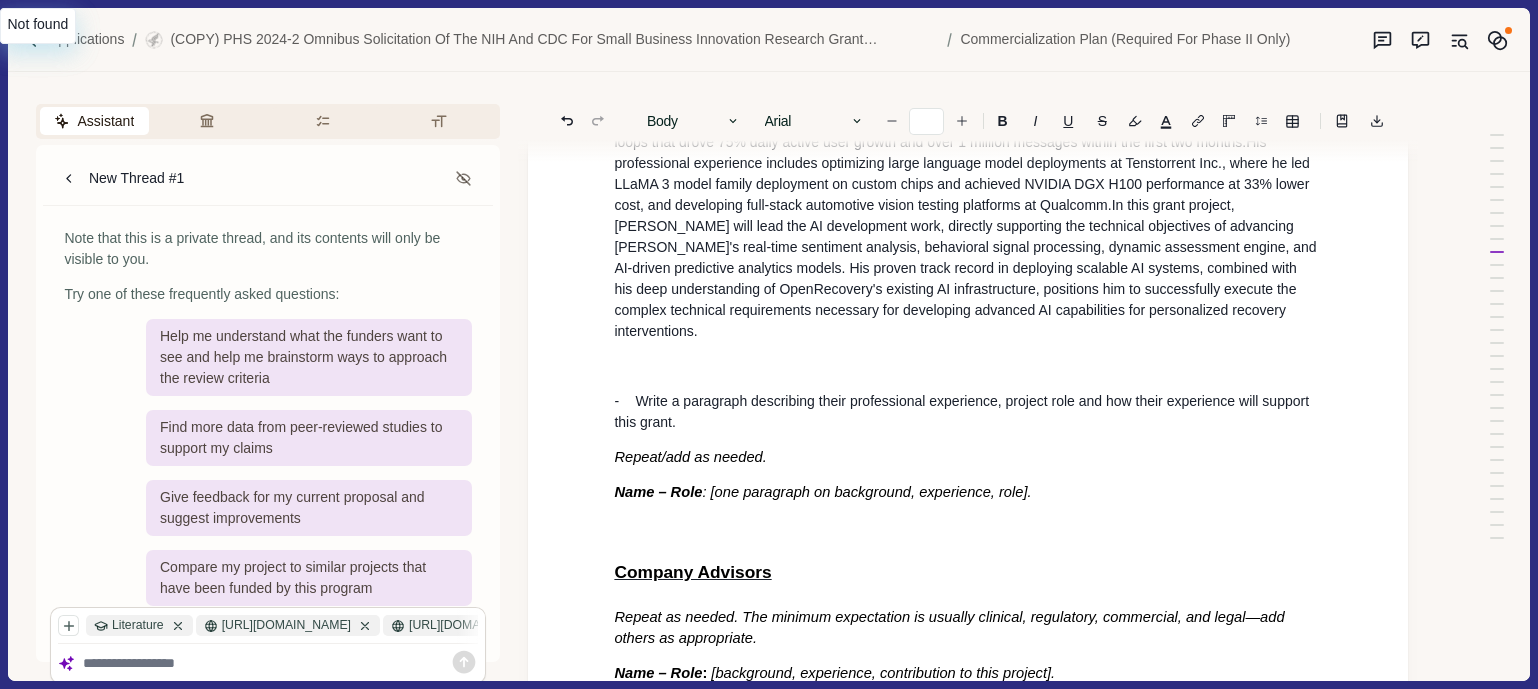 click on "-         Write a paragraph describing their professional experience, project role and how their experience will support this grant." at bounding box center [968, 412] 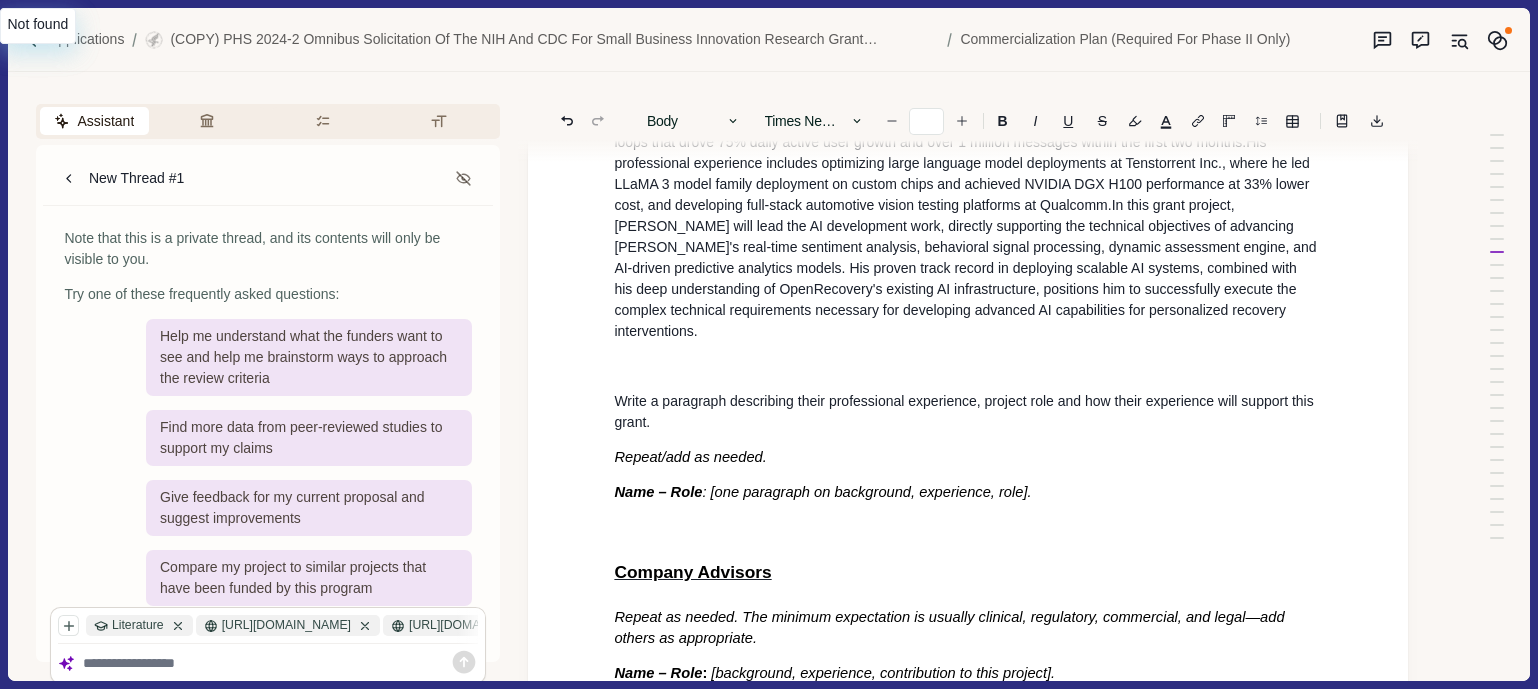 type on "**" 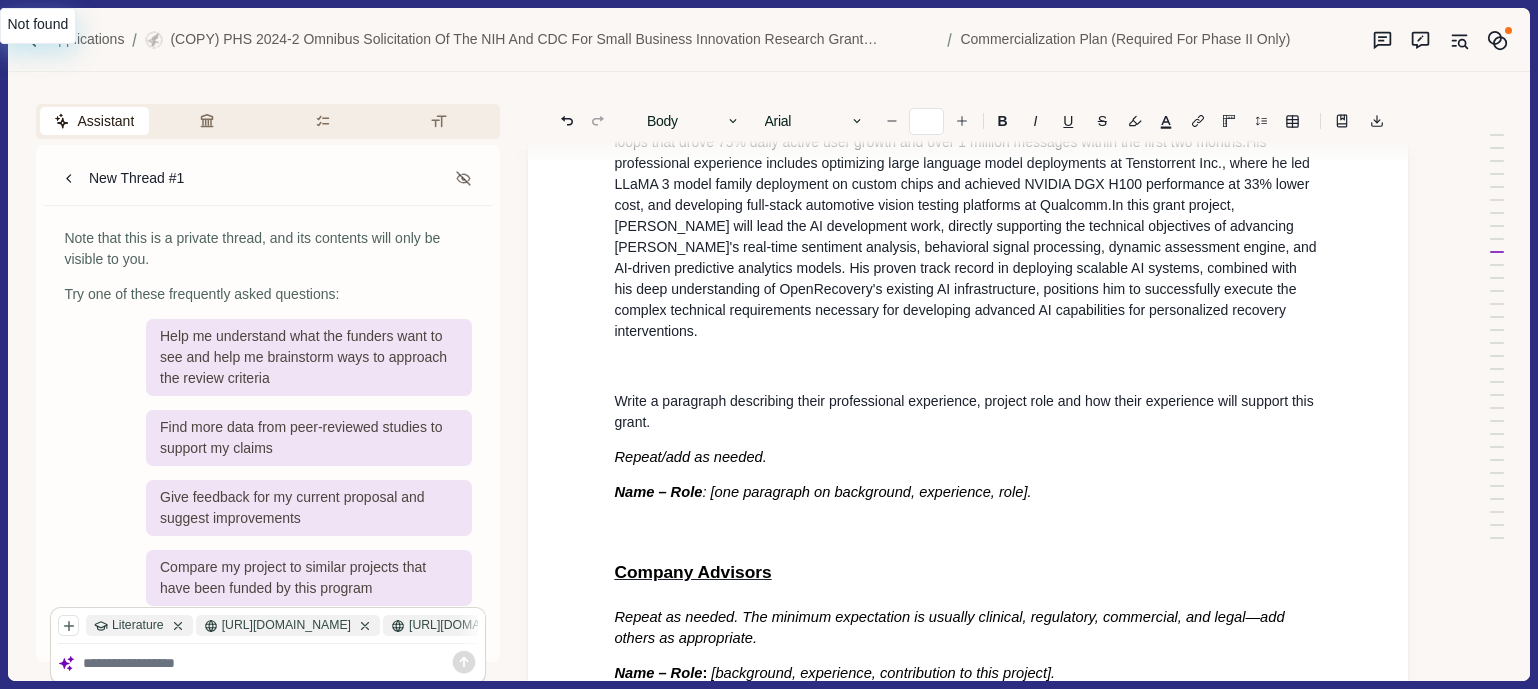 click on "Write a paragraph describing their professional experience, project role and how their experience will support this grant." at bounding box center (968, 412) 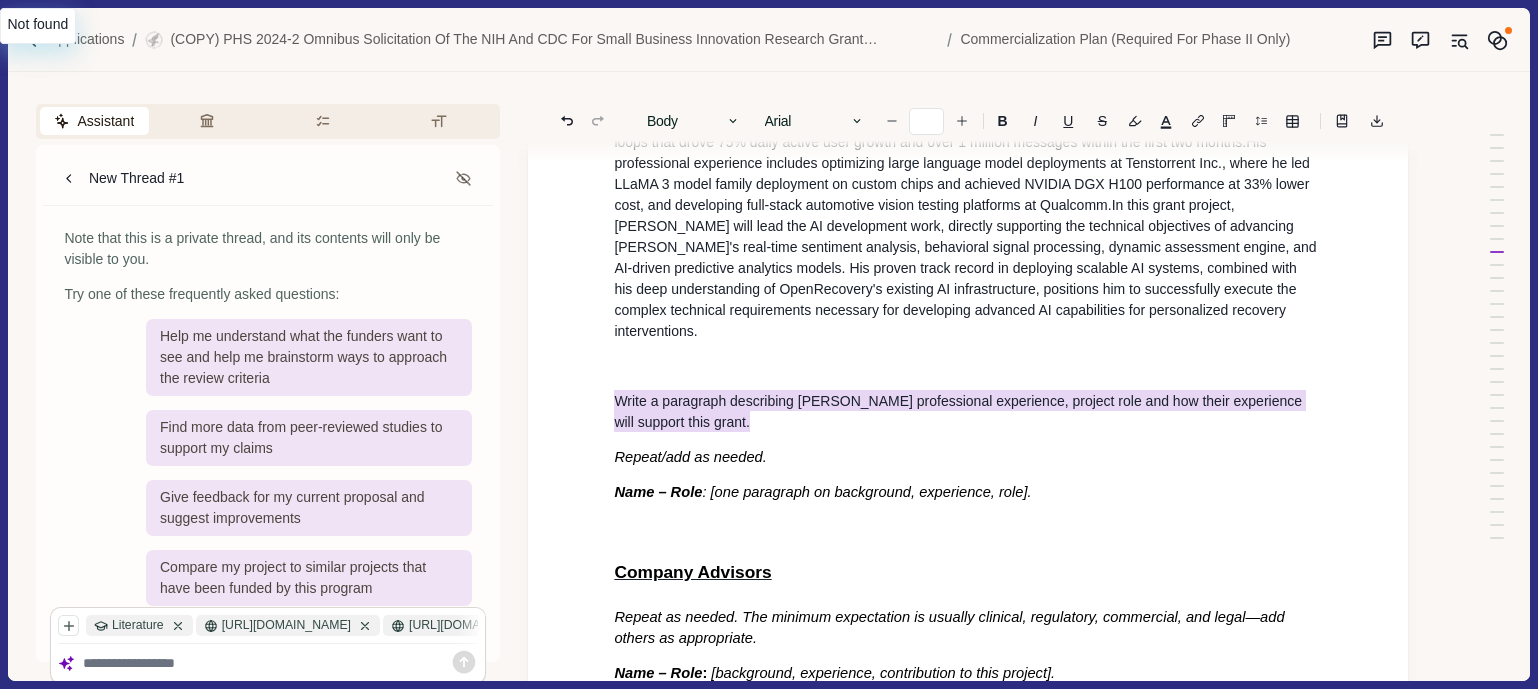 drag, startPoint x: 615, startPoint y: 398, endPoint x: 746, endPoint y: 426, distance: 133.95895 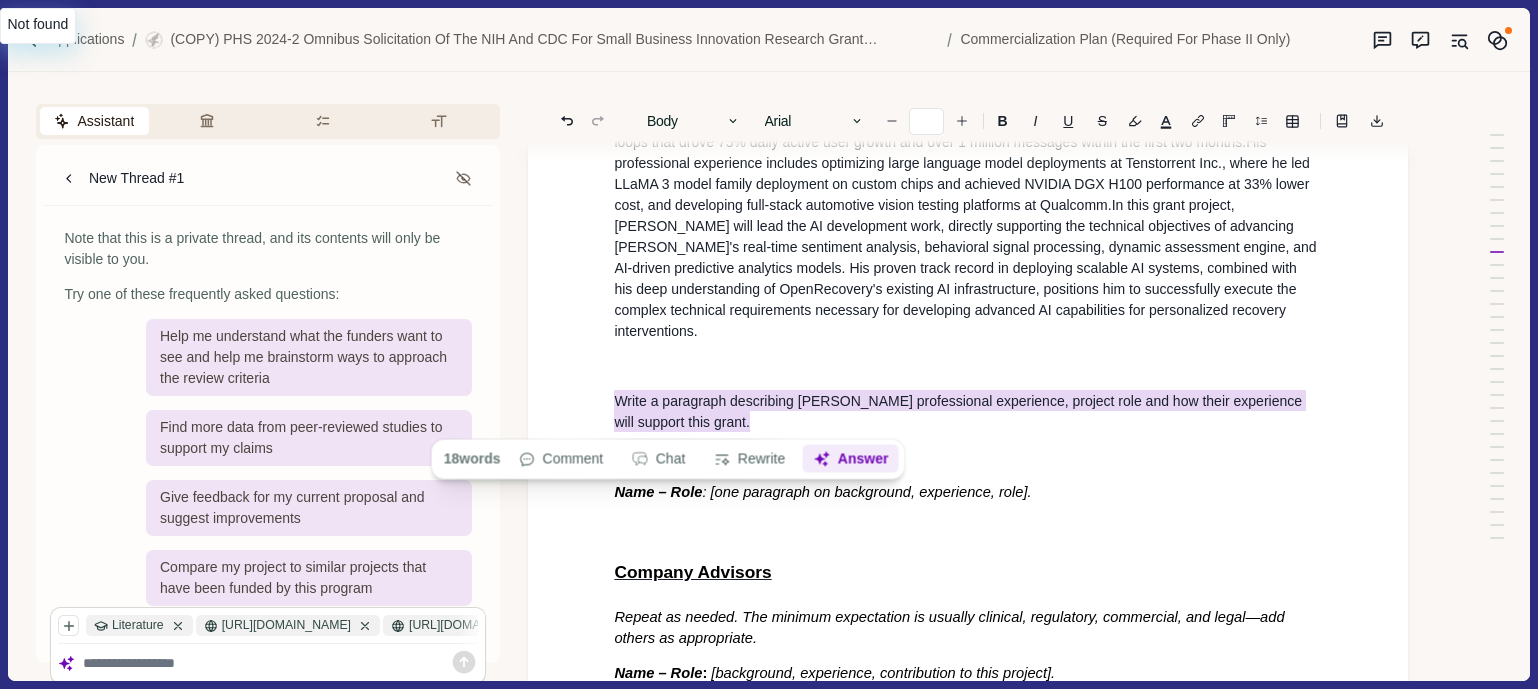 click on "Answer" at bounding box center [851, 459] 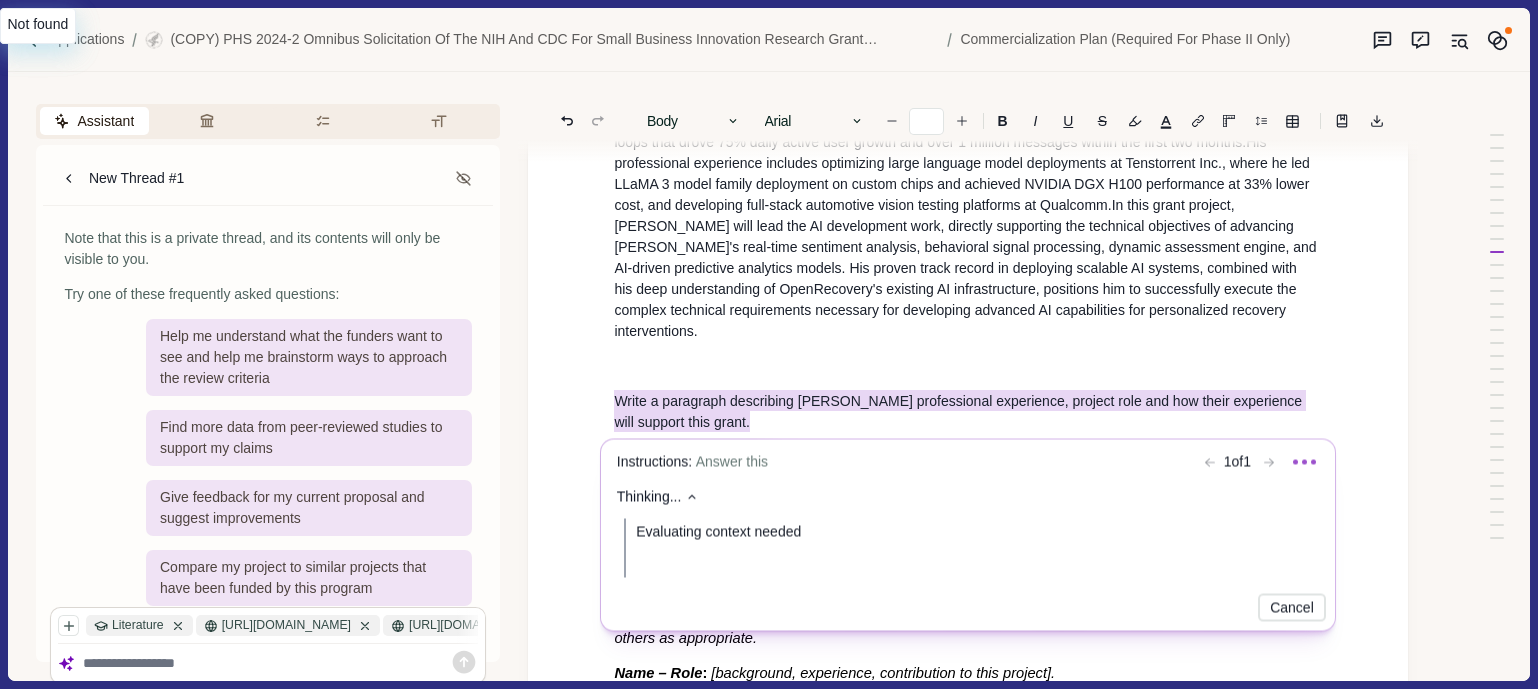 scroll, scrollTop: 96, scrollLeft: 0, axis: vertical 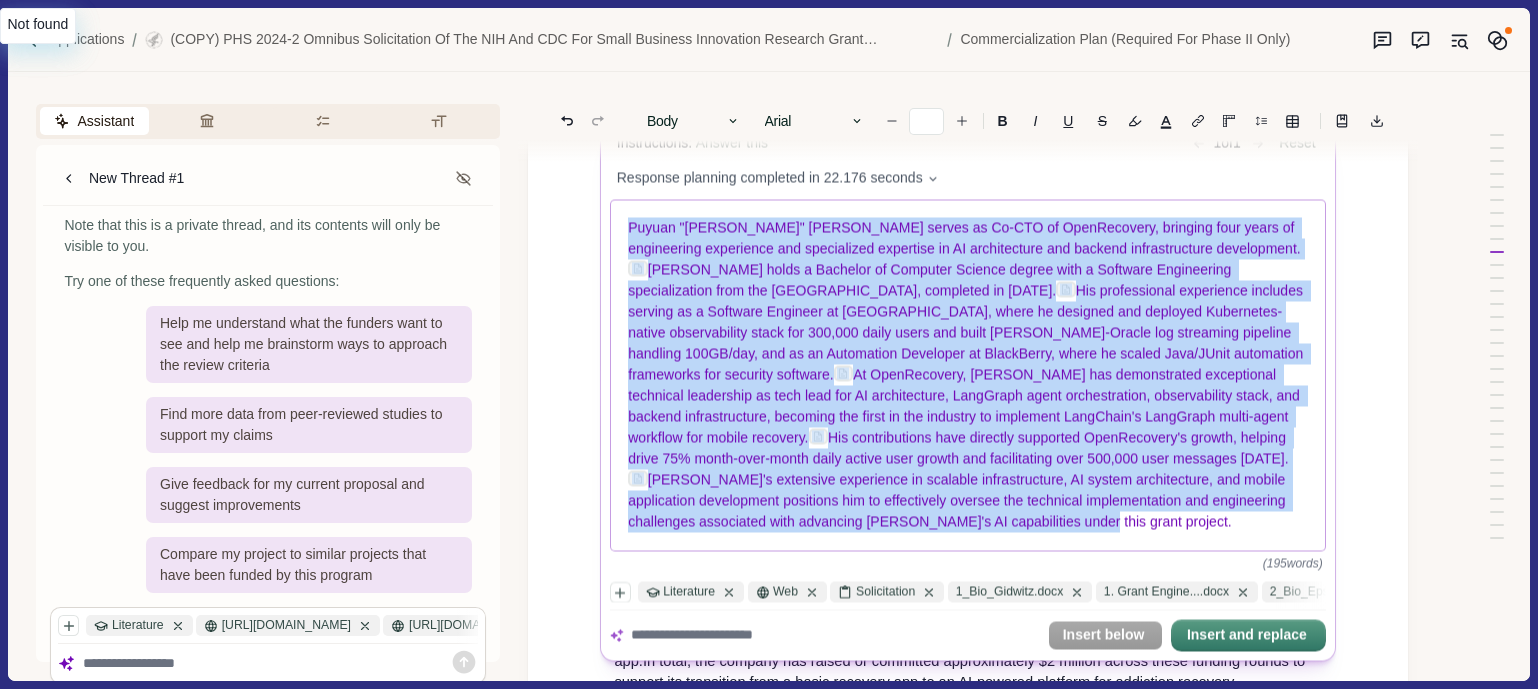 drag, startPoint x: 629, startPoint y: 229, endPoint x: 681, endPoint y: 532, distance: 307.42966 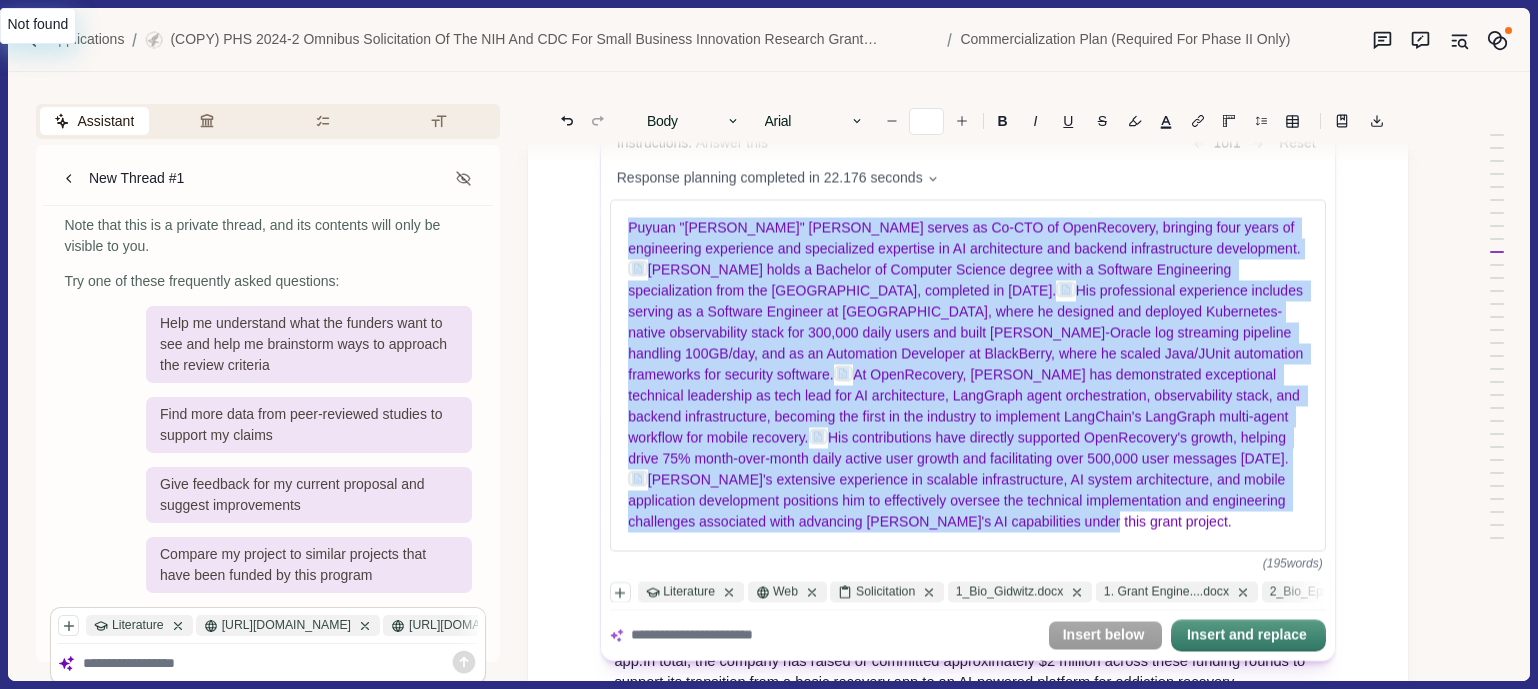 click on "A. Value of the SBIR Project, Expected Outcomes, and Impact Project Overview Write one paragraph describing the problem that the proposed product solves. Specify weaknesses in the current approaches to meet this need. In two to three paragraphs, describe the product, process, or service to be developed in Phase III. Detail the product's innovation and how it addresses the problem. Highlight the impact to be made if the proposed product is commercialized. In two to three paragraphs describe, in layperson's terms, the proposed project and its key technology objectives. State the product, process, or service to be developed in this SBIR project. Clarify the need that is addressed, specifying weaknesses in the current approaches to meet this need. In addition, describe the commercial applications of the research and the innovation inherent in this application and its overall impact. Technical Objectives PHASE I For each project aim in Phase I, describe key goals and metrics. Use the template below. Aim 1. Goal:" at bounding box center [968, 2985] 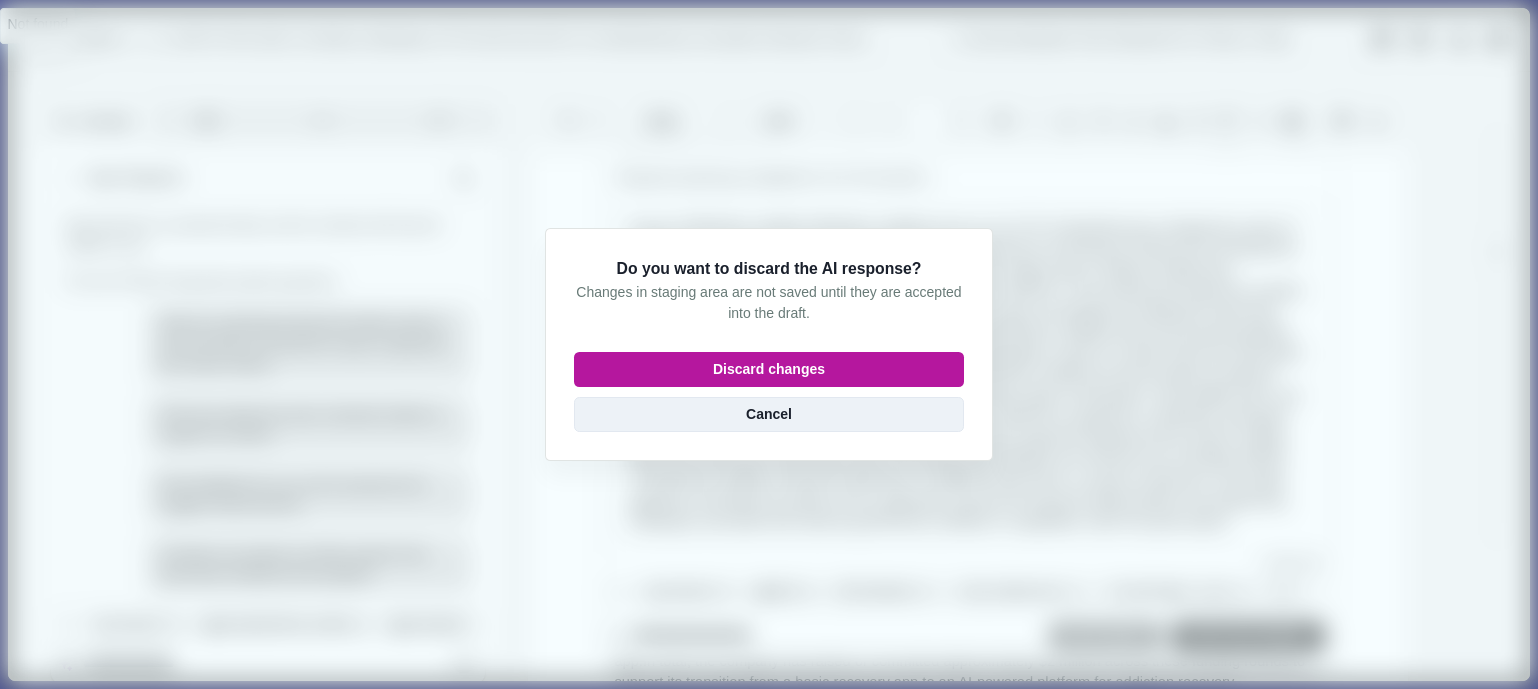click on "Cancel" at bounding box center [769, 414] 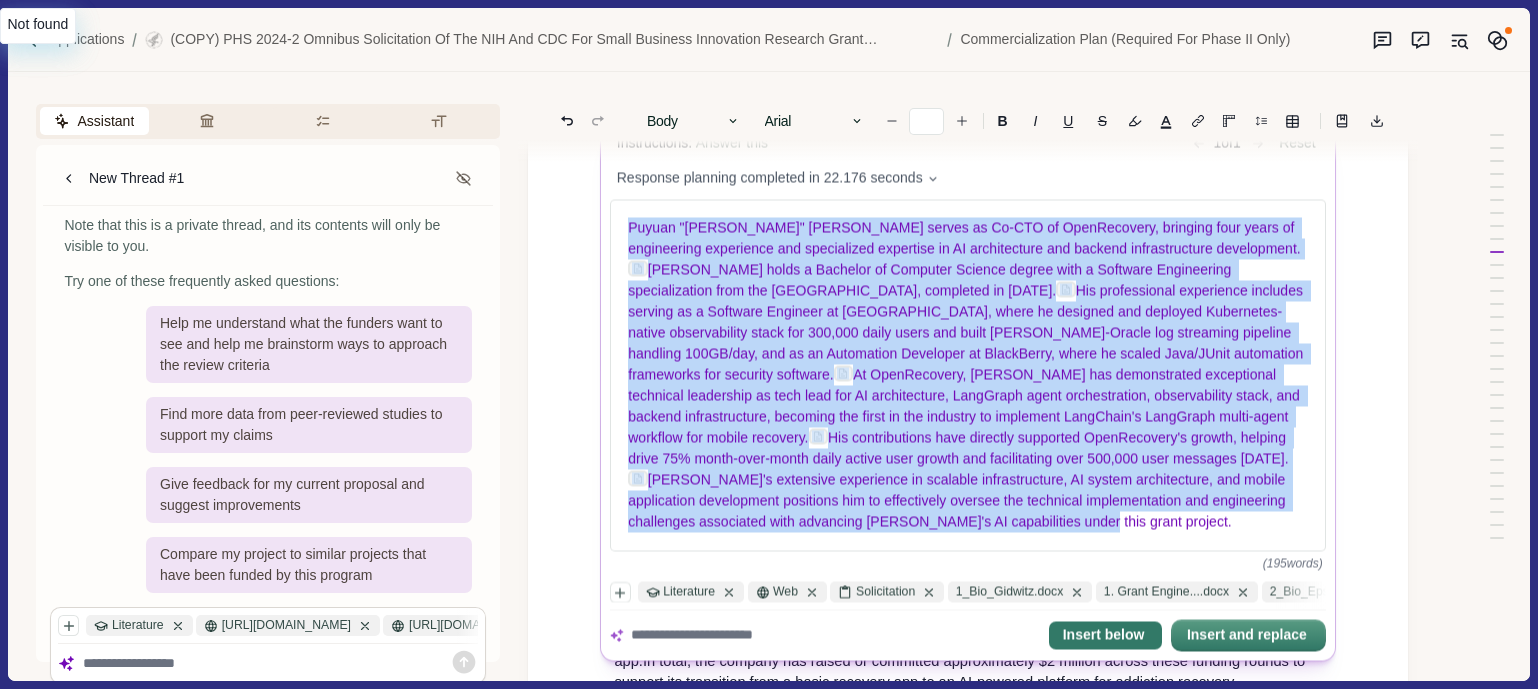 click on "Insert below" at bounding box center (1105, 636) 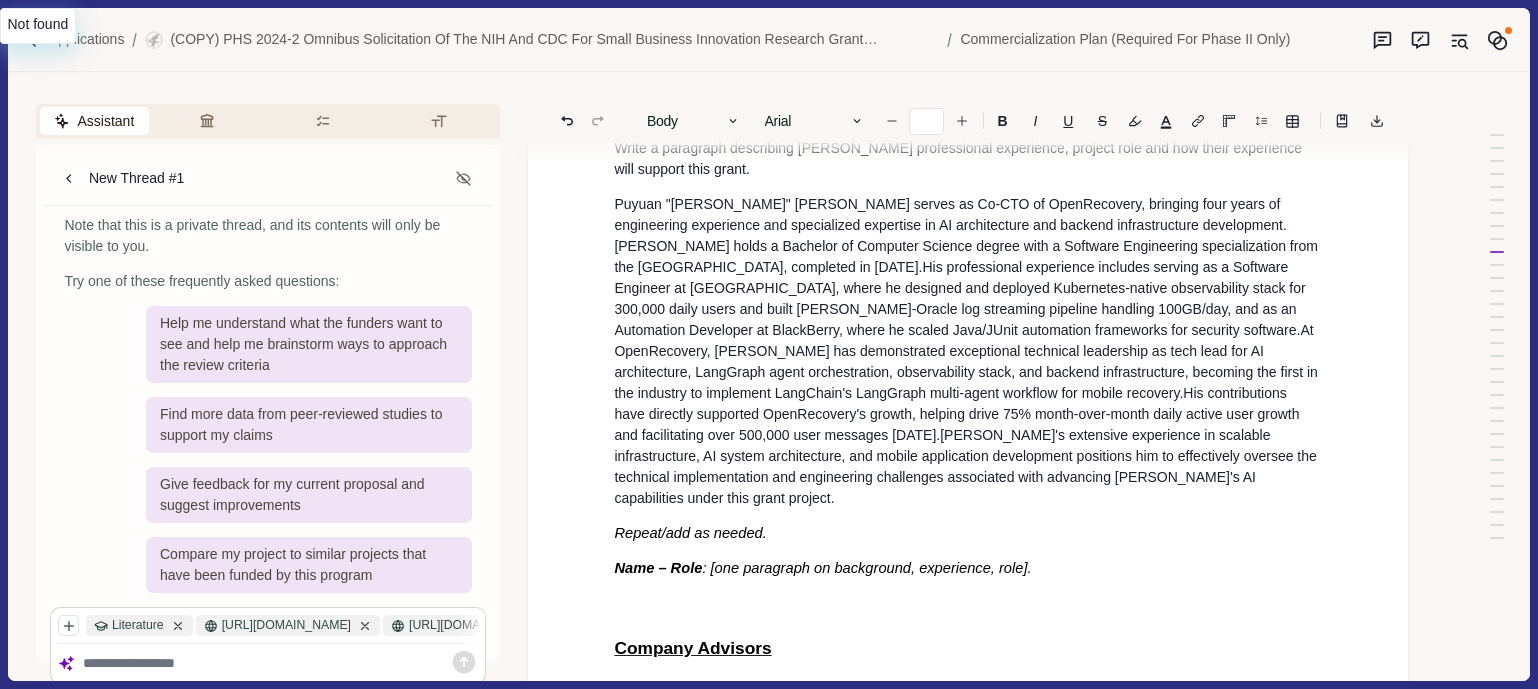 scroll, scrollTop: 6802, scrollLeft: 0, axis: vertical 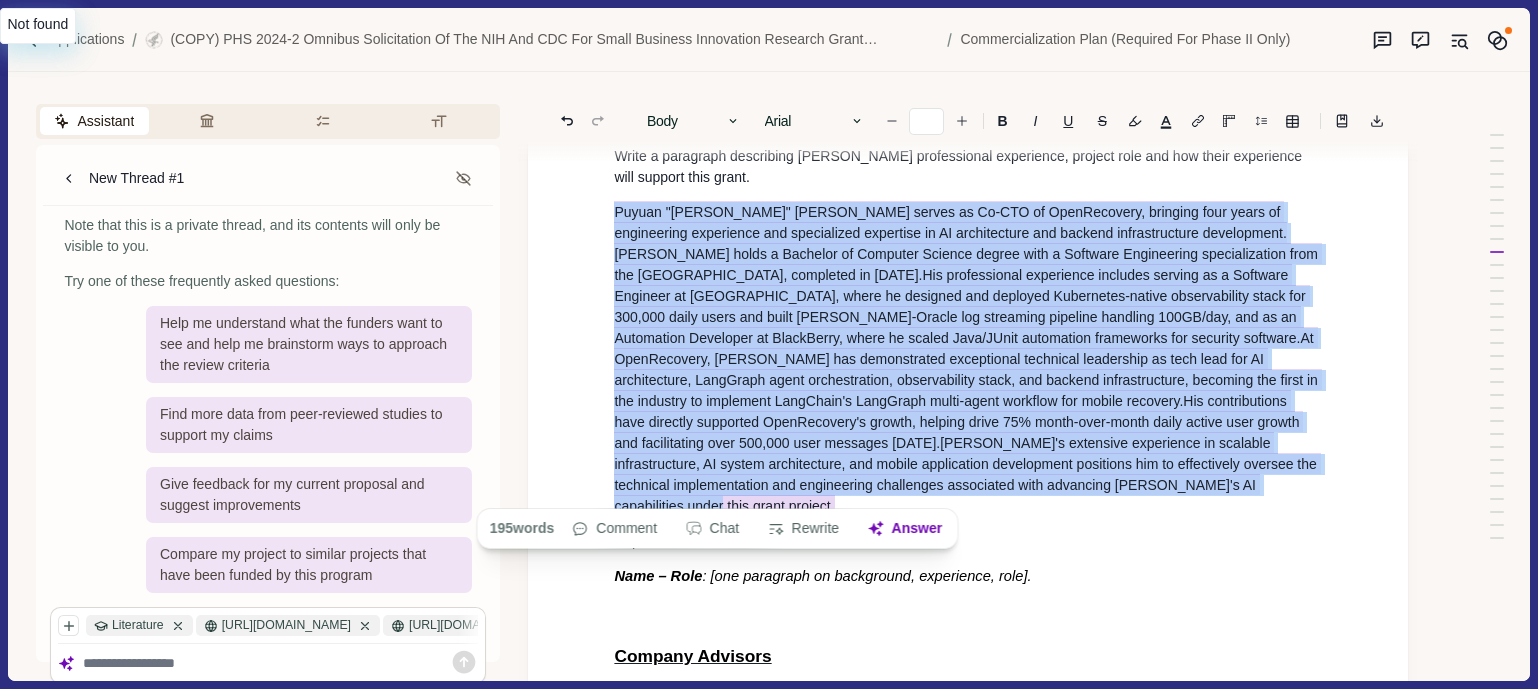 drag, startPoint x: 613, startPoint y: 211, endPoint x: 843, endPoint y: 499, distance: 368.57022 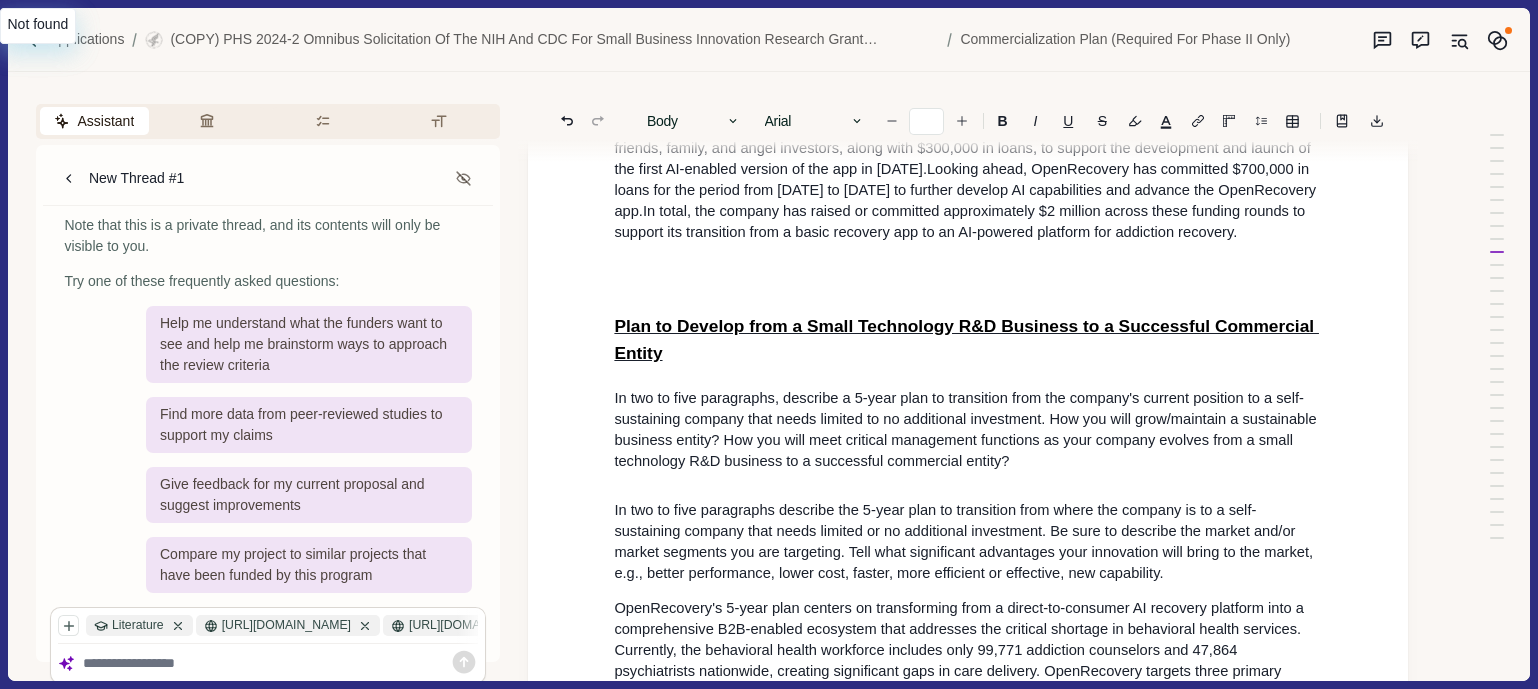 scroll, scrollTop: 7664, scrollLeft: 0, axis: vertical 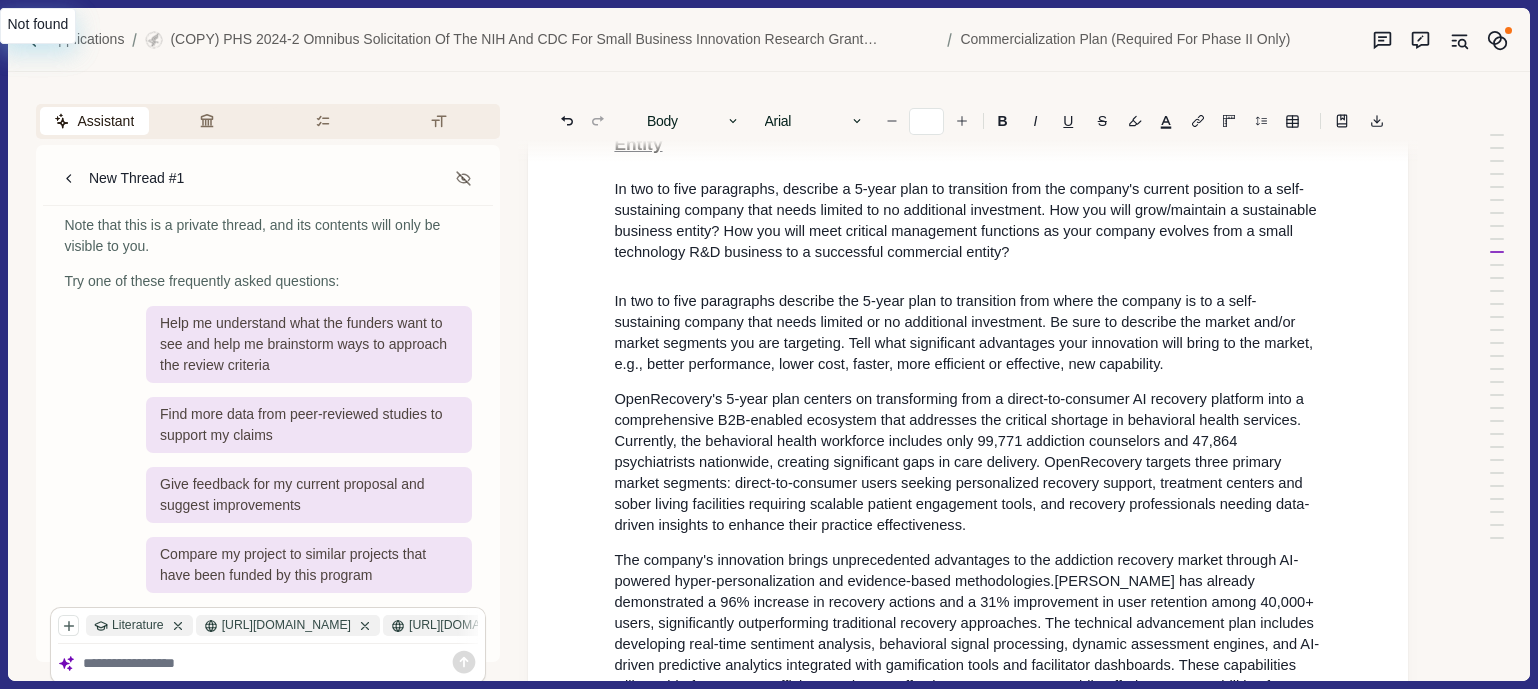 click on "Hello! I'm your assistant here to help you put together a successful application! I can help you brainstorm, dive deeper into a topic, etc. Note that this is a private thread, and its contents will only be visible to you. Try one of these frequently asked questions: Help me understand what the funders want to see and help me brainstorm ways to approach the review criteria Find more data from peer-reviewed studies to support my claims Give feedback for my current proposal and suggest improvements Compare my project to similar projects that have been funded by this program" at bounding box center [268, 355] 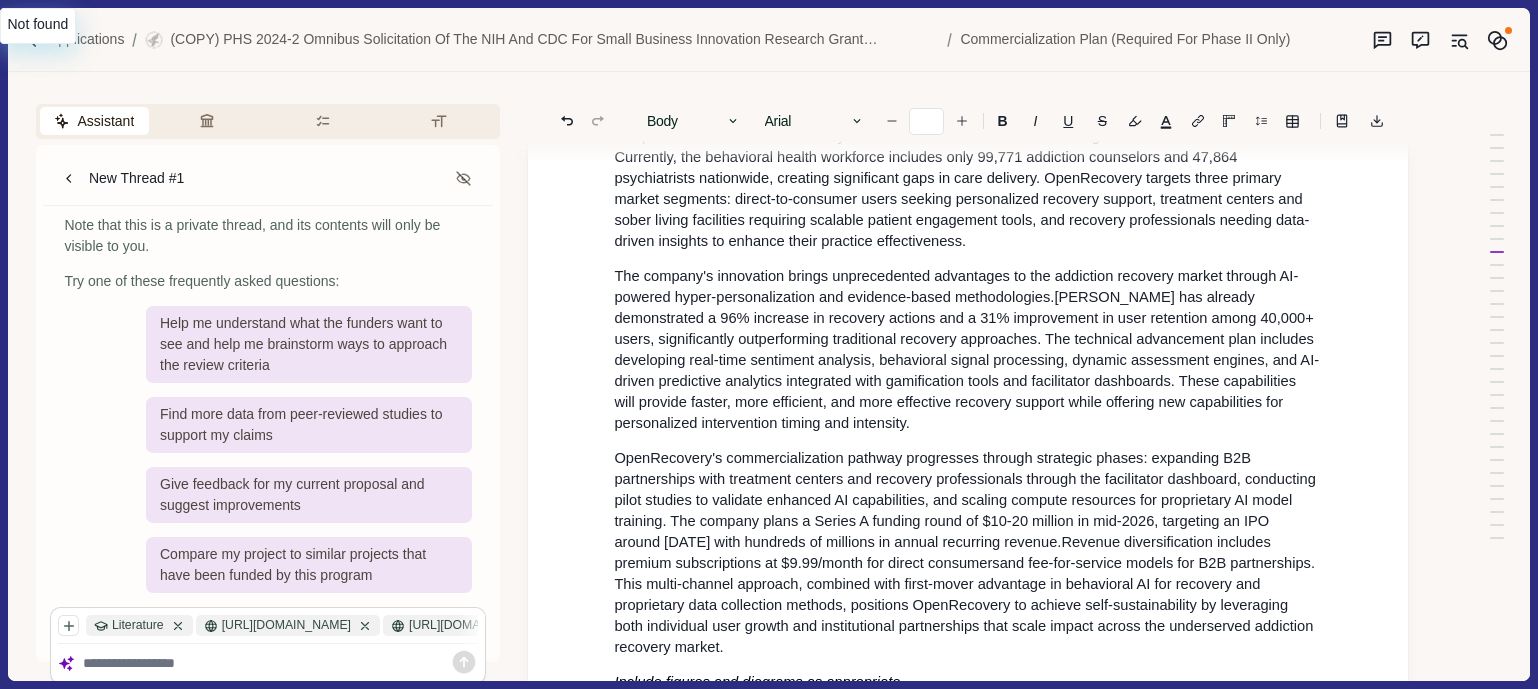 scroll, scrollTop: 8158, scrollLeft: 0, axis: vertical 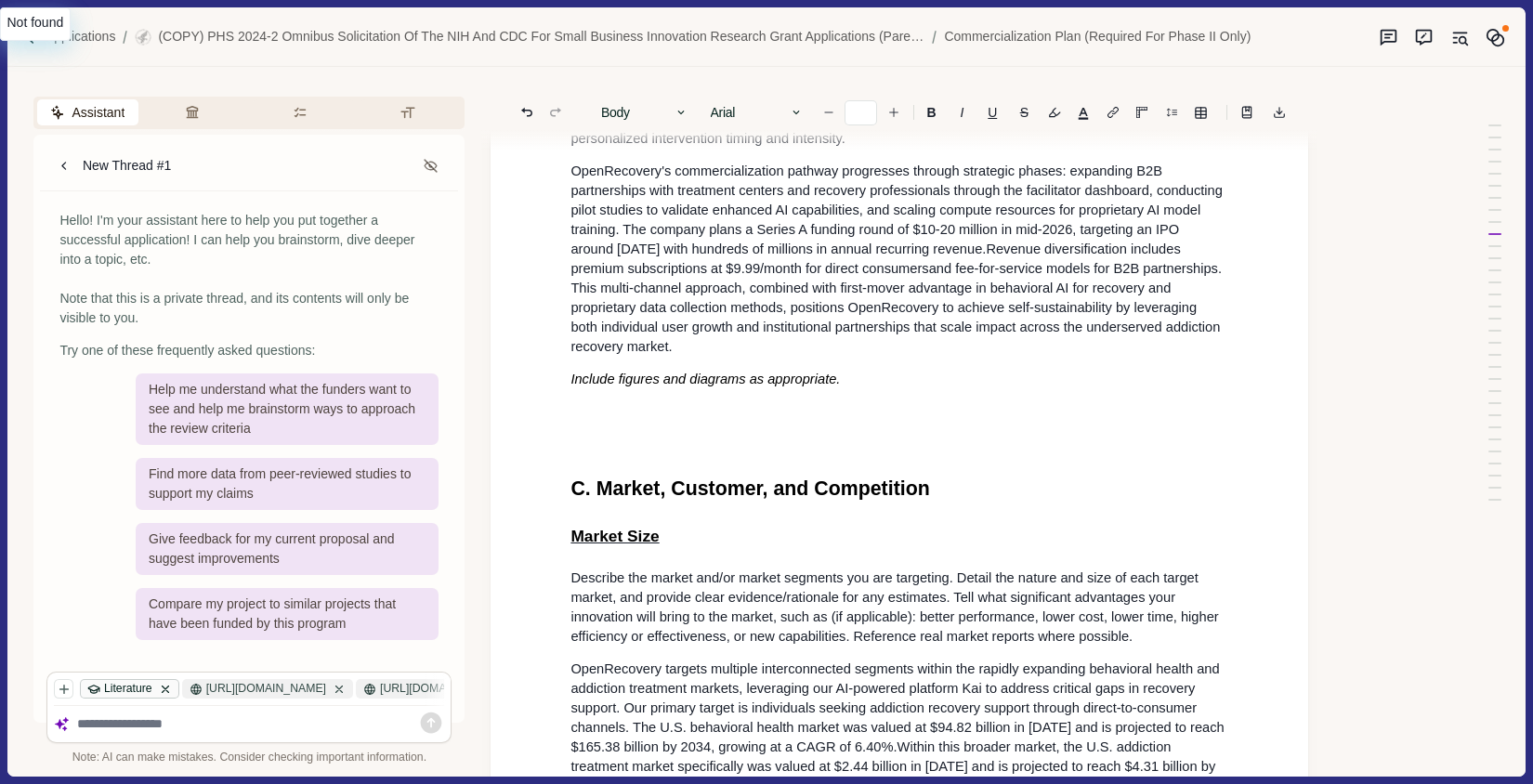 click on "Literature" at bounding box center (129, 688) 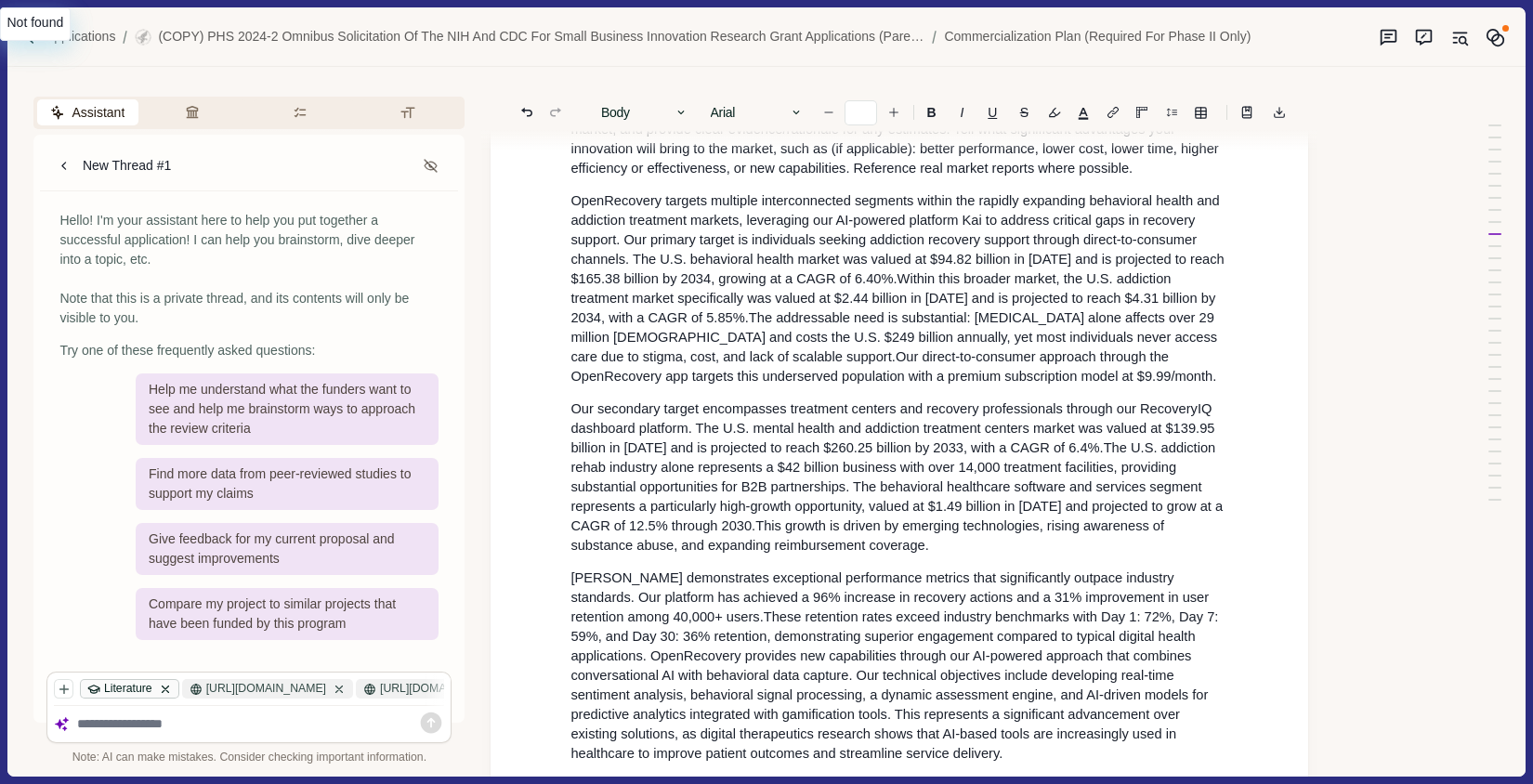 scroll, scrollTop: 8315, scrollLeft: 0, axis: vertical 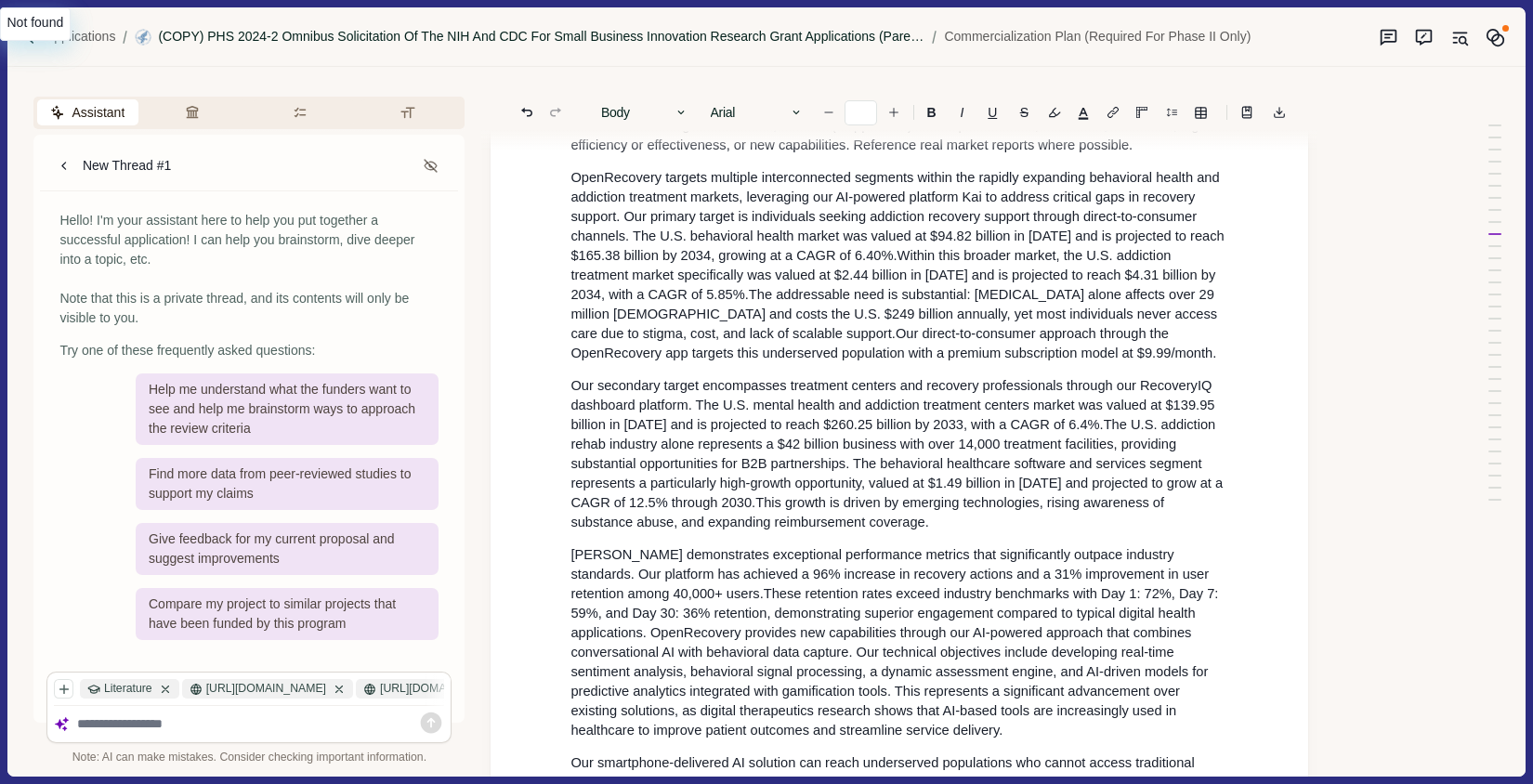 click on "(COPY) PHS 2024-2 Omnibus Solicitation of the NIH and CDC for Small Business Innovation Research Grant Applications (Parent SBIR [R43/R44] Clinical Trial Not Allowed)" at bounding box center (541, 36) 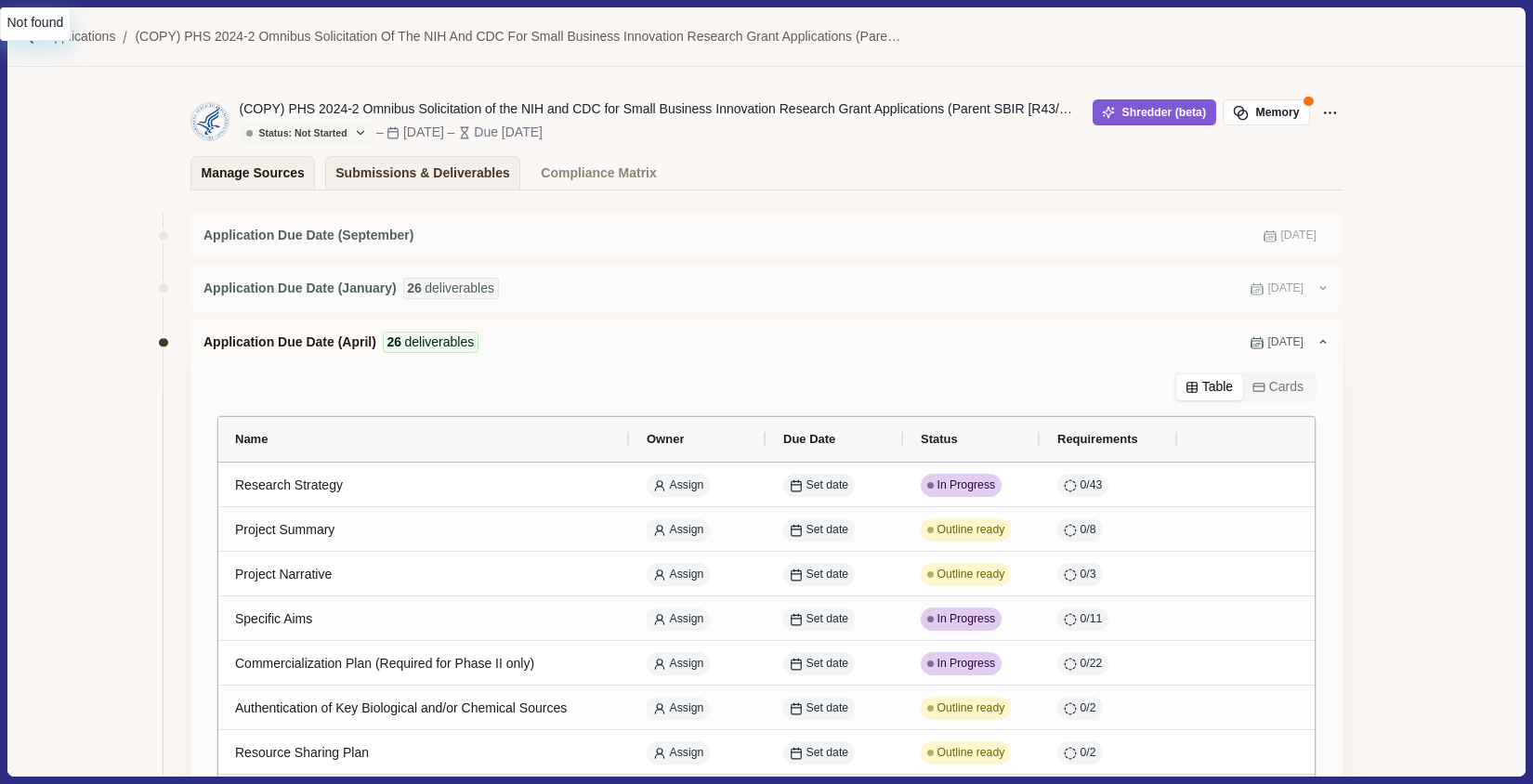 click on "Manage Sources" at bounding box center [253, 173] 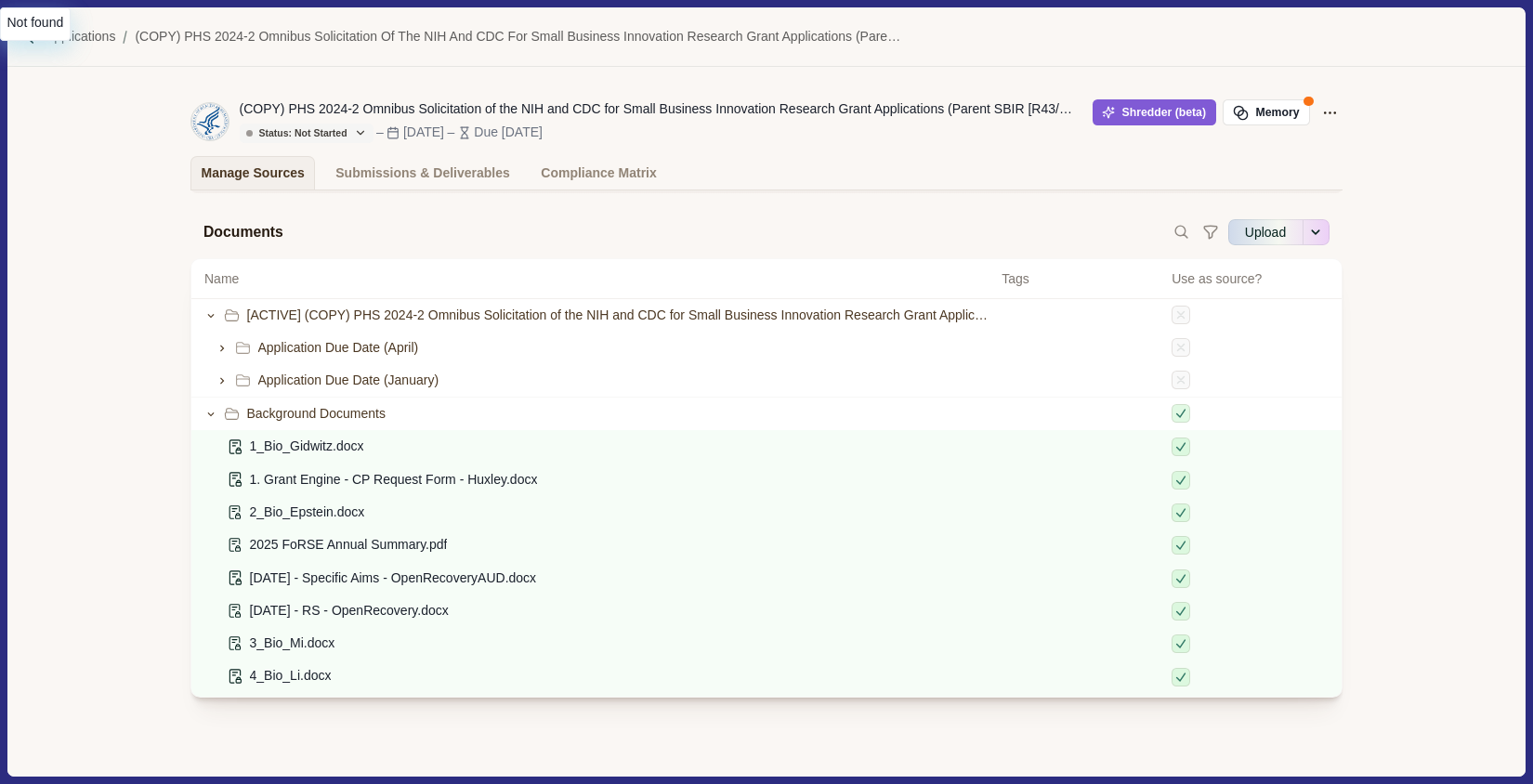 scroll, scrollTop: 76, scrollLeft: 0, axis: vertical 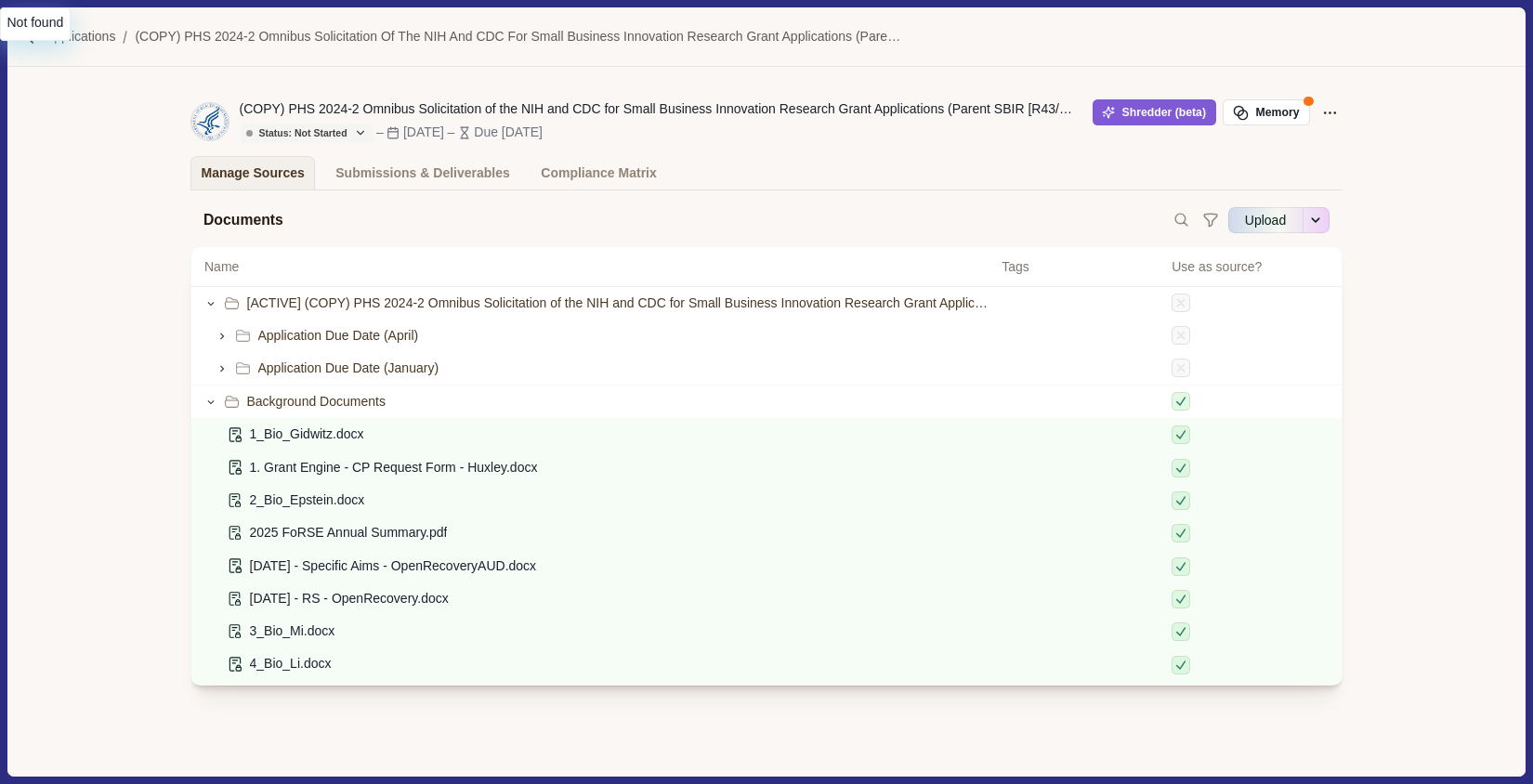 click on "Submissions & Deliverables" at bounding box center [423, 173] 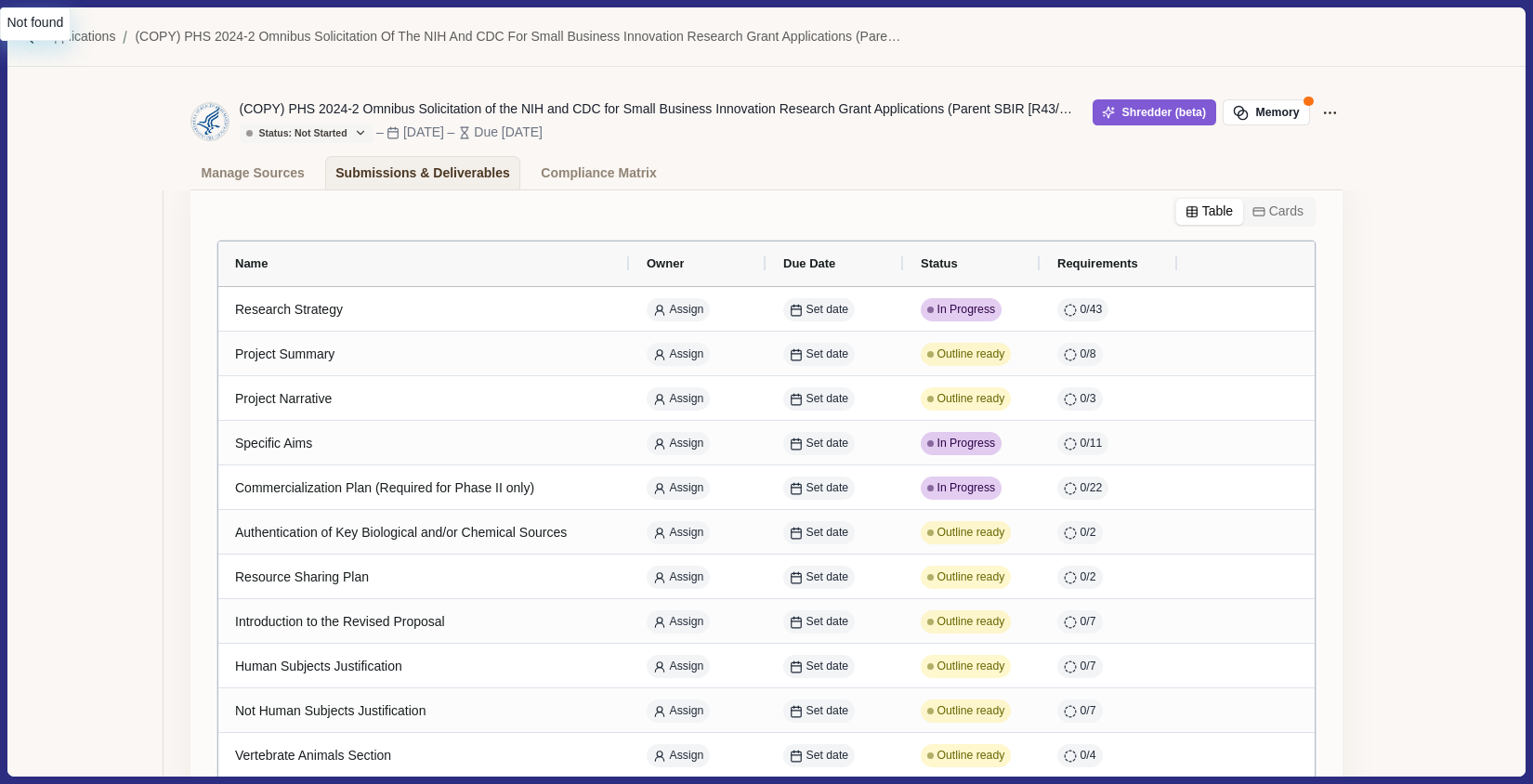 scroll, scrollTop: 180, scrollLeft: 0, axis: vertical 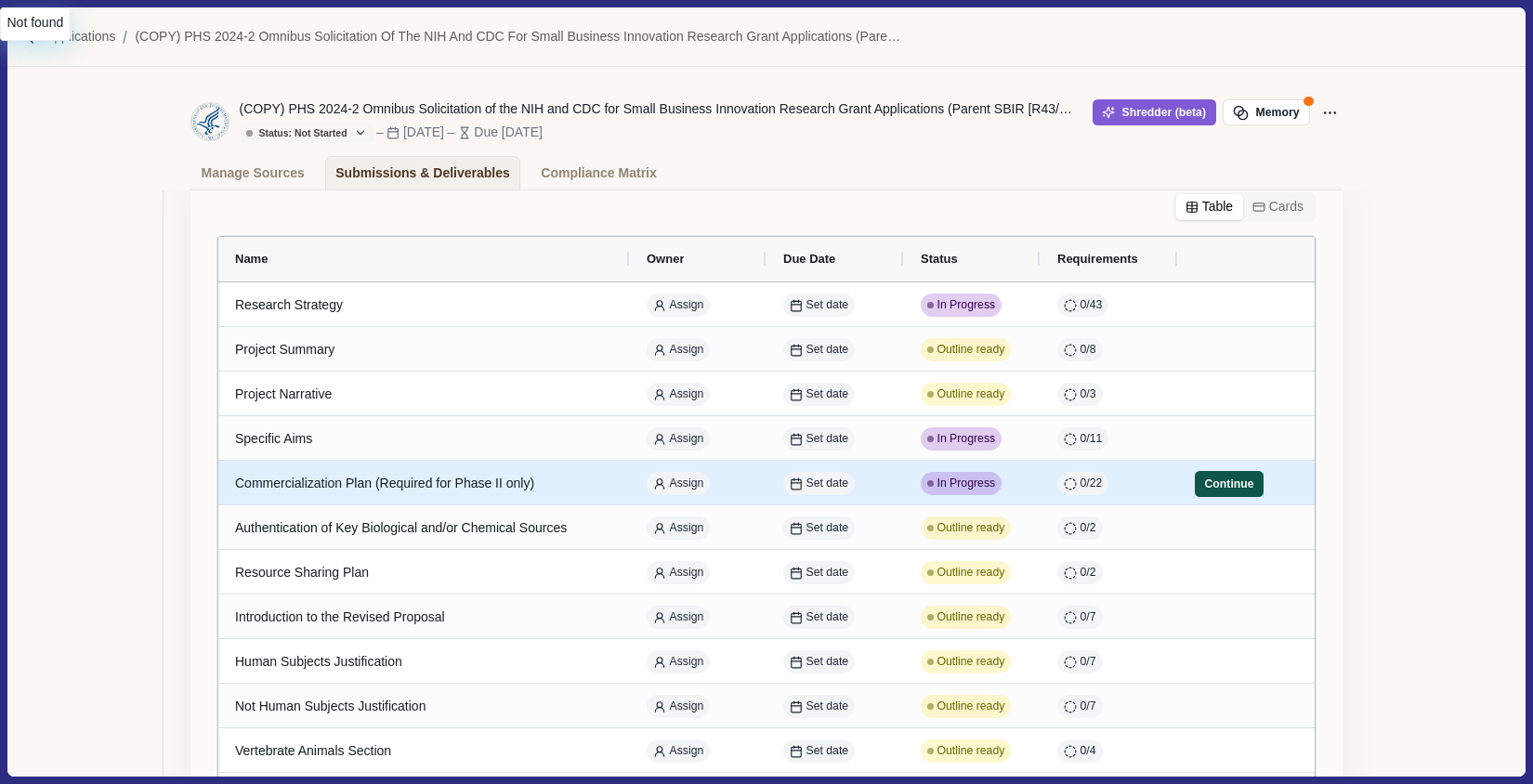 click on "Continue" at bounding box center (1229, 484) 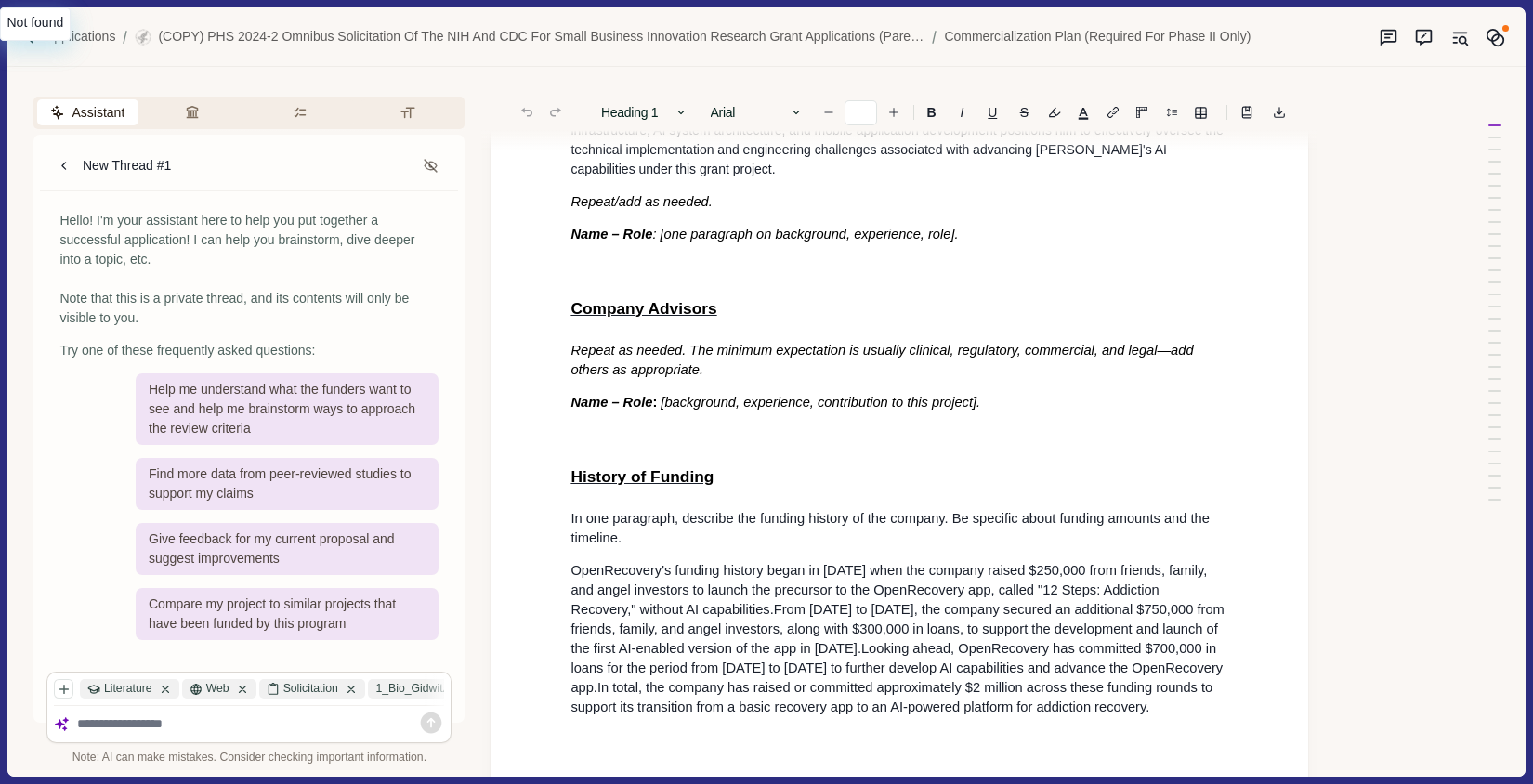 scroll, scrollTop: 6554, scrollLeft: 0, axis: vertical 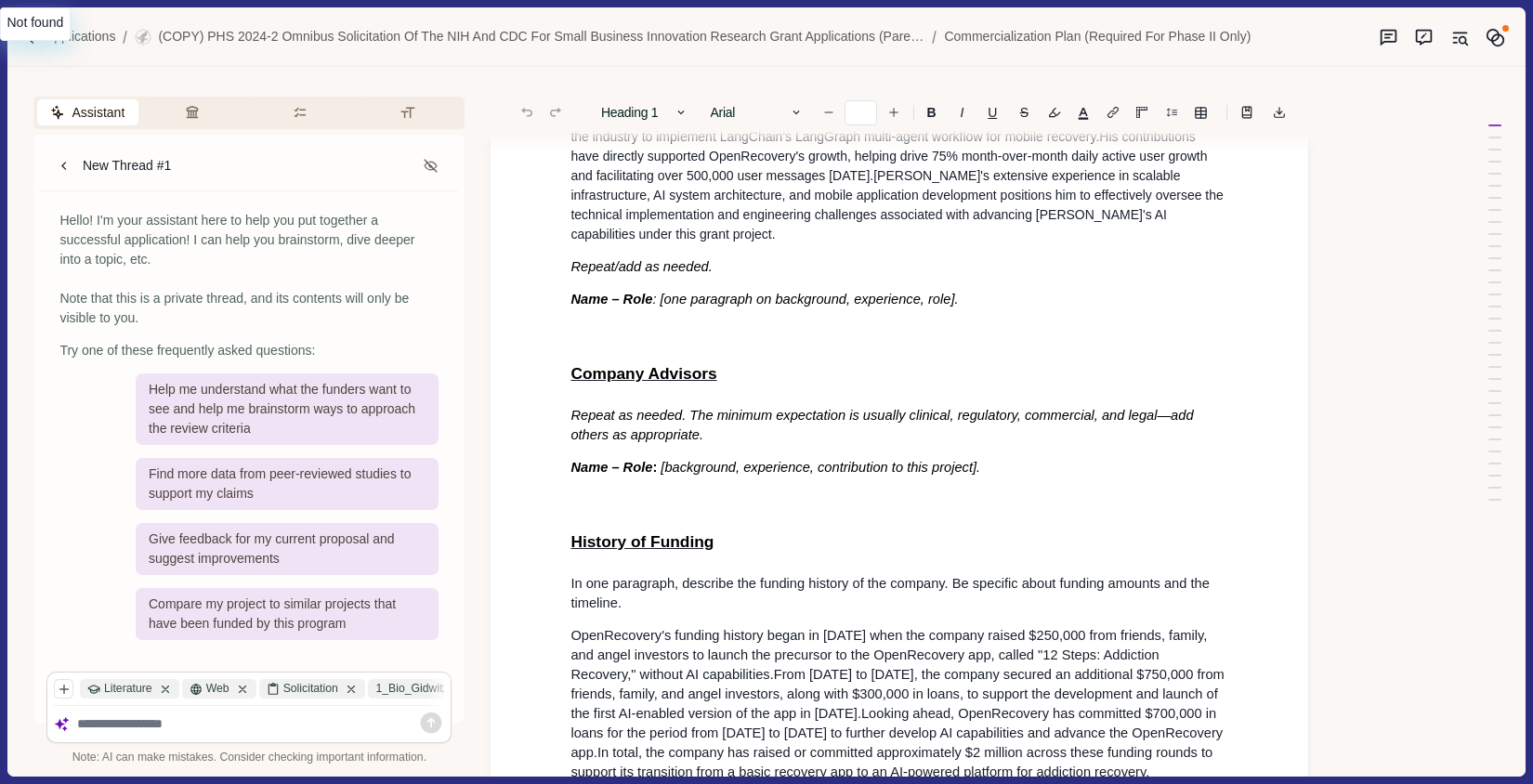 click on "A. Value of the SBIR Project, Expected Outcomes, and Impact Project Overview Write one paragraph describing the problem that the proposed product solves. Specify weaknesses in the current approaches to meet this need. In two to three paragraphs, describe the product, process, or service to be developed in Phase III. Detail the product's innovation and how it addresses the problem. Highlight the impact to be made if the proposed product is commercialized. In two to three paragraphs describe, in layperson's terms, the proposed project and its key technology objectives. State the product, process, or service to be developed in this SBIR project. Clarify the need that is addressed, specifying weaknesses in the current approaches to meet this need. In addition, describe the commercial applications of the research and the innovation inherent in this application and its overall impact. Technical Objectives PHASE I For each project aim in Phase I, describe key goals and metrics. Use the template below. Aim 1. Goal:" at bounding box center [899, 2762] 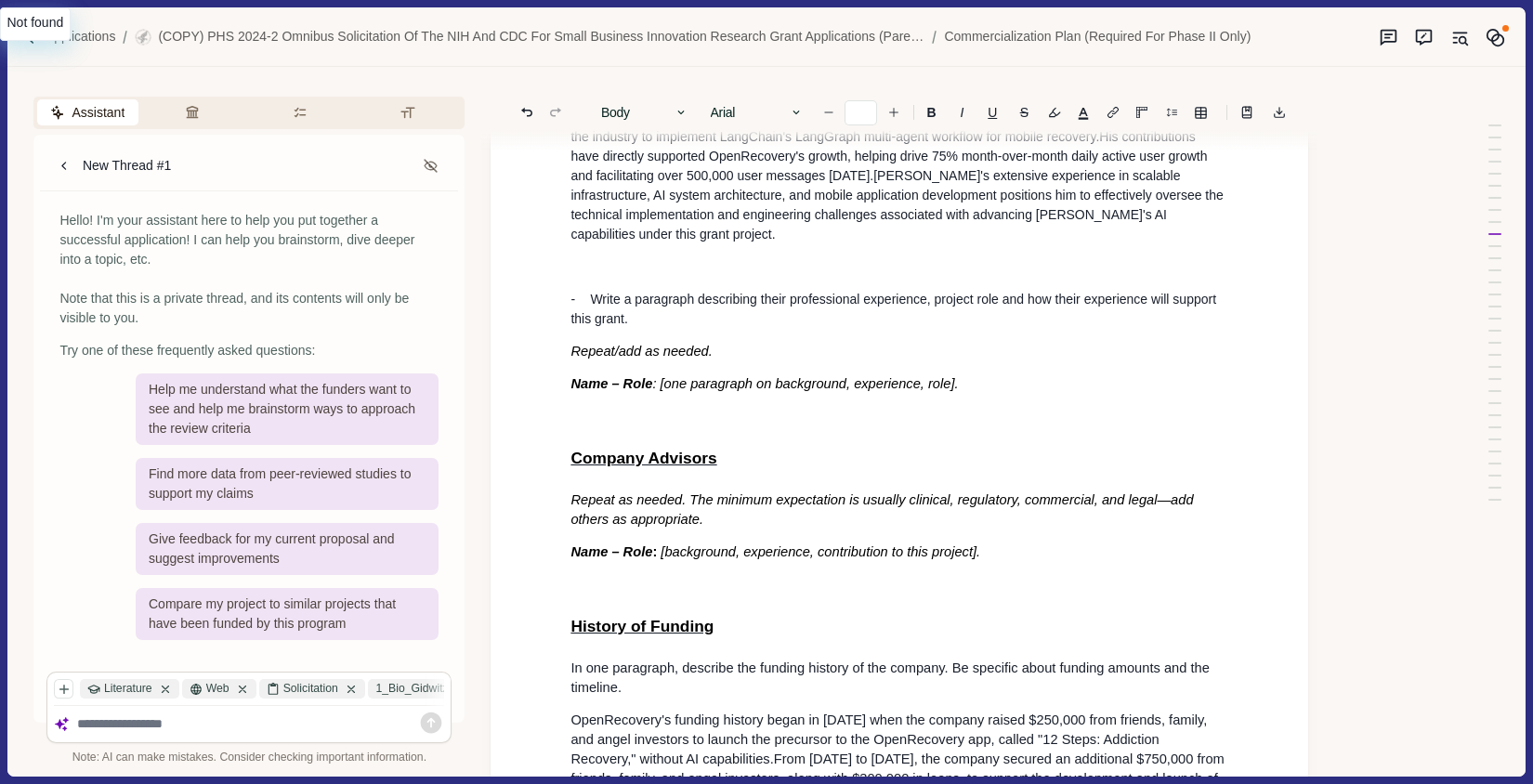 click on "-         Write a paragraph describing their professional experience, project role and how their experience will support this grant." at bounding box center [899, 309] 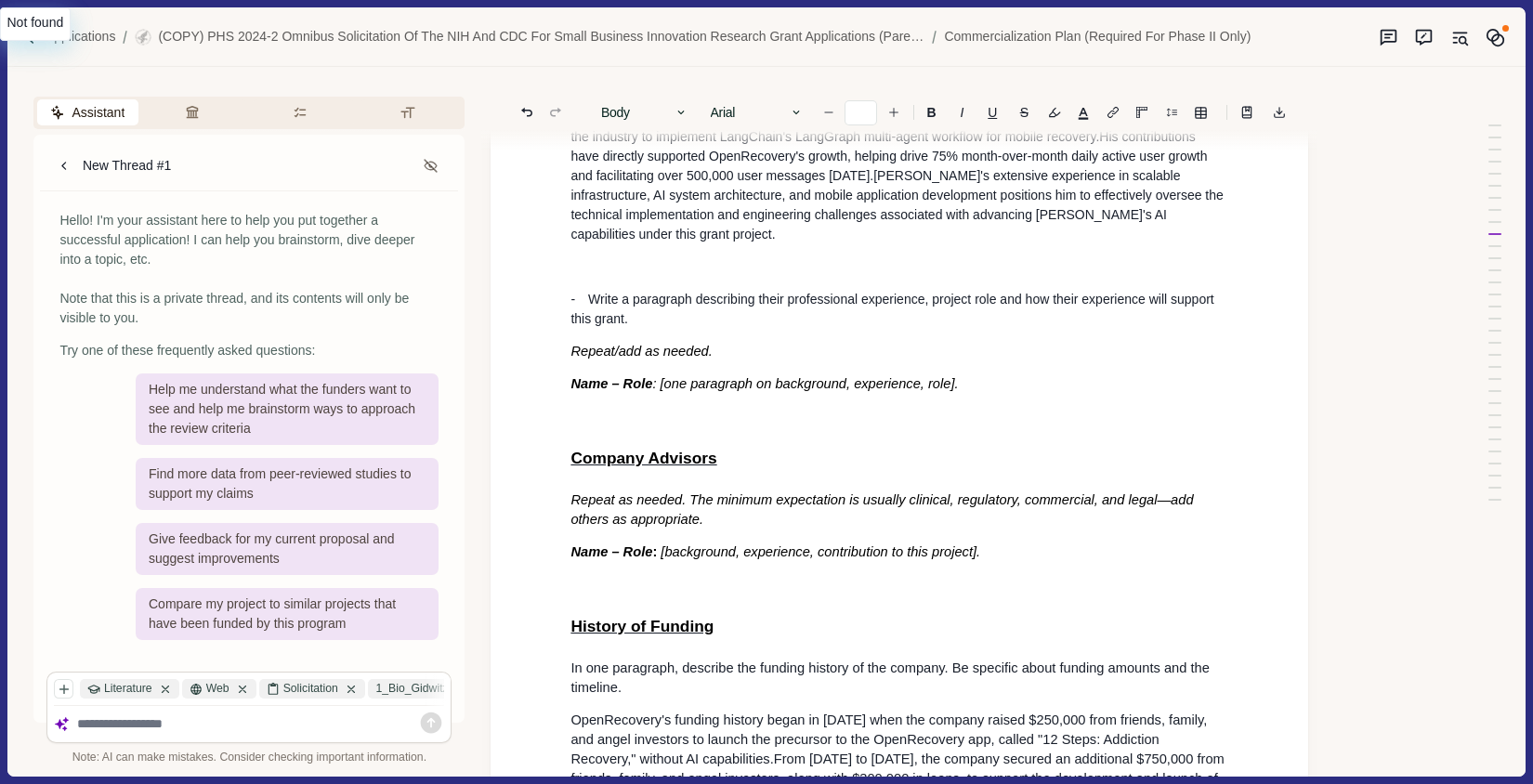 type on "*" 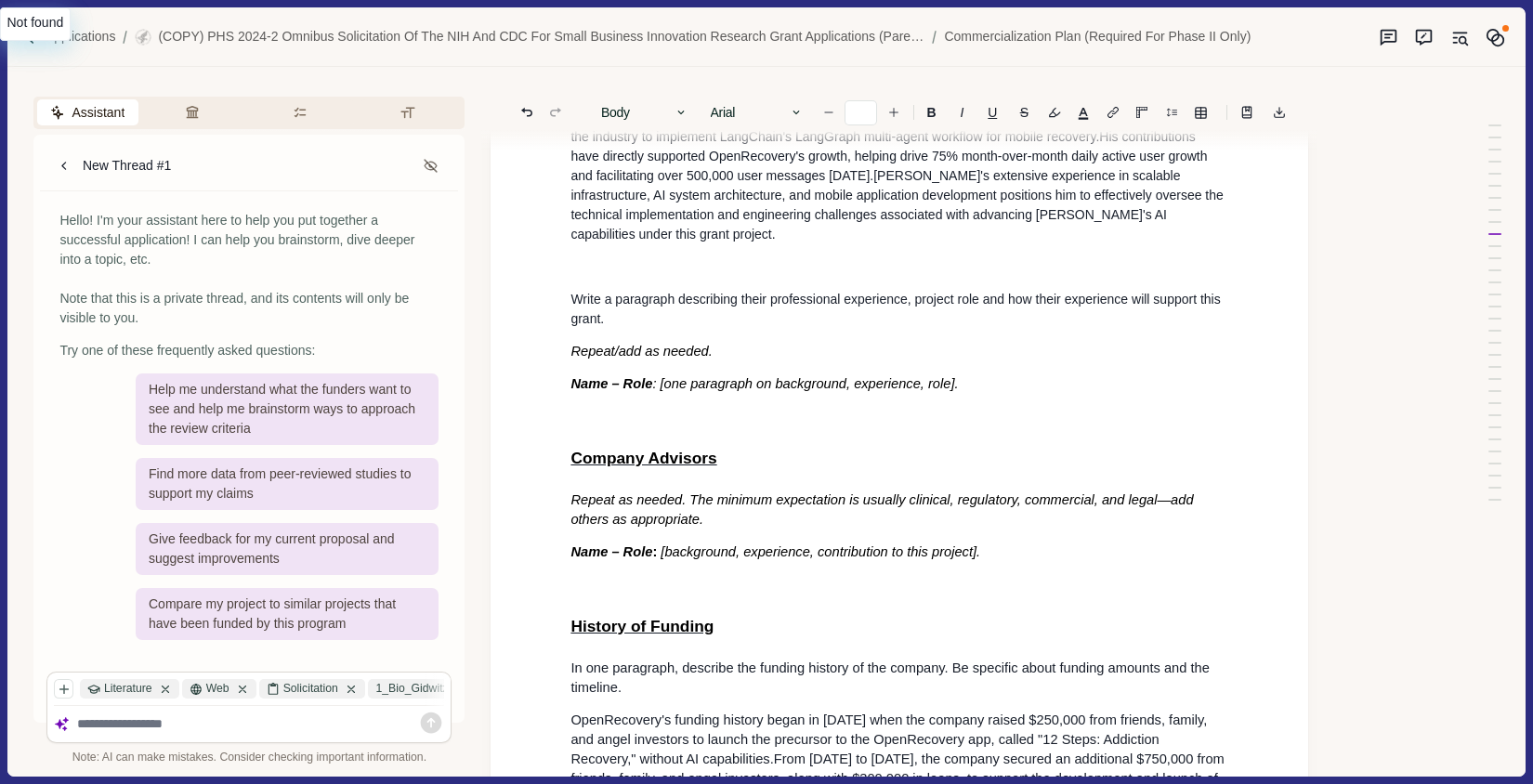 click on "Write a paragraph describing their professional experience, project role and how their experience will support this grant." at bounding box center (899, 309) 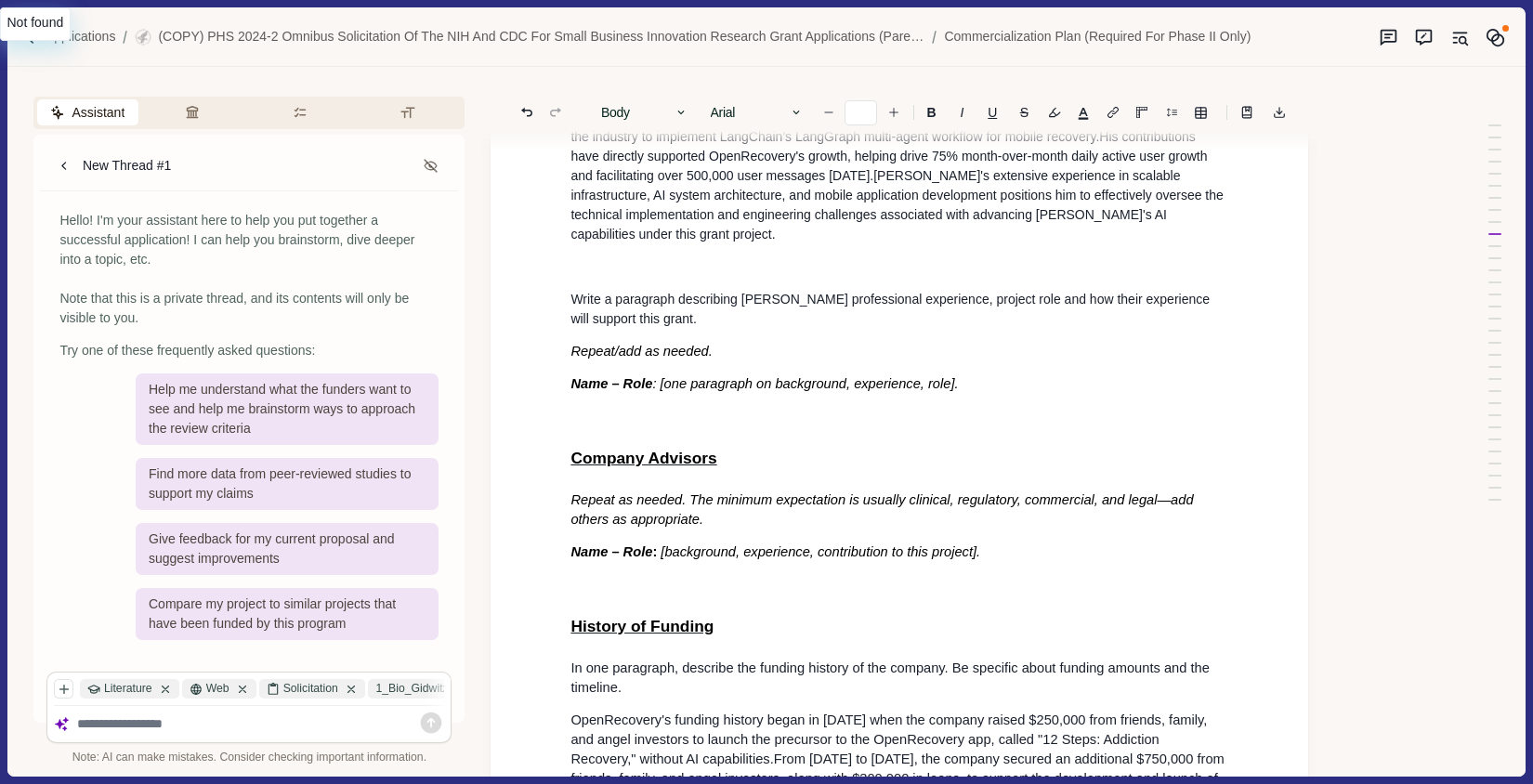click on "Write a paragraph describing [PERSON_NAME] professional experience, project role and how their experience will support this grant." at bounding box center (899, 309) 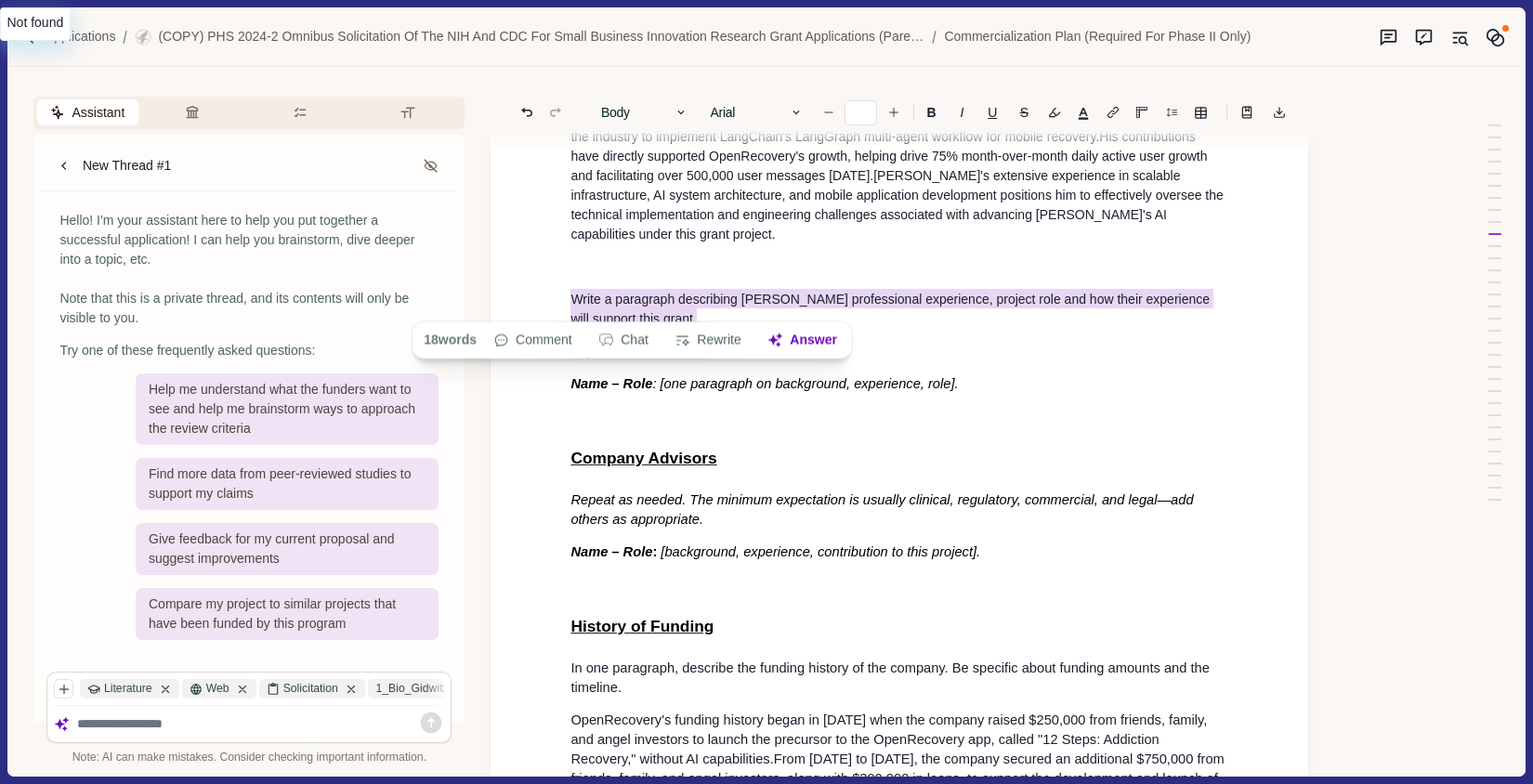 drag, startPoint x: 570, startPoint y: 286, endPoint x: 717, endPoint y: 301, distance: 147.76332 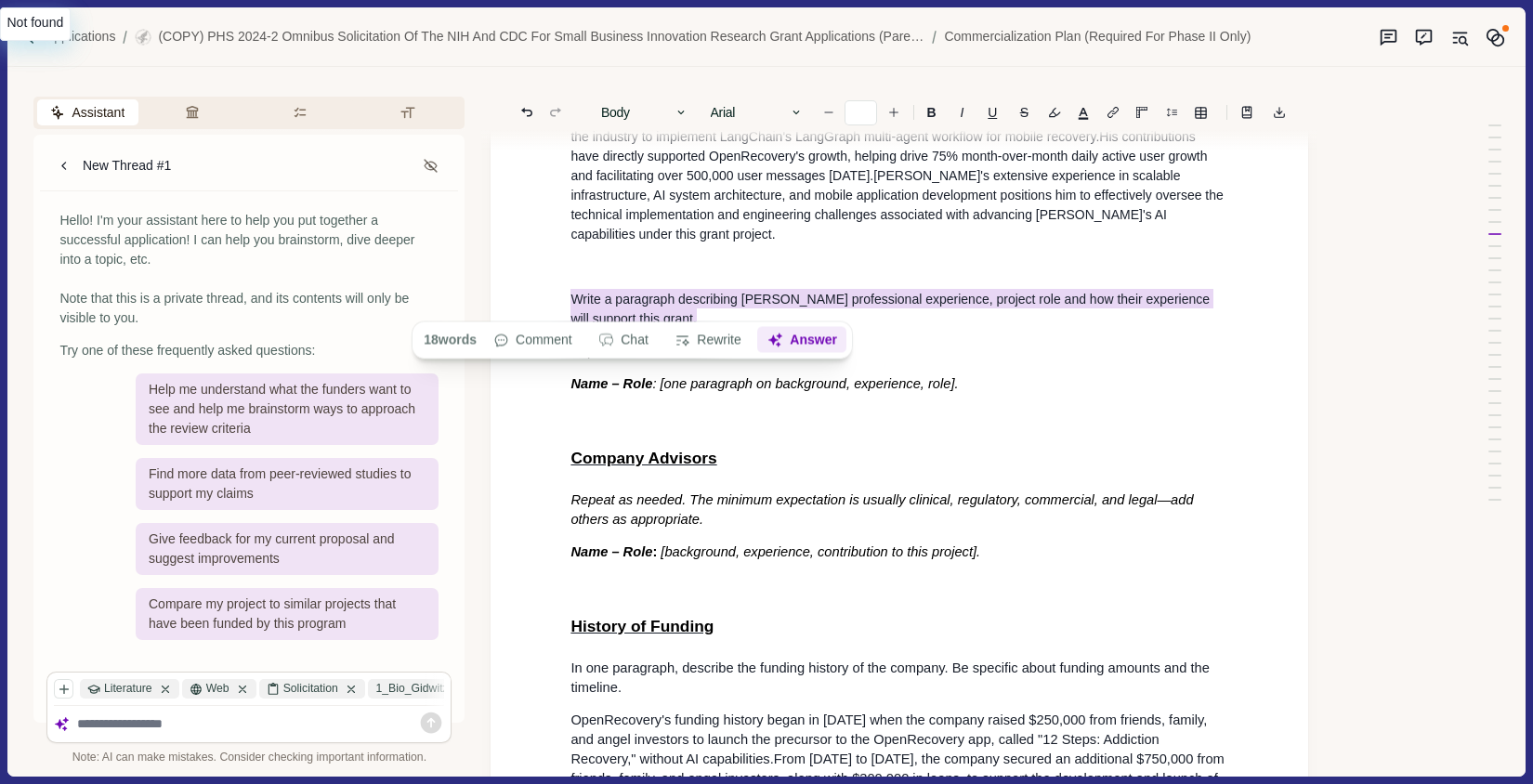click on "Answer" at bounding box center (803, 340) 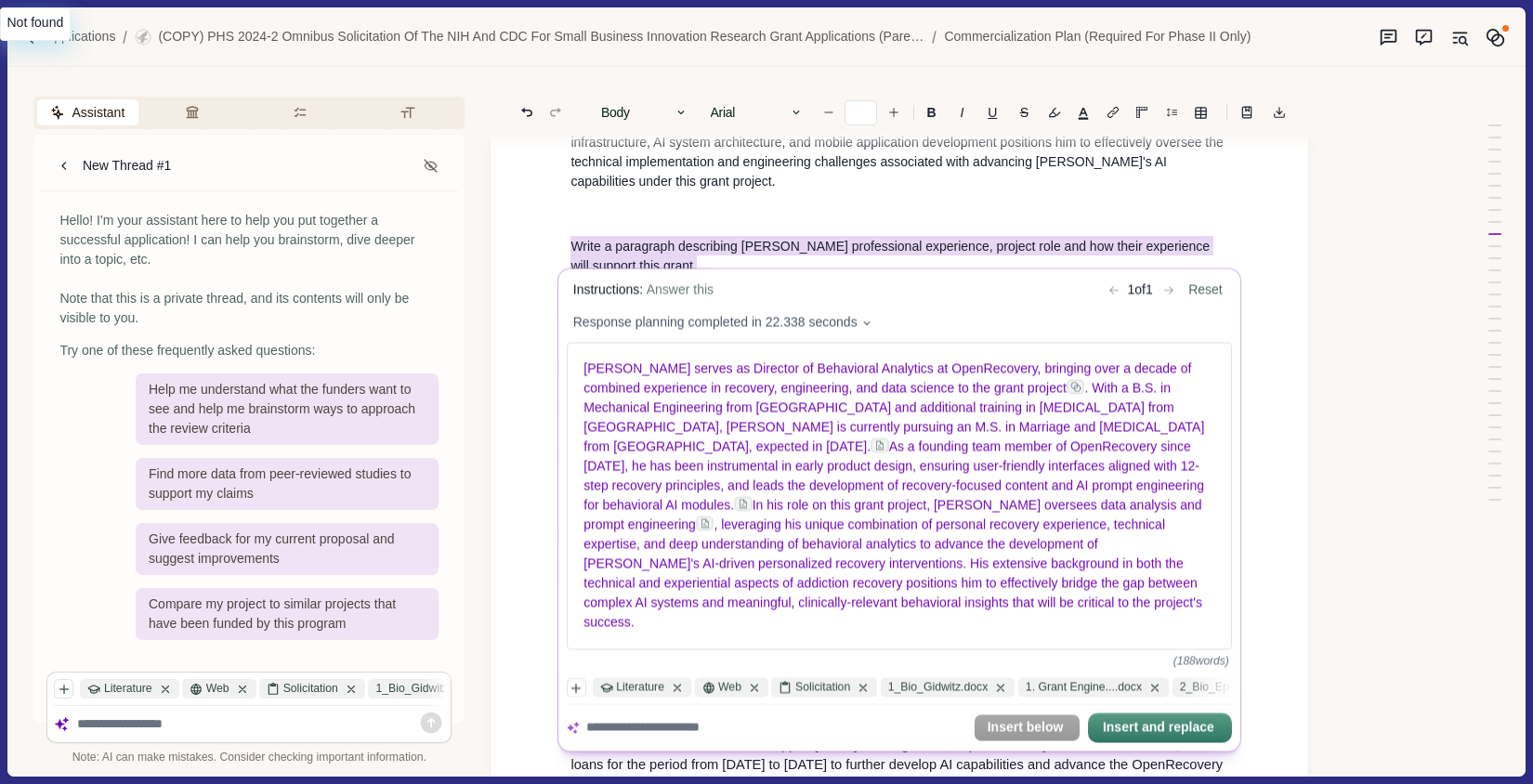 scroll, scrollTop: 6761, scrollLeft: 0, axis: vertical 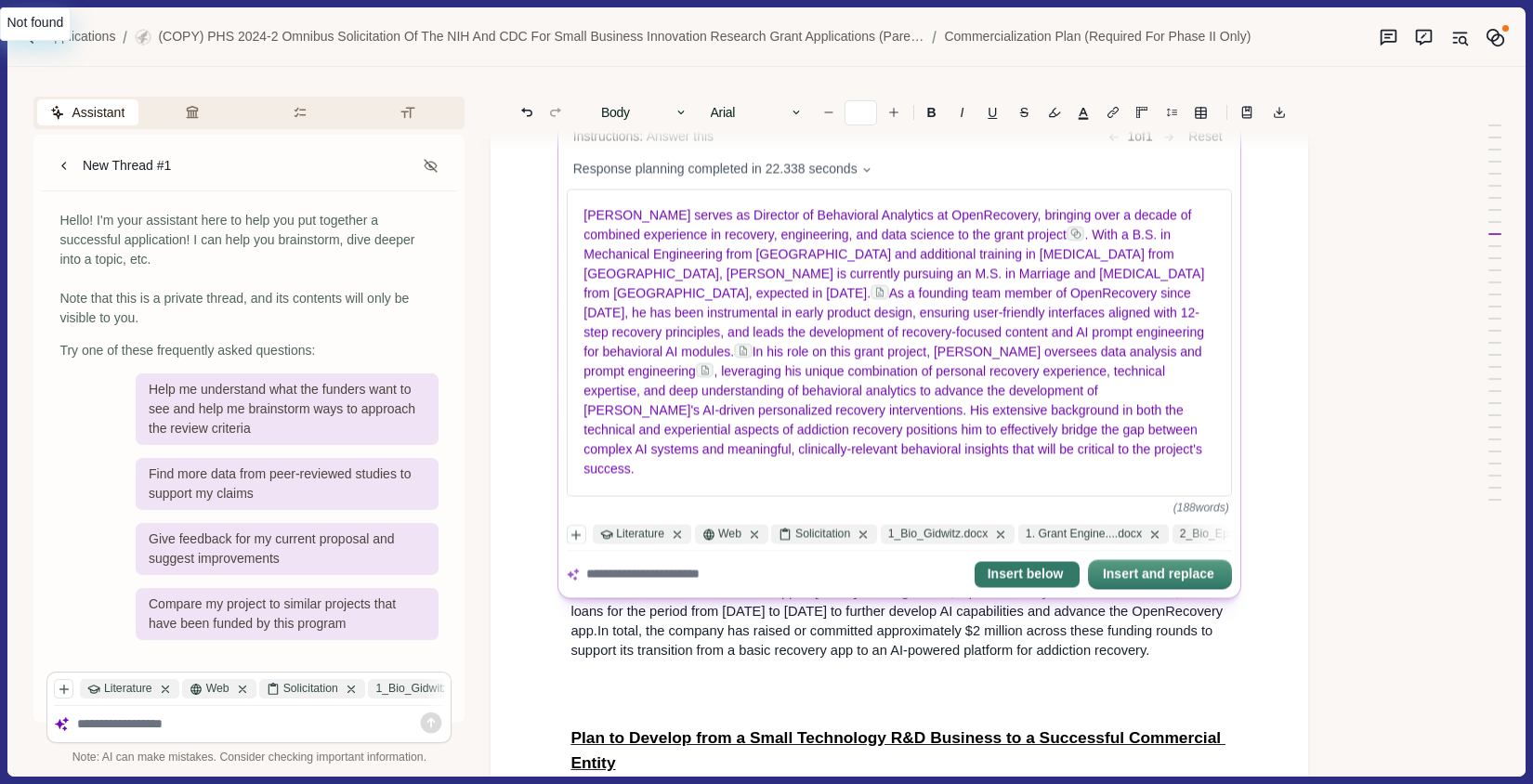 click on "Insert below" at bounding box center [1027, 575] 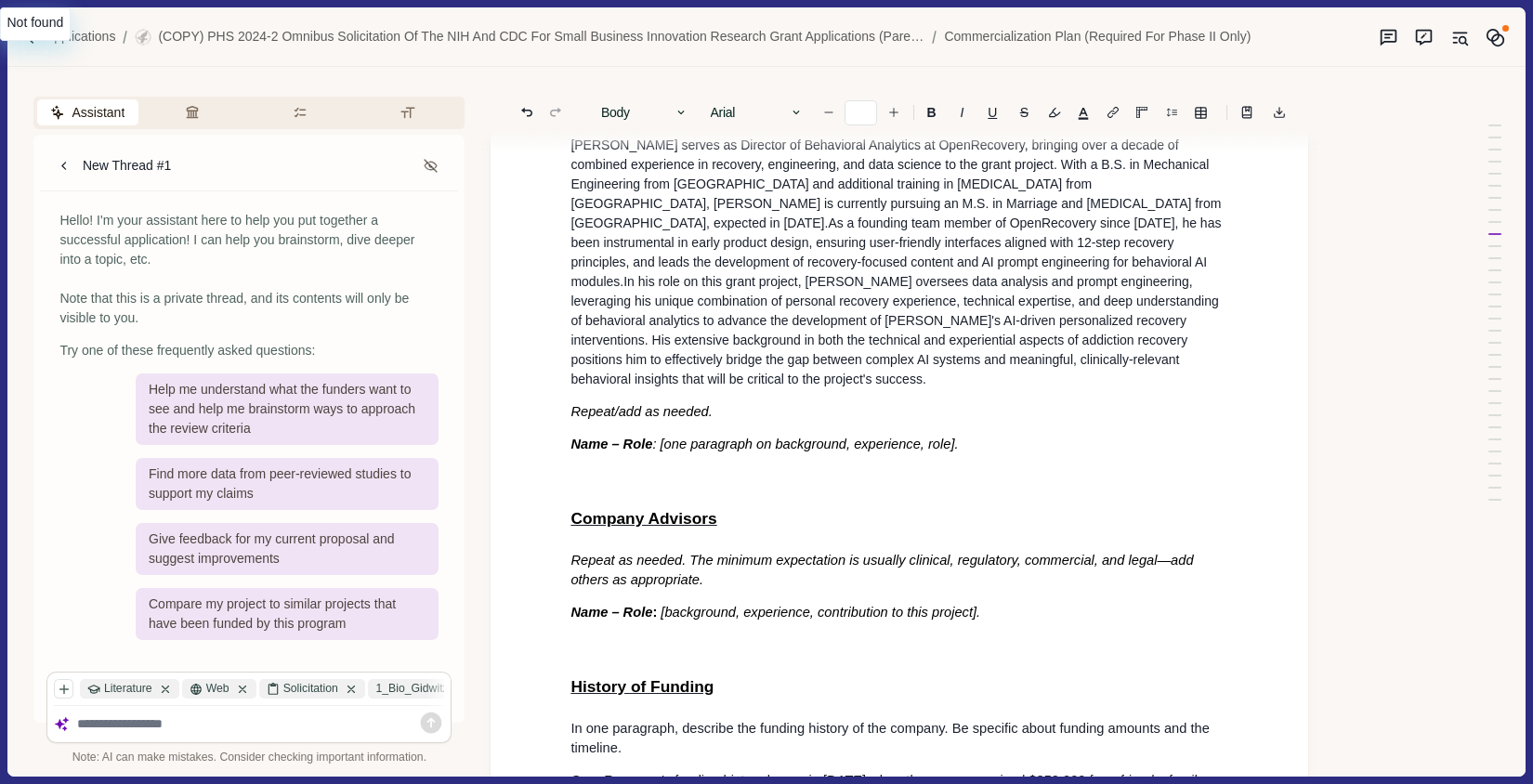 click on "A. Value of the SBIR Project, Expected Outcomes, and Impact Project Overview Write one paragraph describing the problem that the proposed product solves. Specify weaknesses in the current approaches to meet this need. In two to three paragraphs, describe the product, process, or service to be developed in Phase III. Detail the product's innovation and how it addresses the problem. Highlight the impact to be made if the proposed product is commercialized. In two to three paragraphs describe, in layperson's terms, the proposed project and its key technology objectives. State the product, process, or service to be developed in this SBIR project. Clarify the need that is addressed, specifying weaknesses in the current approaches to meet this need. In addition, describe the commercial applications of the research and the innovation inherent in this application and its overall impact. Technical Objectives PHASE I For each project aim in Phase I, describe key goals and metrics. Use the template below. Aim 1. Goal:" at bounding box center (899, 2731) 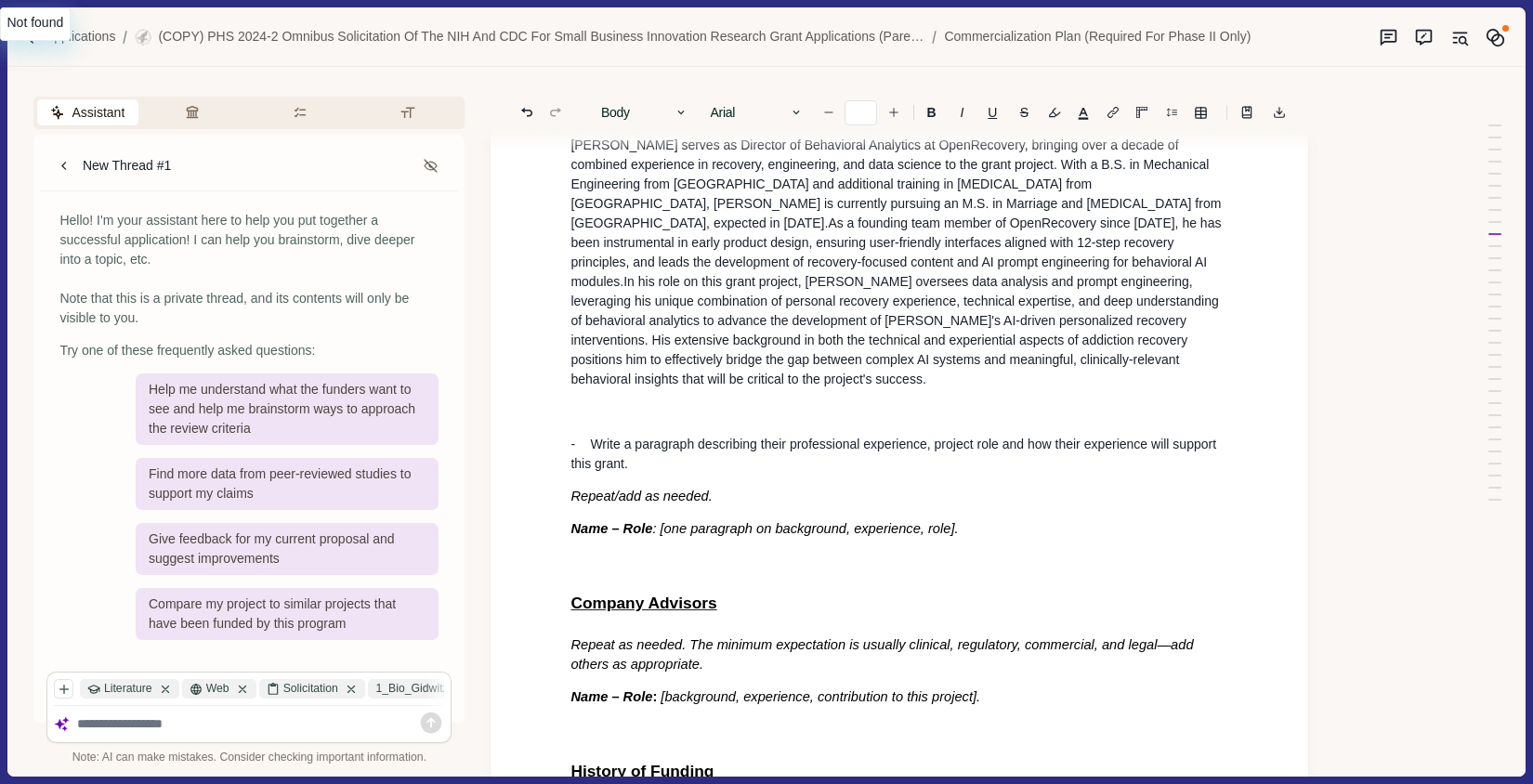 click on "-         Write a paragraph describing their professional experience, project role and how their experience will support this grant." at bounding box center (899, 454) 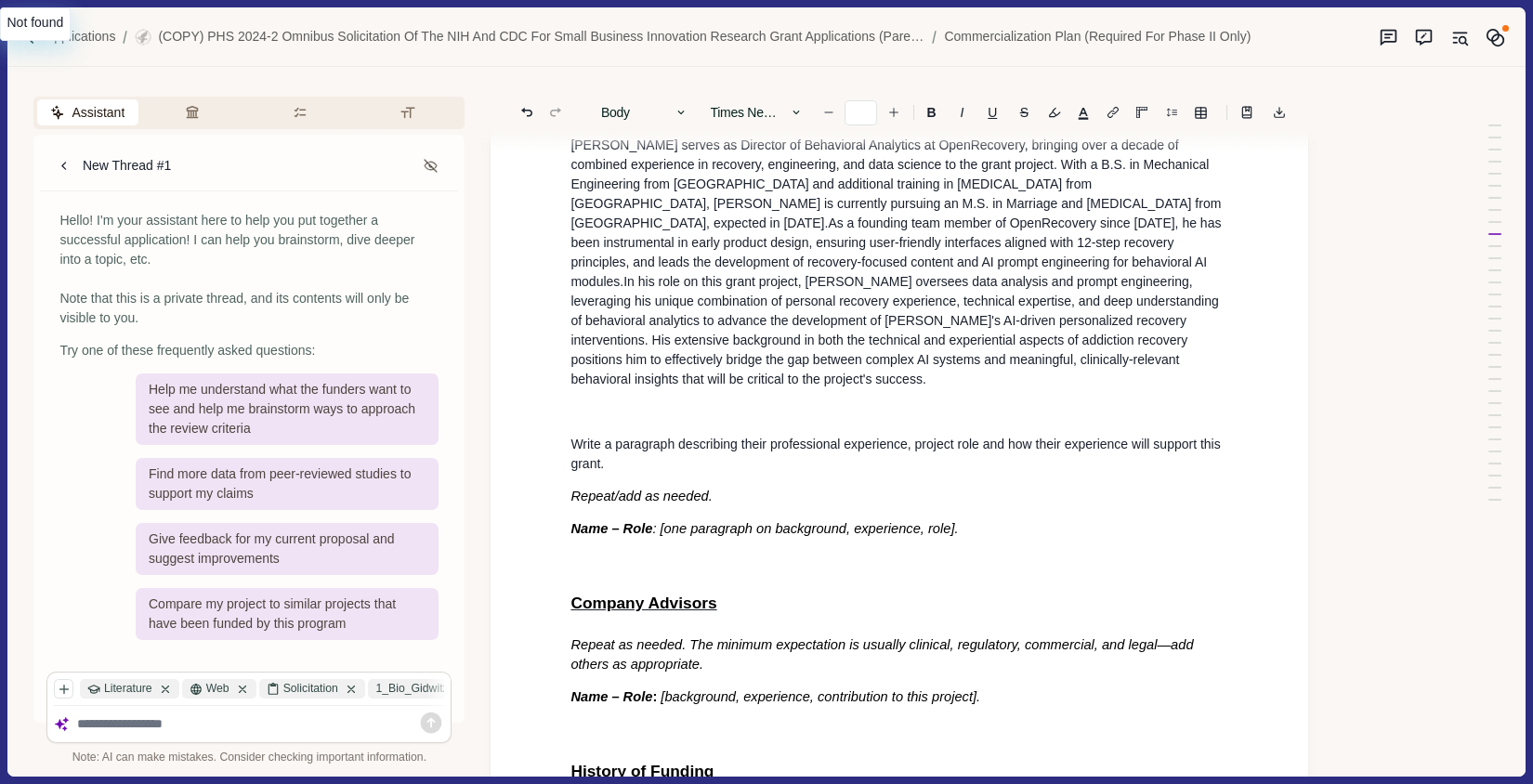 type on "**" 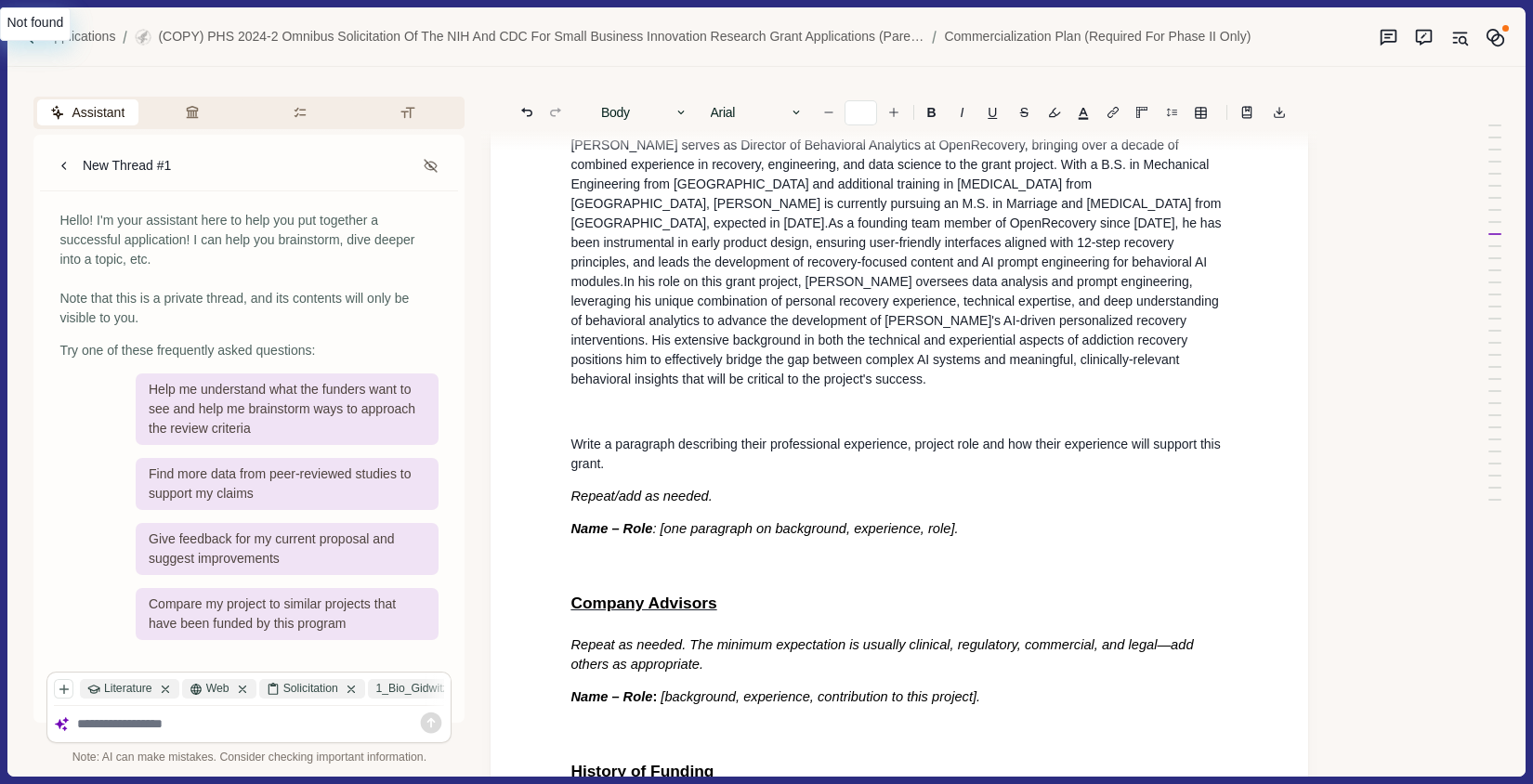 click on "Write a paragraph describing their professional experience, project role and how their experience will support this grant." at bounding box center [899, 454] 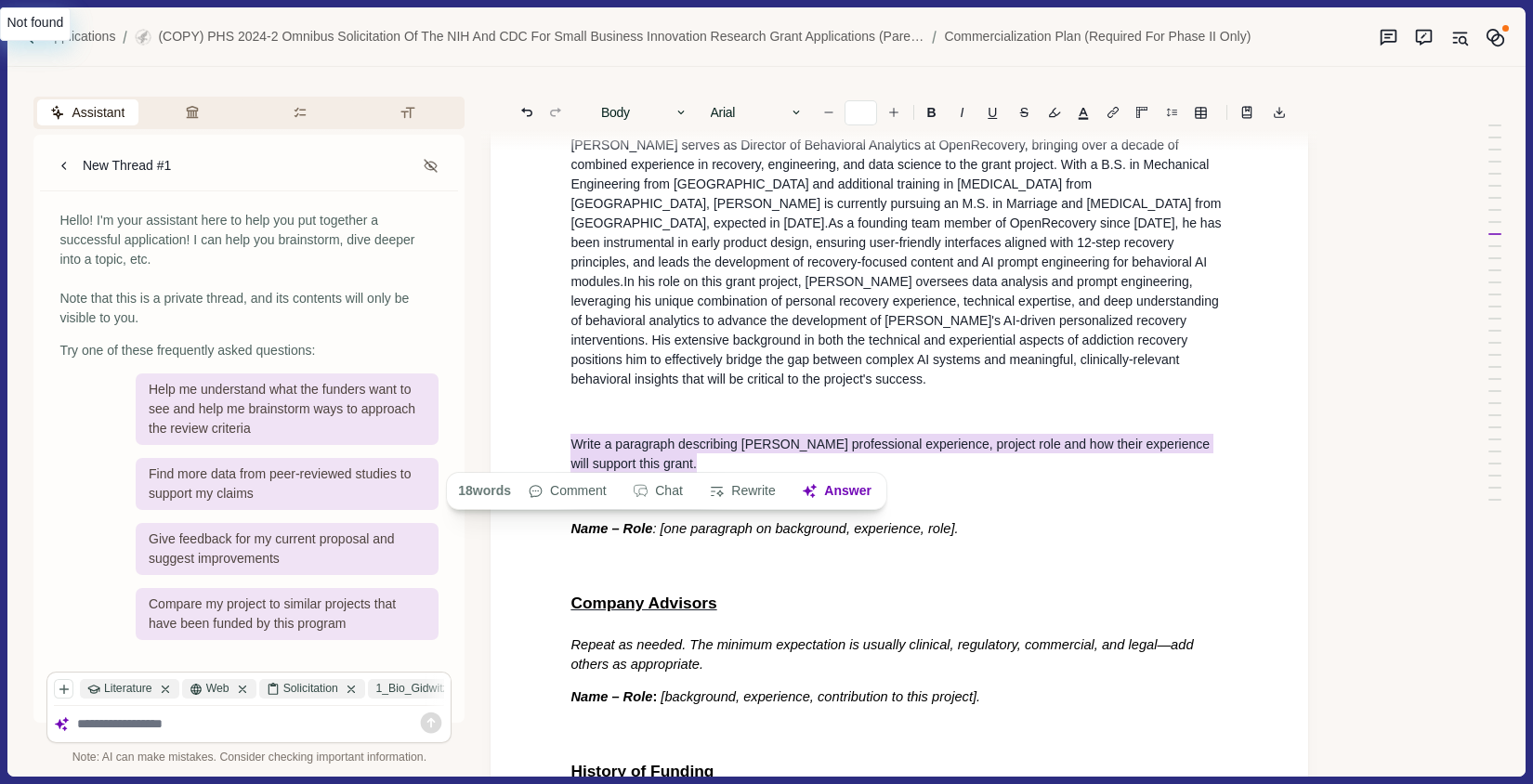 drag, startPoint x: 570, startPoint y: 438, endPoint x: 793, endPoint y: 452, distance: 223.43903 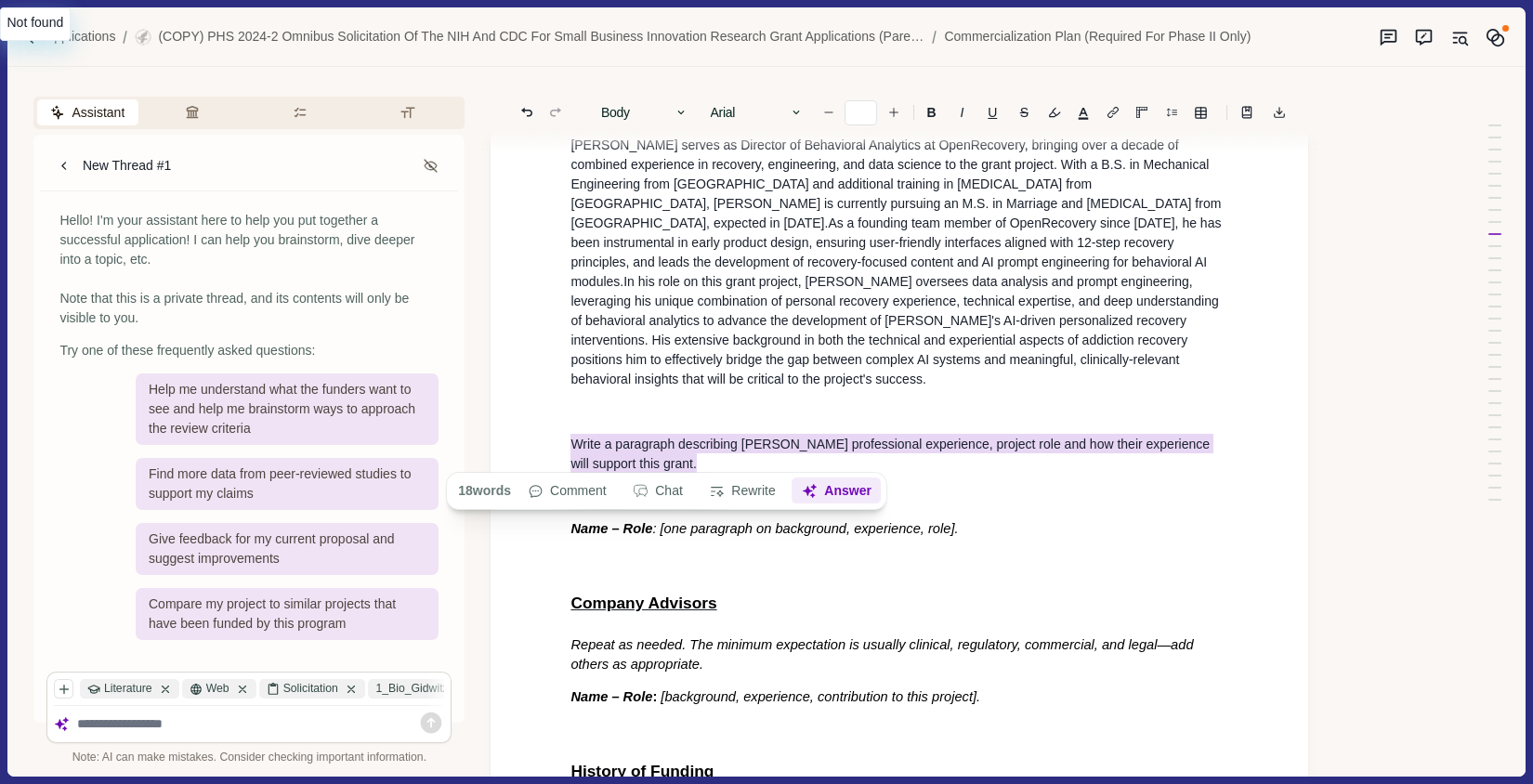 click on "Answer" at bounding box center (837, 491) 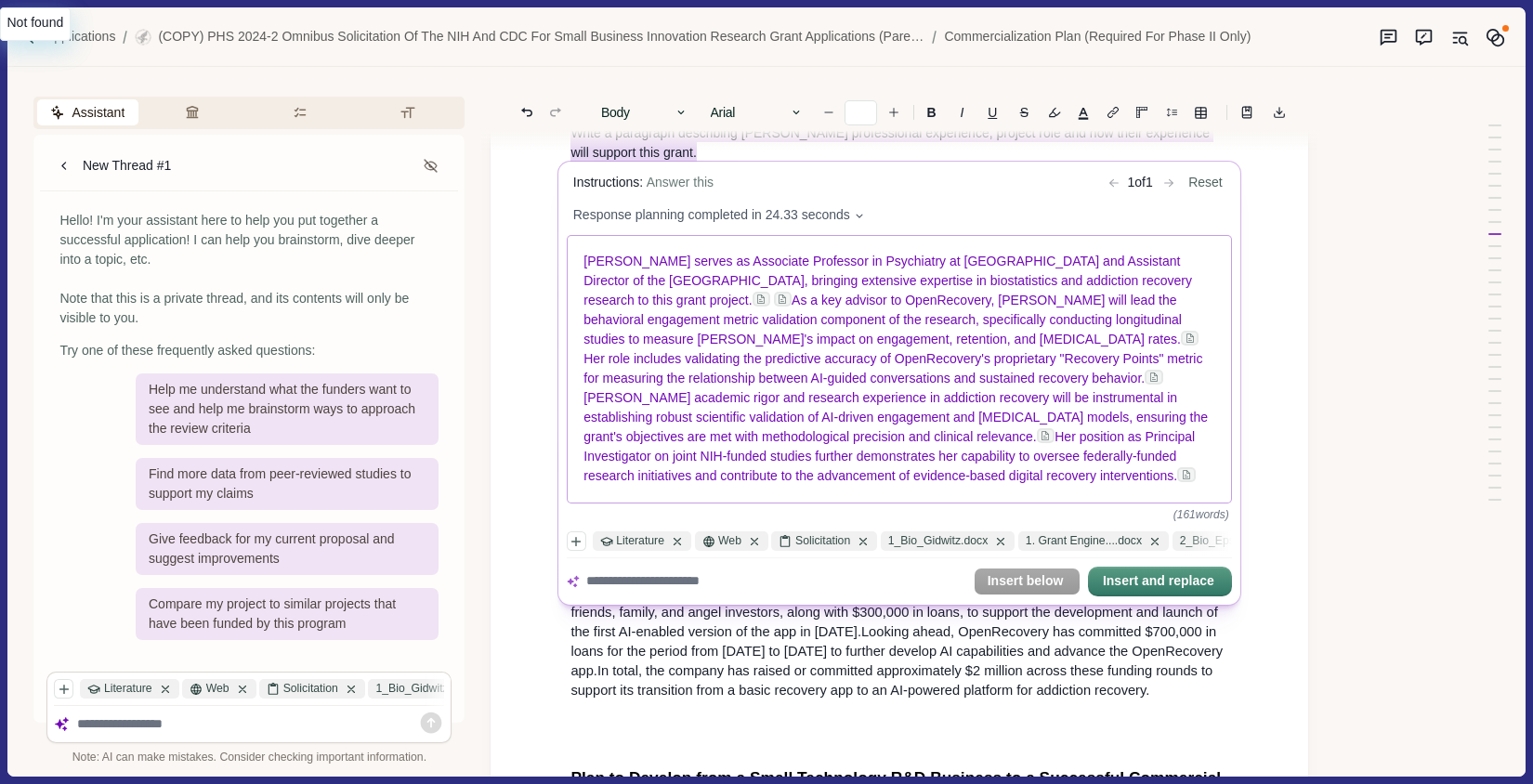 scroll, scrollTop: 7103, scrollLeft: 0, axis: vertical 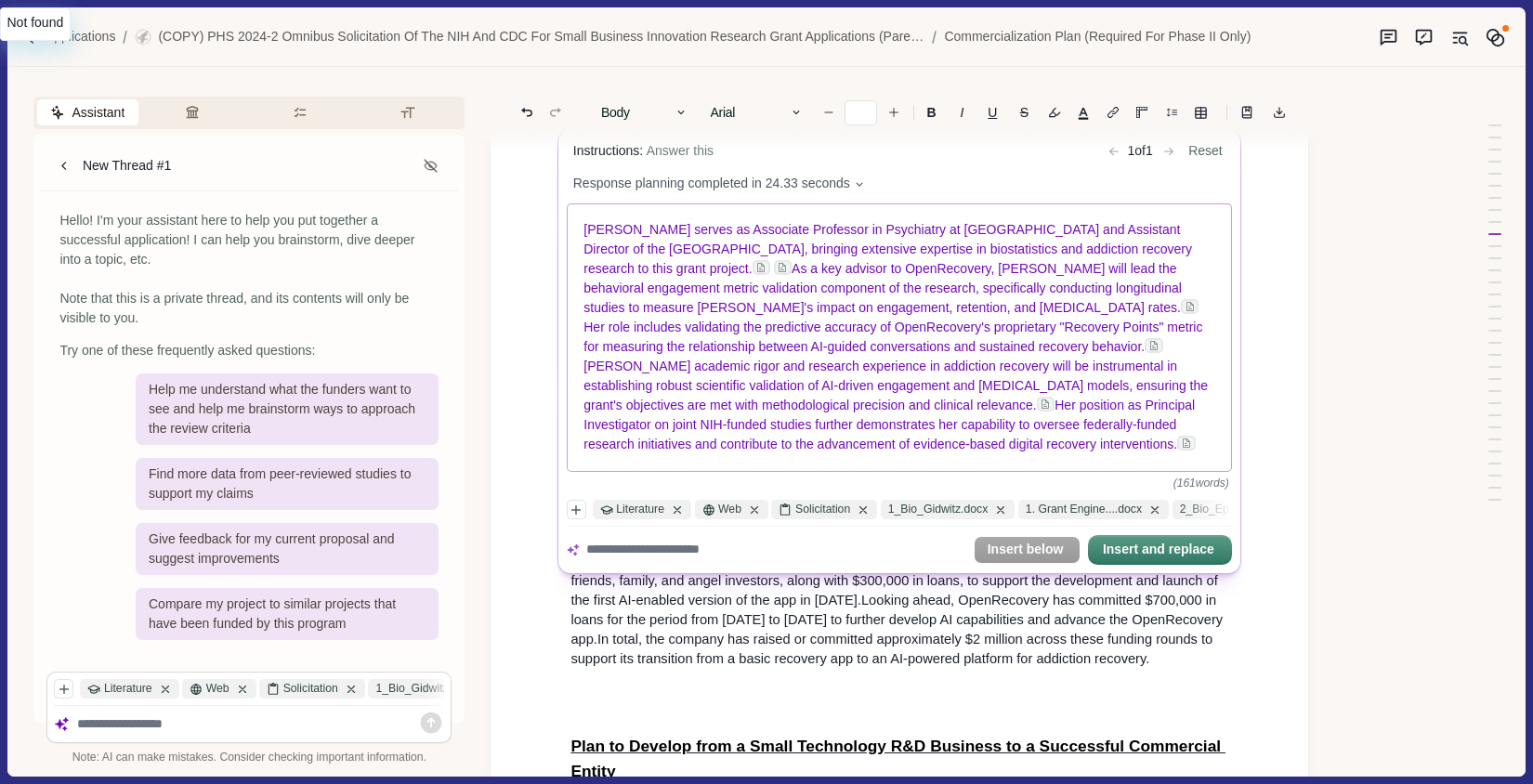 drag, startPoint x: 586, startPoint y: 233, endPoint x: 1095, endPoint y: 448, distance: 552.545 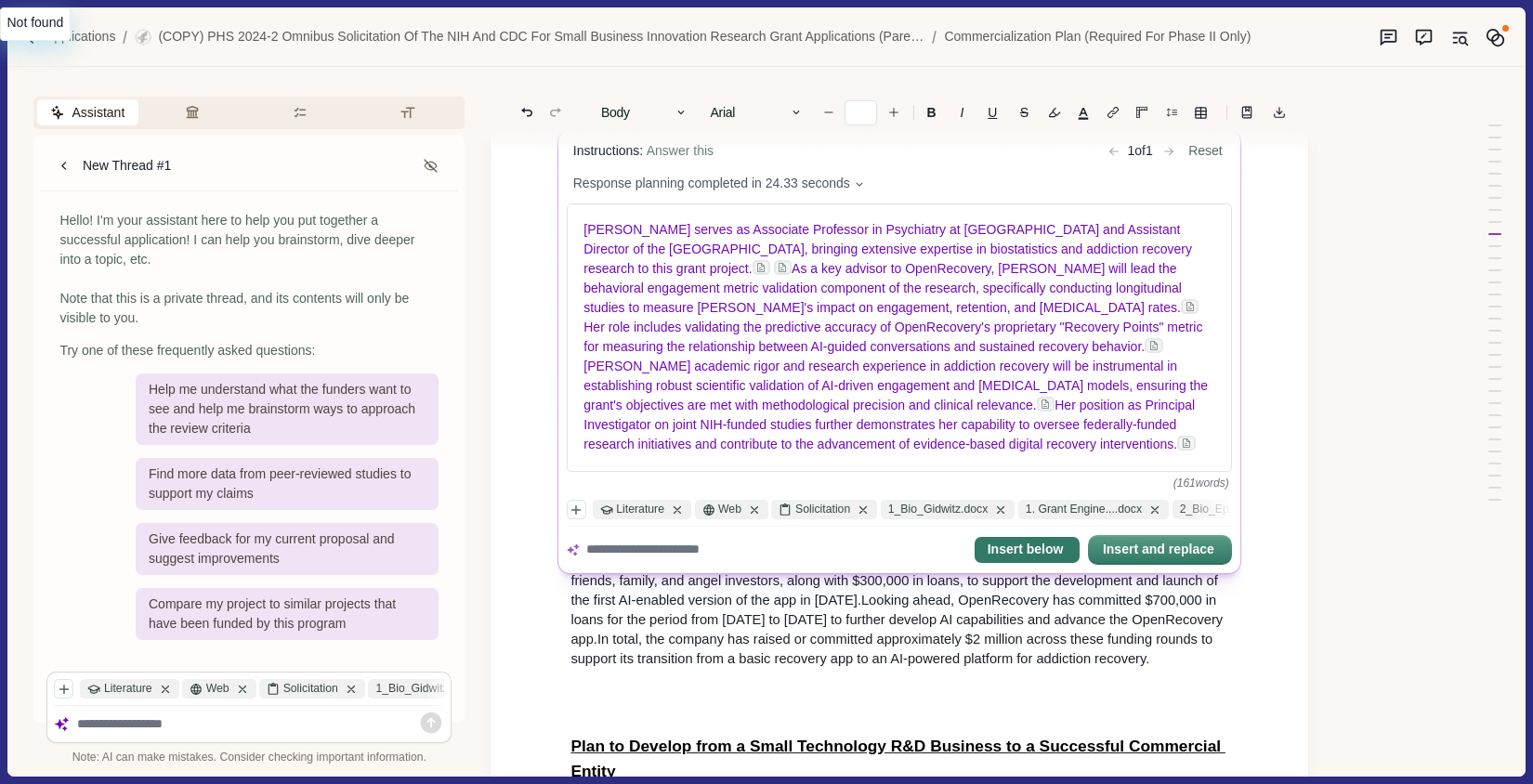 click on "Insert below" at bounding box center [1027, 550] 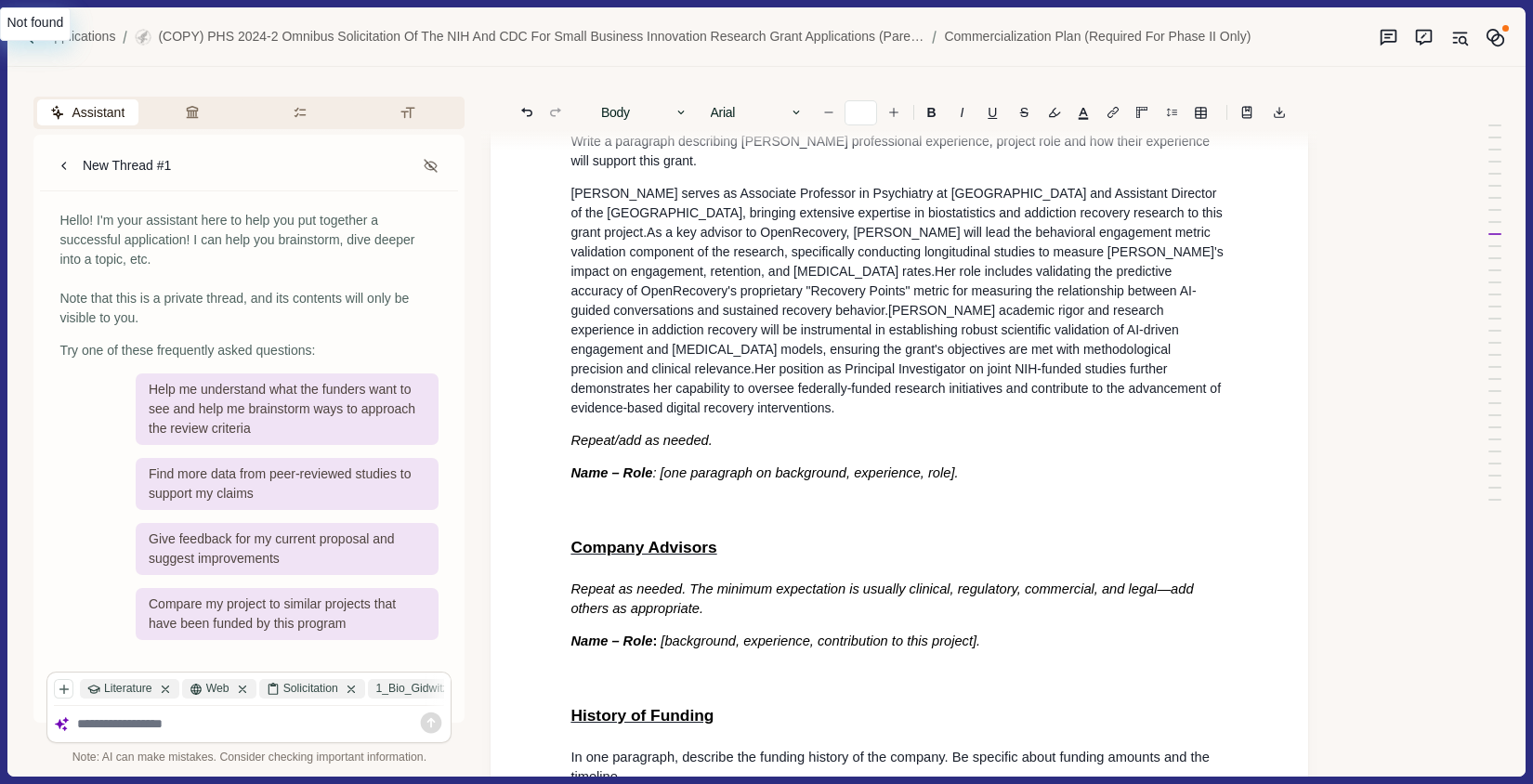 scroll, scrollTop: 6966, scrollLeft: 0, axis: vertical 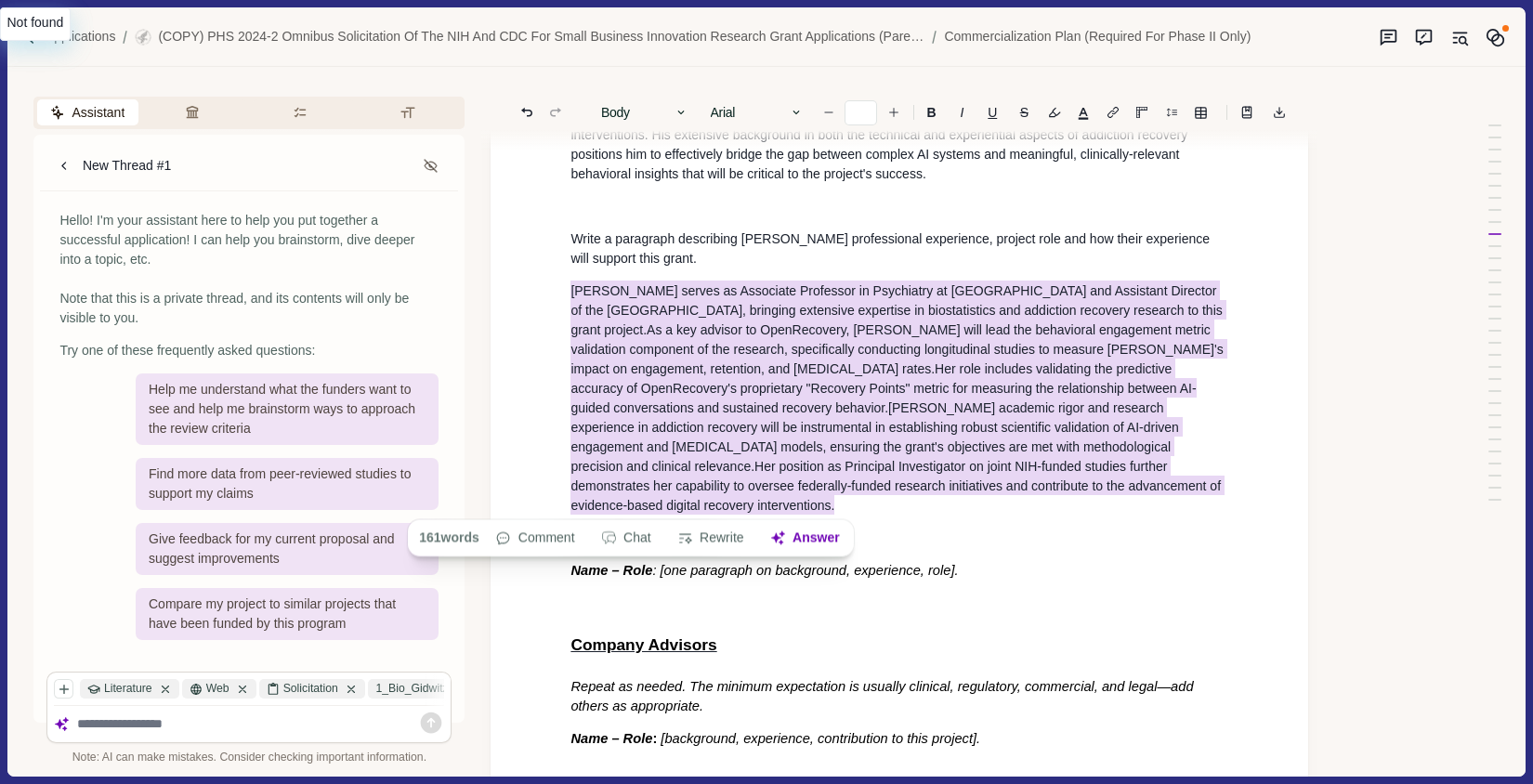 drag, startPoint x: 570, startPoint y: 283, endPoint x: 712, endPoint y: 512, distance: 269.45315 